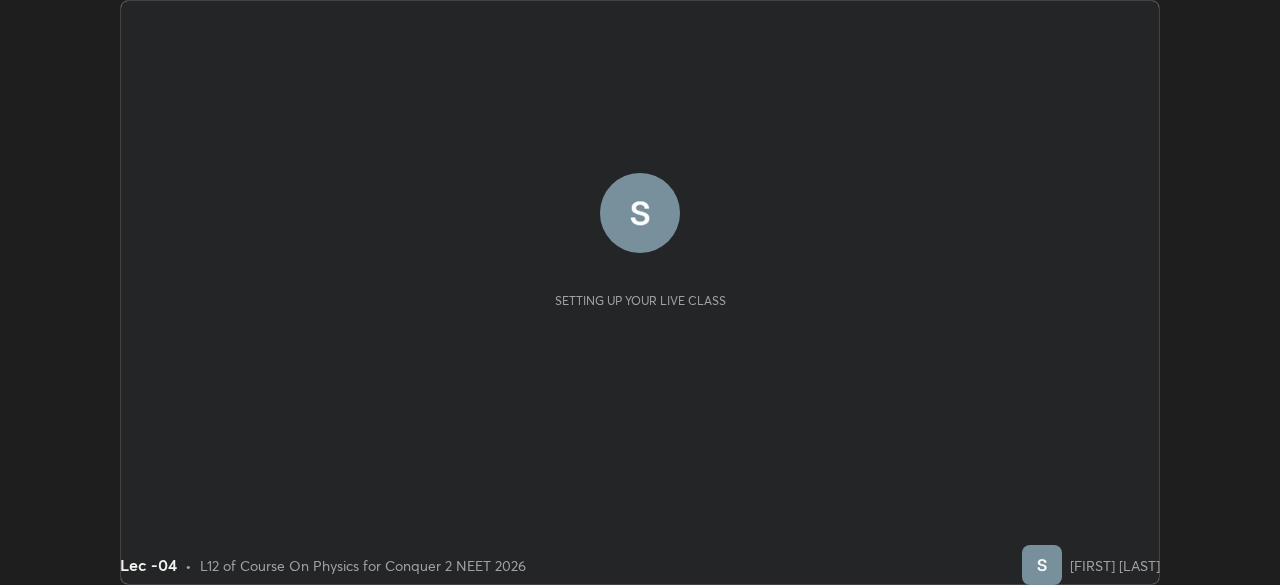 scroll, scrollTop: 0, scrollLeft: 0, axis: both 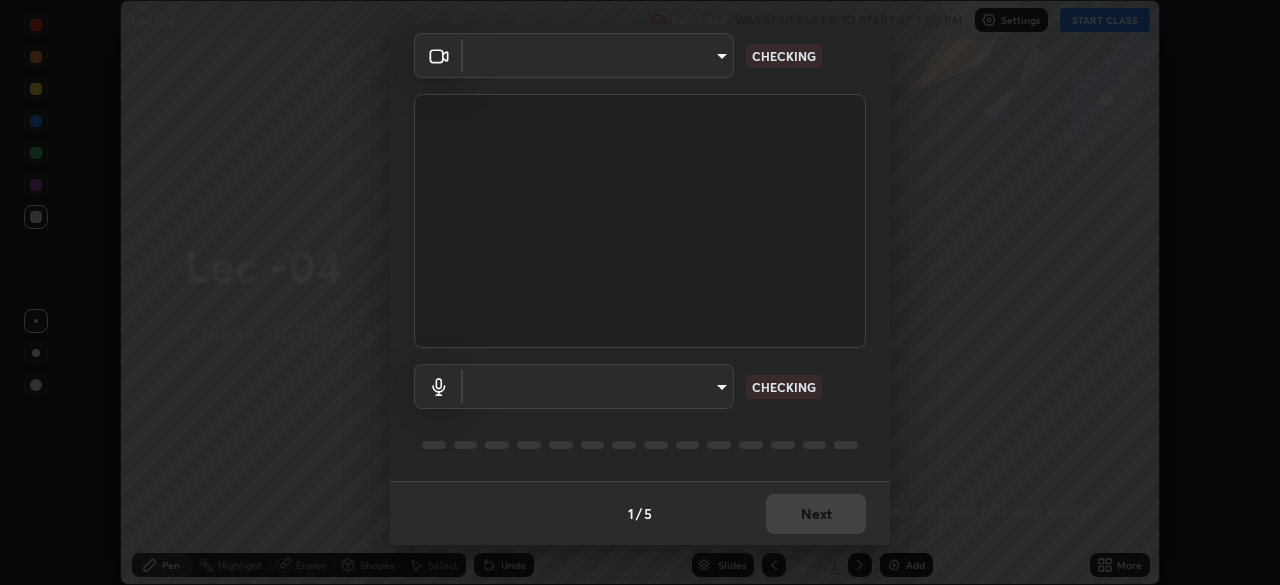 type on "bba66c41345857dcc9a6d4c580dc01eb5c8f13e357e582705132971b55534d29" 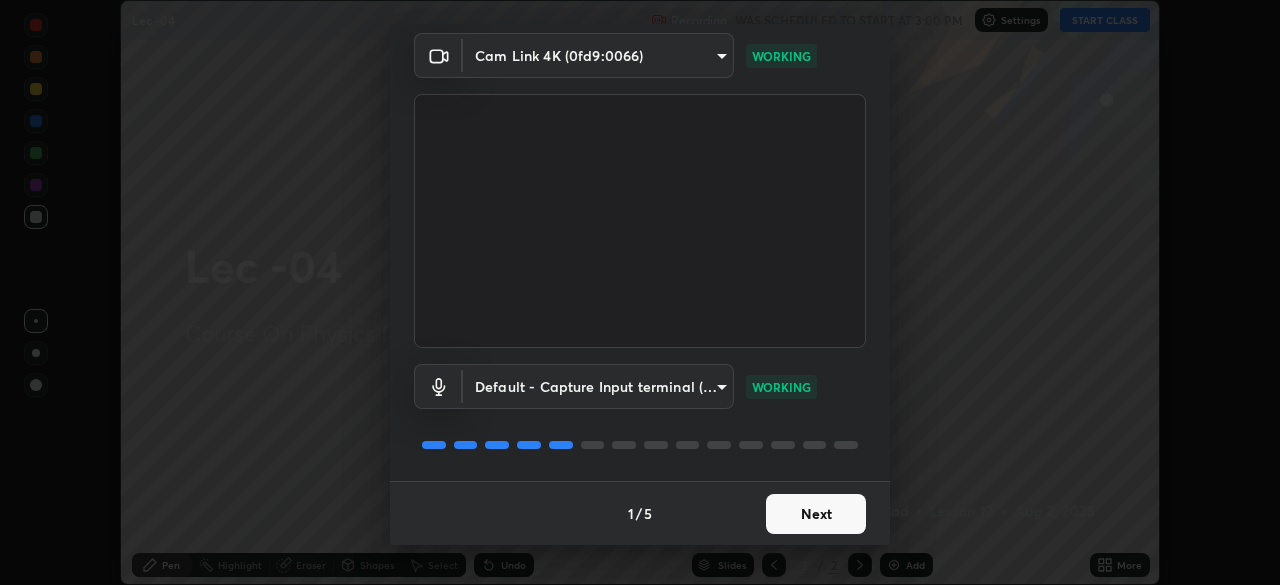 click on "Next" at bounding box center (816, 514) 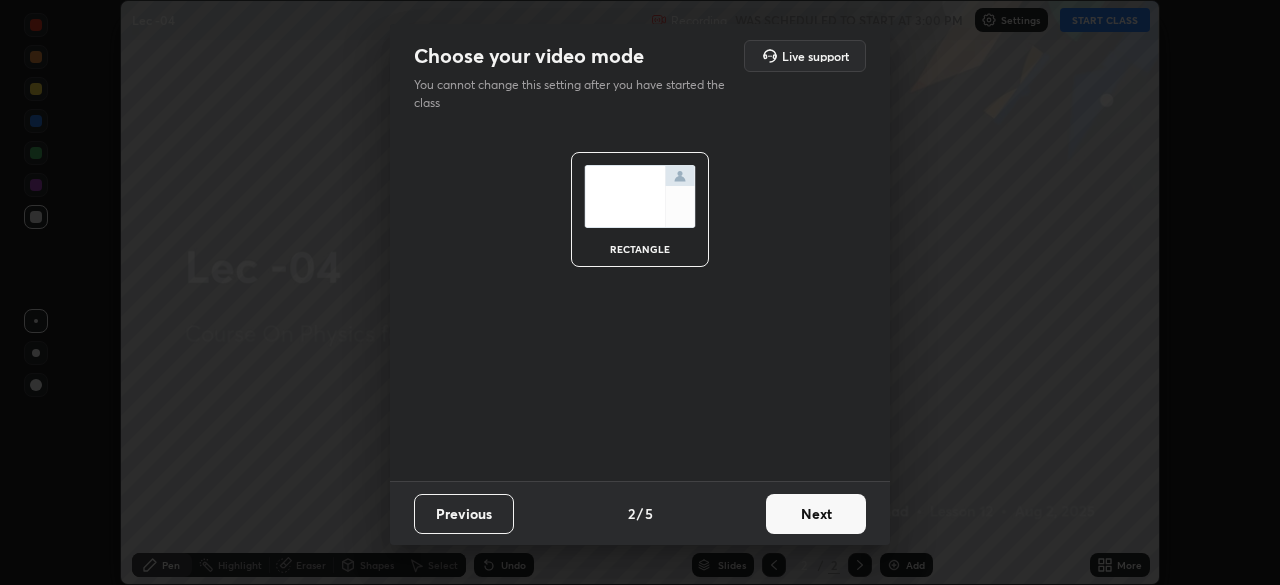 scroll, scrollTop: 0, scrollLeft: 0, axis: both 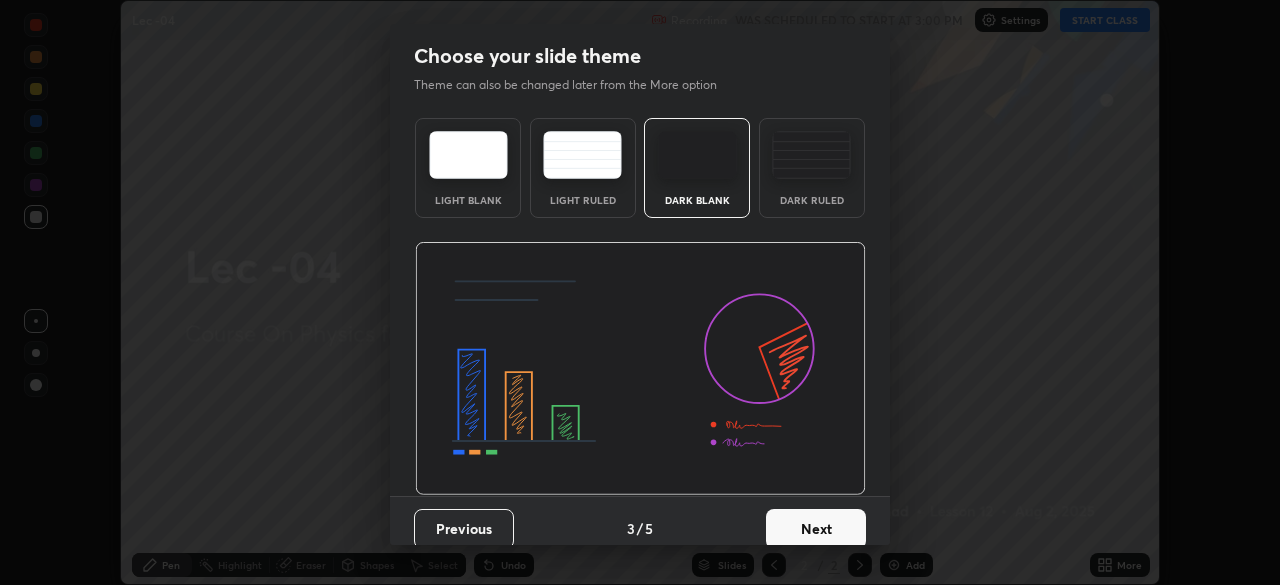 click on "Next" at bounding box center [816, 529] 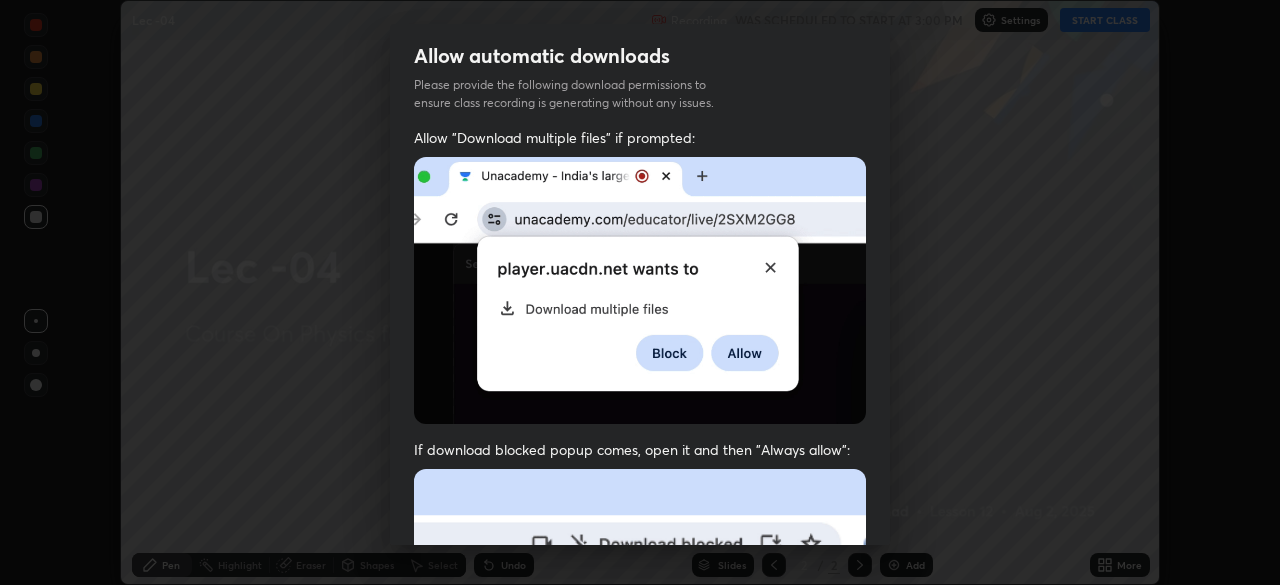 click at bounding box center (640, 687) 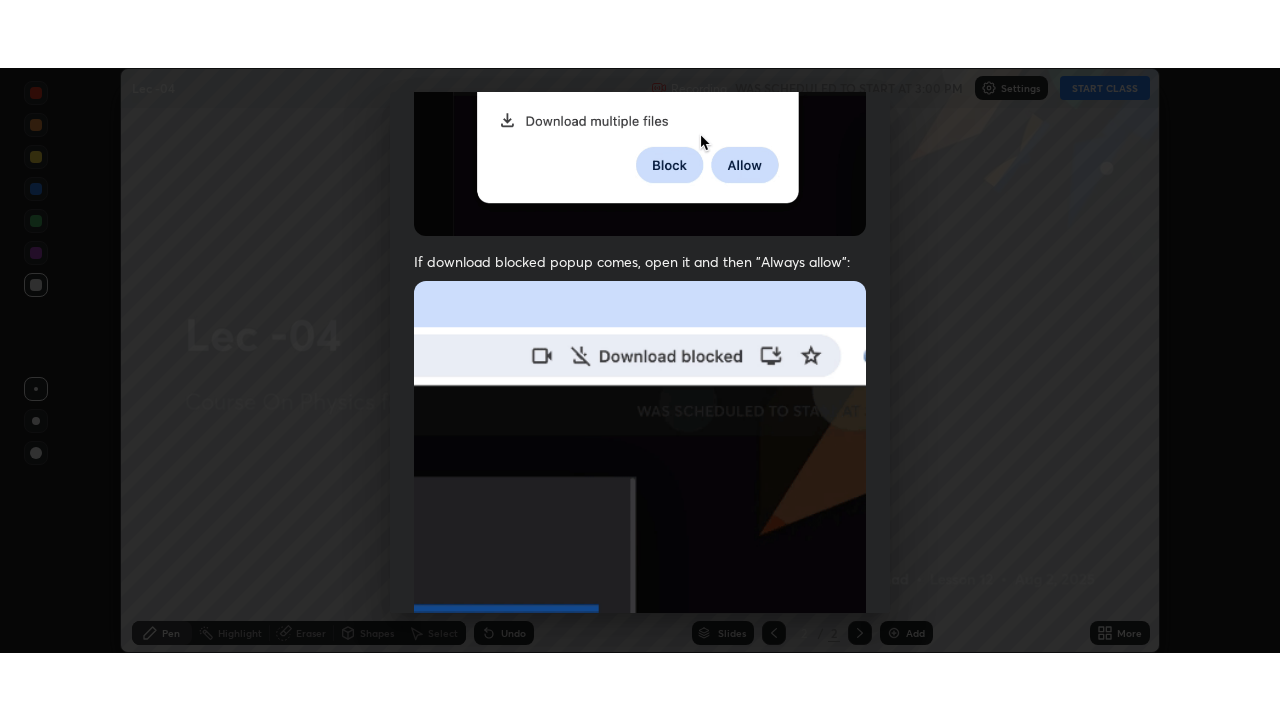 scroll, scrollTop: 479, scrollLeft: 0, axis: vertical 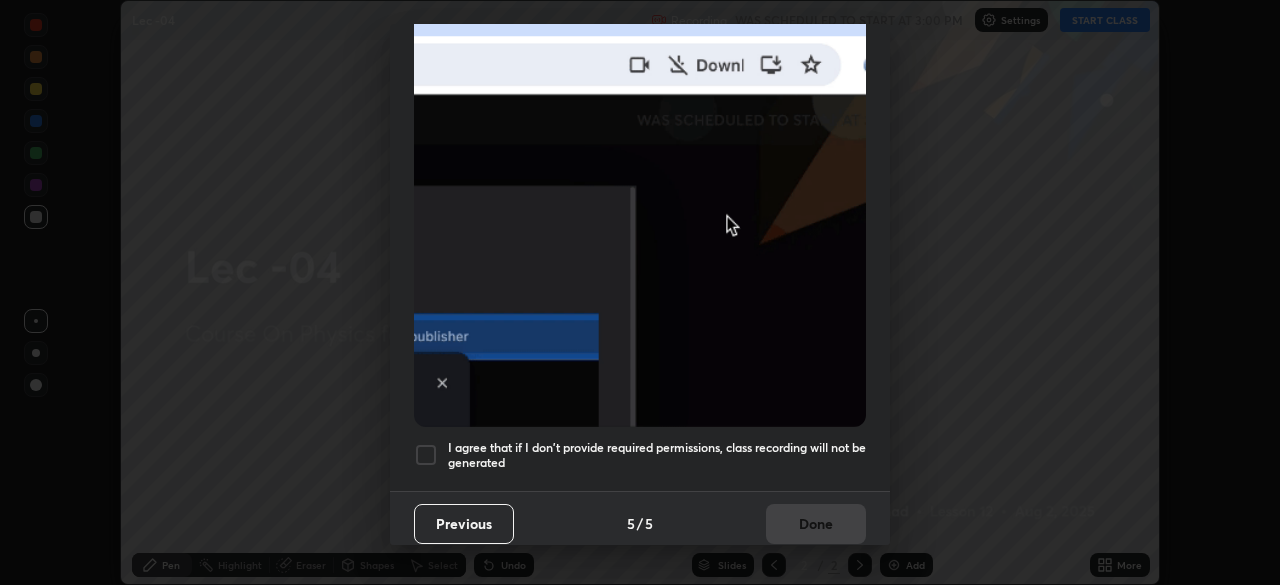click at bounding box center [426, 455] 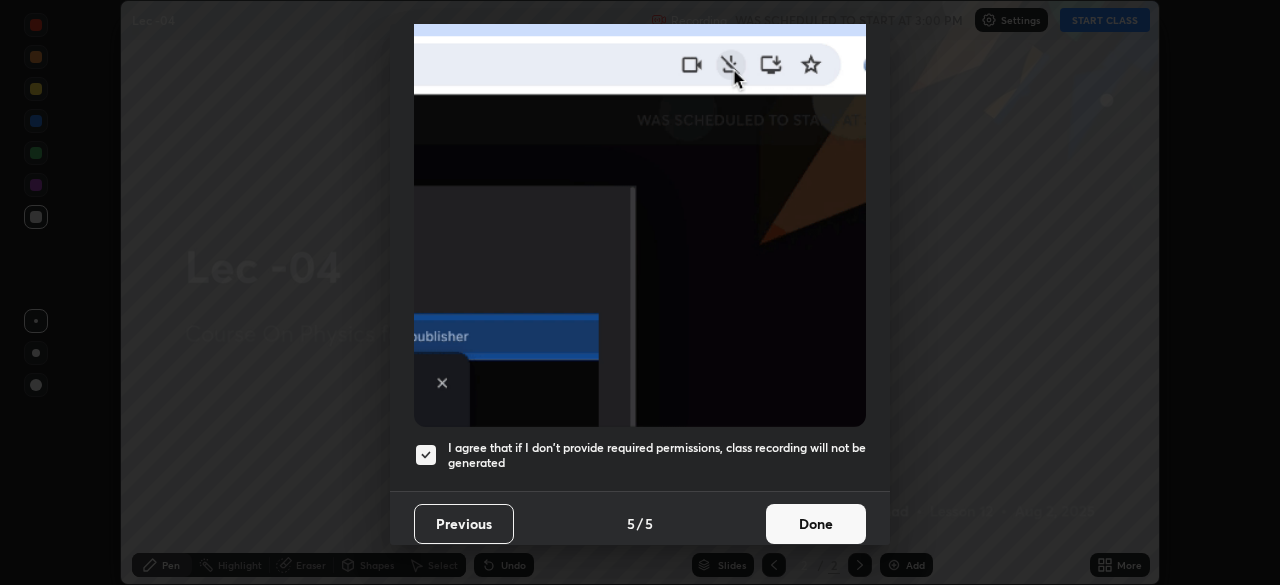 click on "Done" at bounding box center [816, 524] 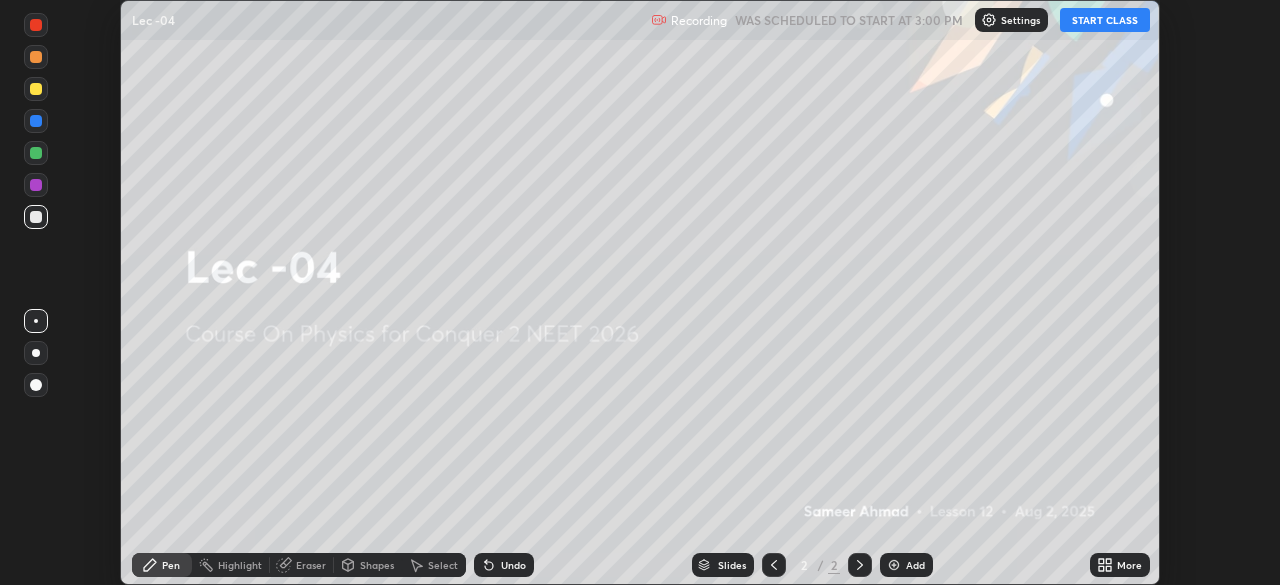 click on "START CLASS" at bounding box center [1105, 20] 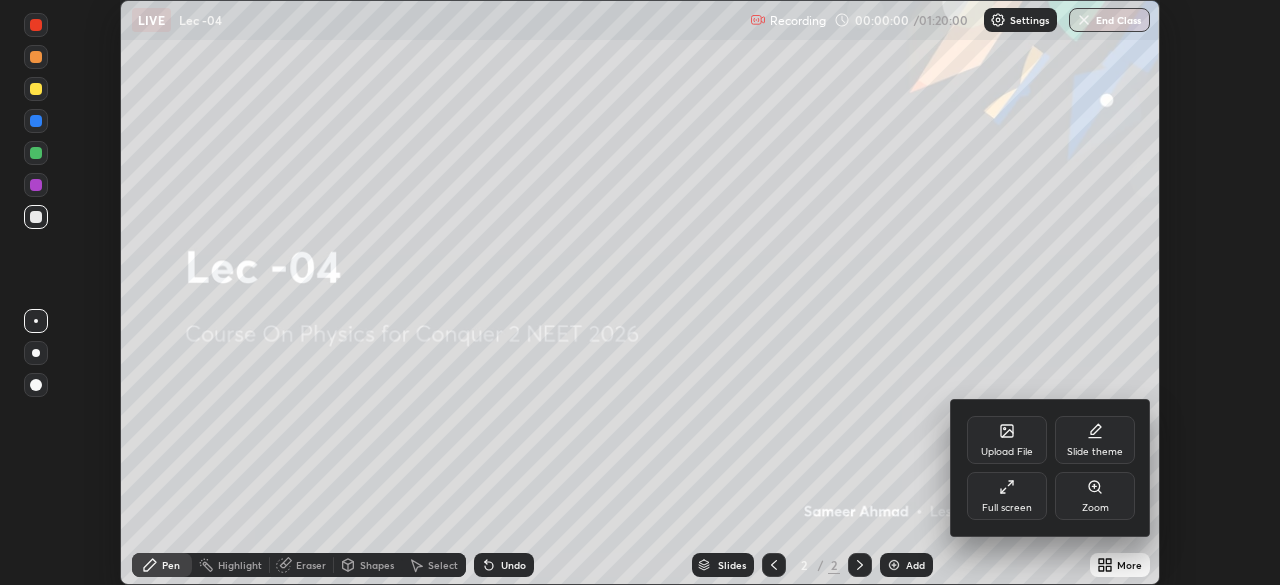 click on "Full screen" at bounding box center (1007, 496) 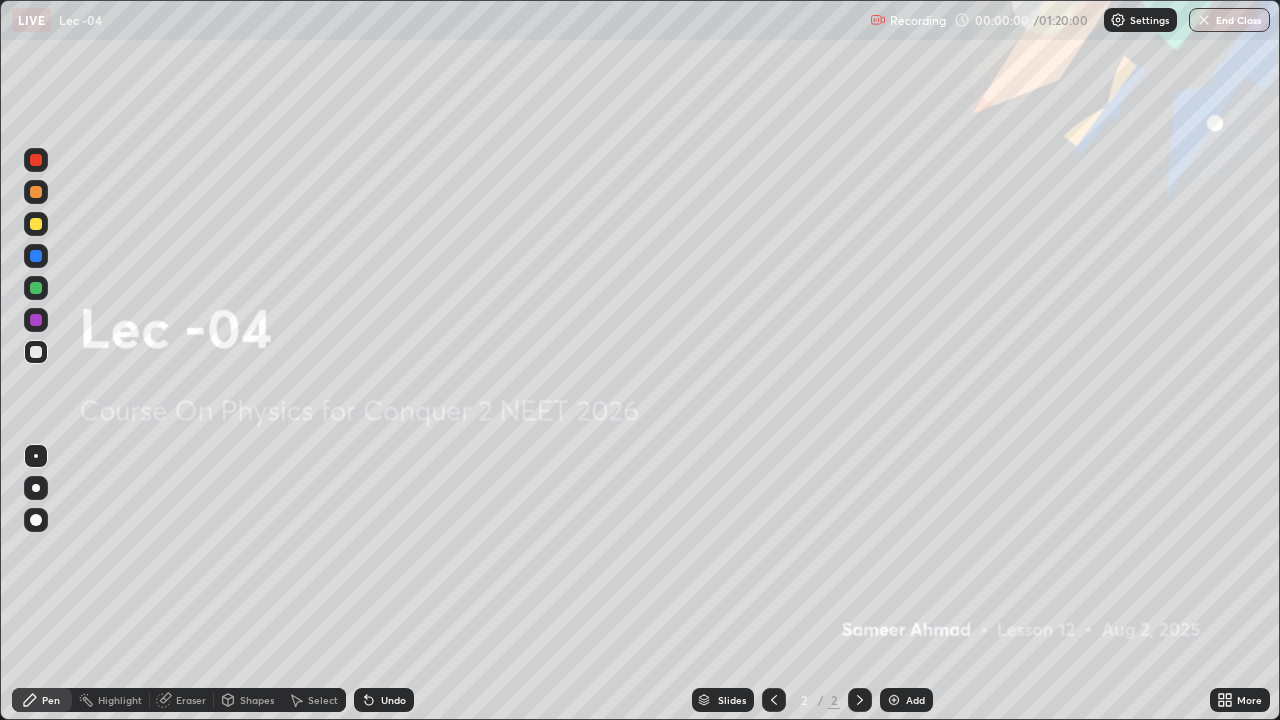 scroll, scrollTop: 99280, scrollLeft: 98720, axis: both 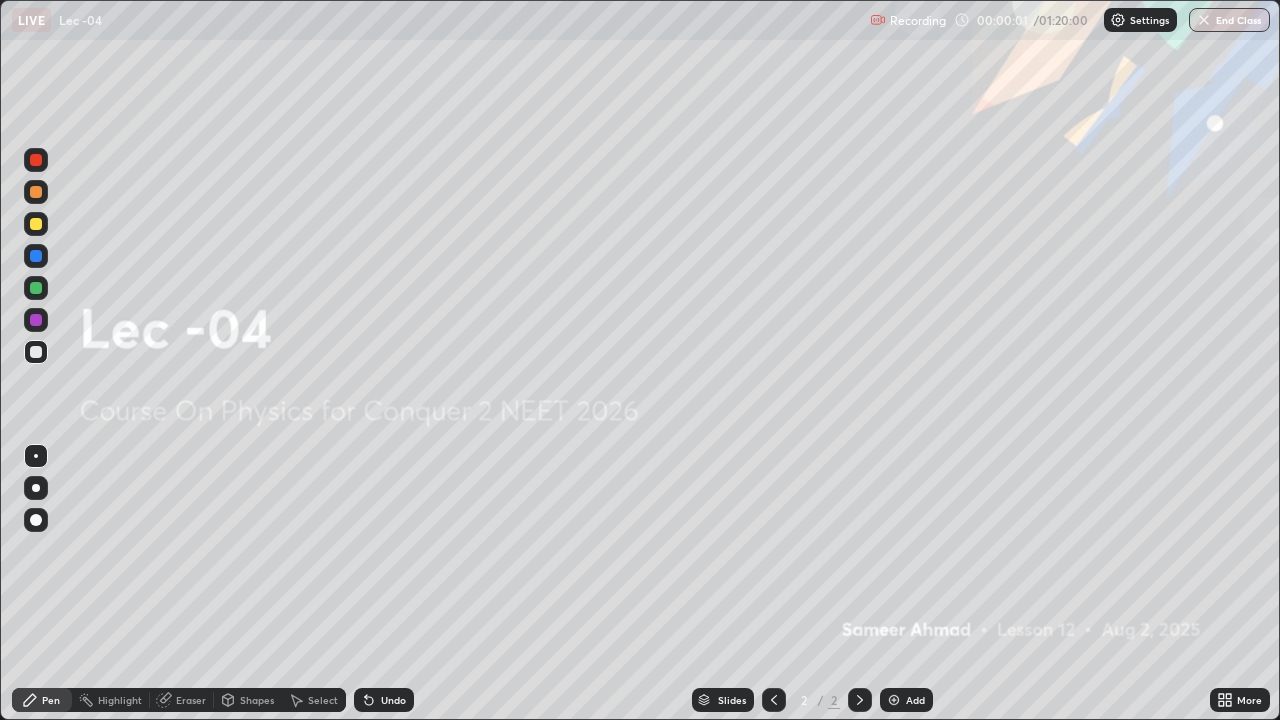 click on "Add" at bounding box center (915, 700) 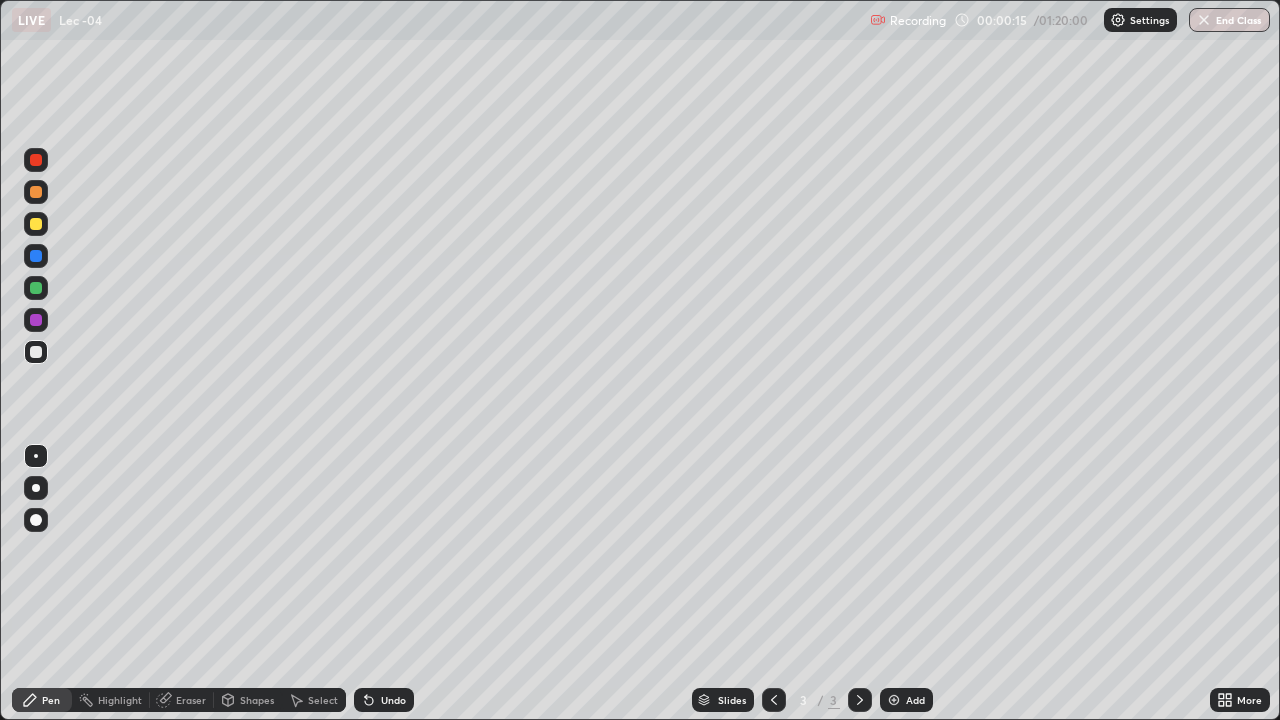 click at bounding box center [36, 352] 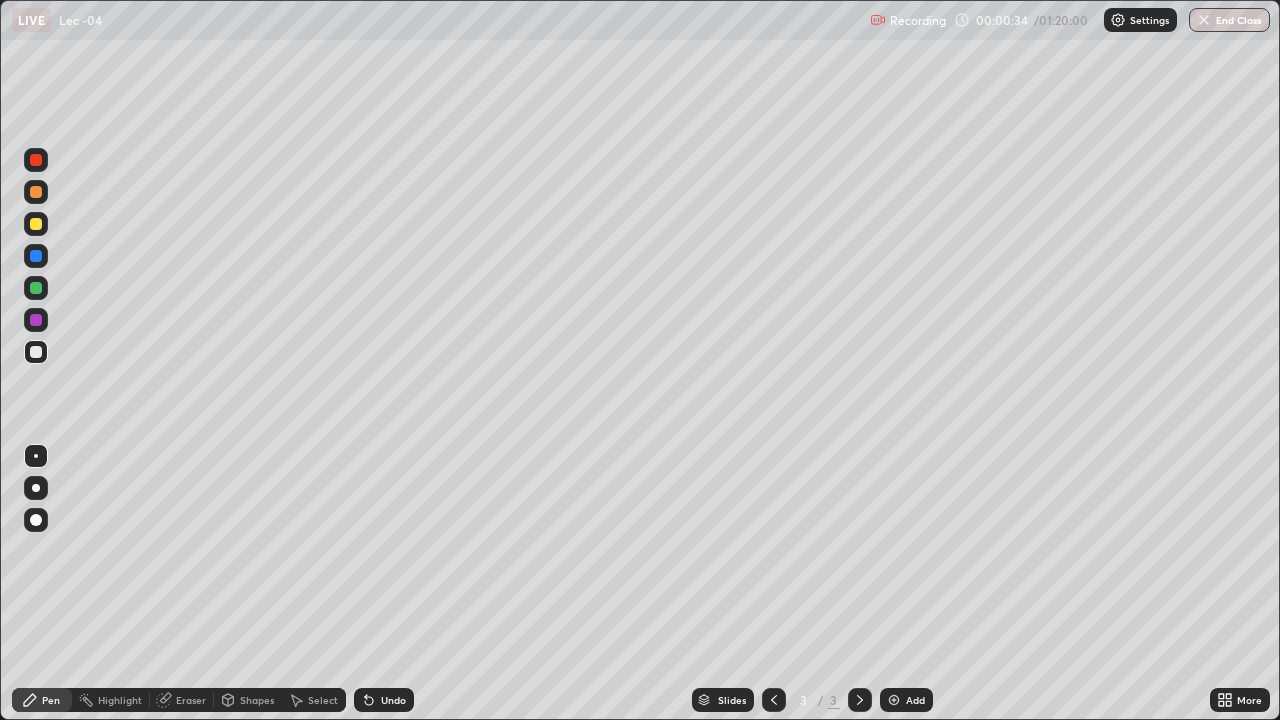 click on "Undo" at bounding box center (384, 700) 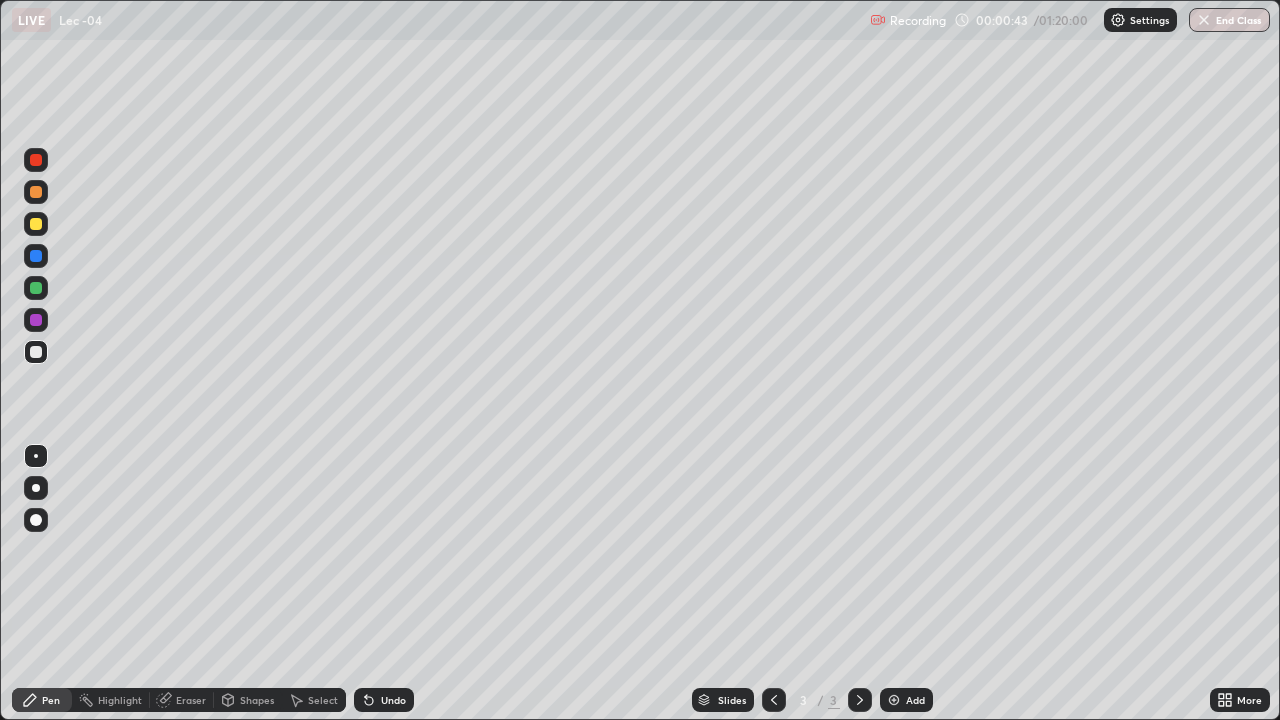 click on "Undo" at bounding box center [393, 700] 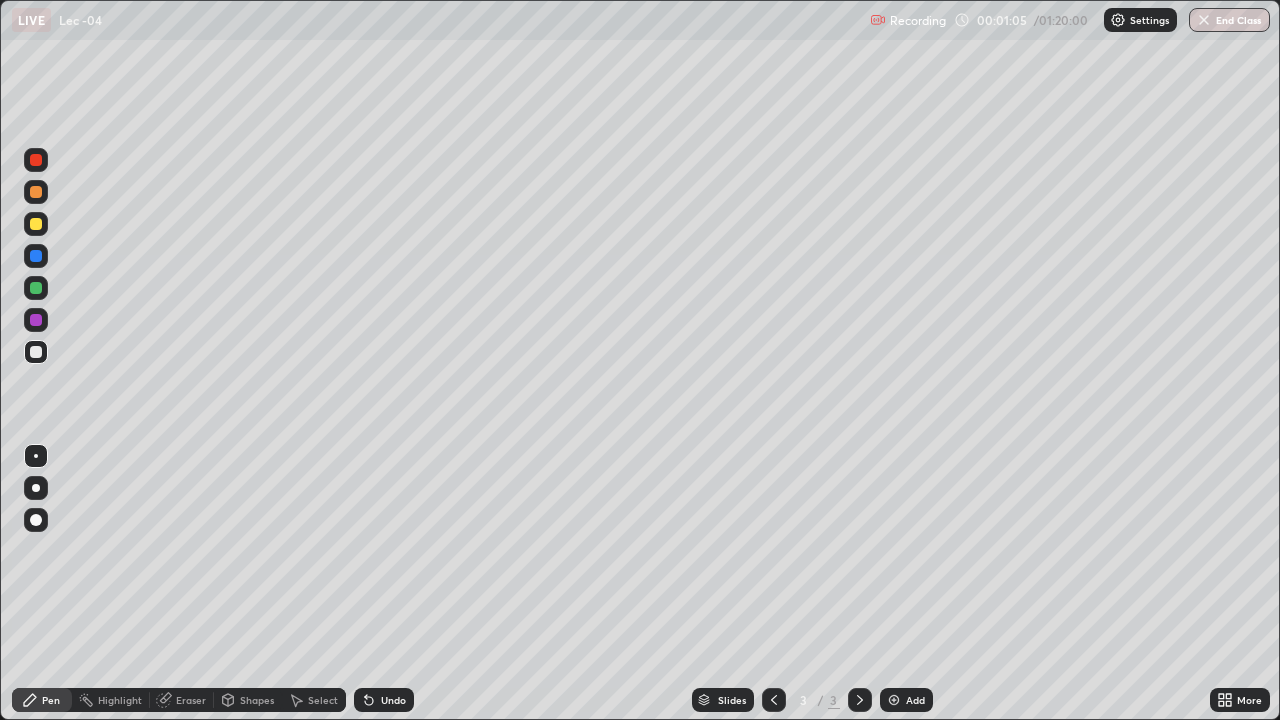 click at bounding box center [36, 288] 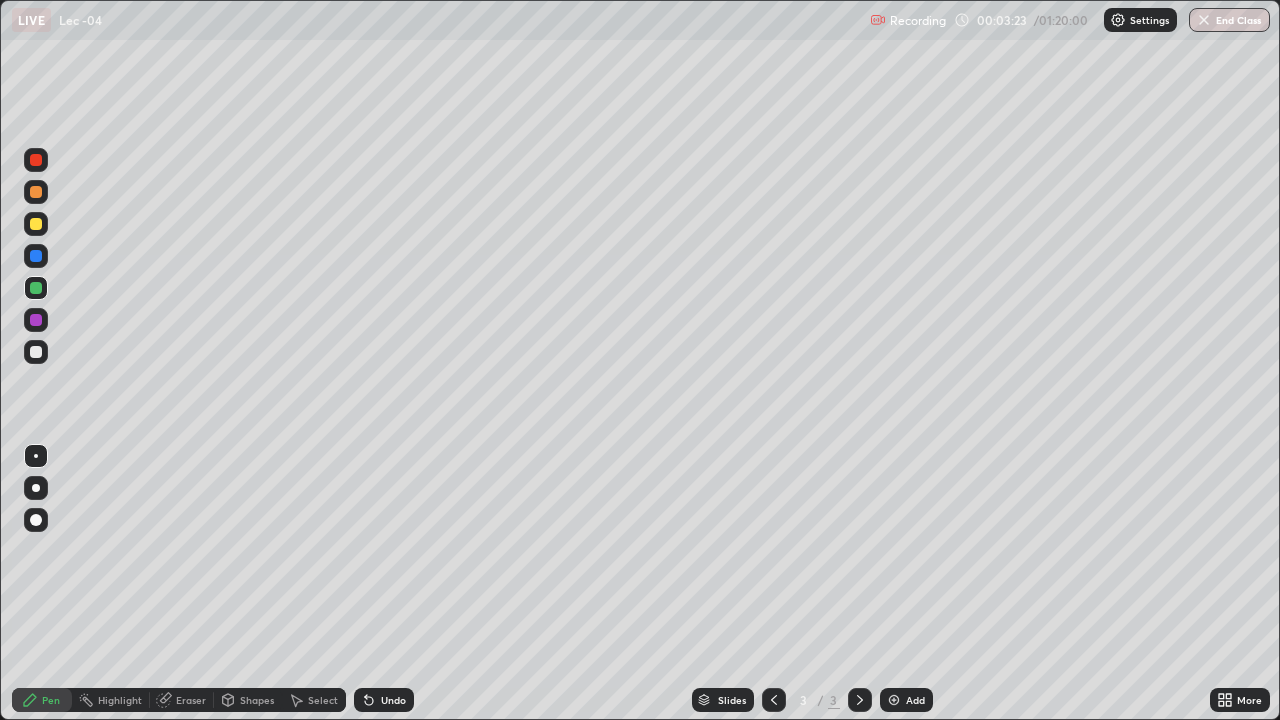 click at bounding box center (36, 352) 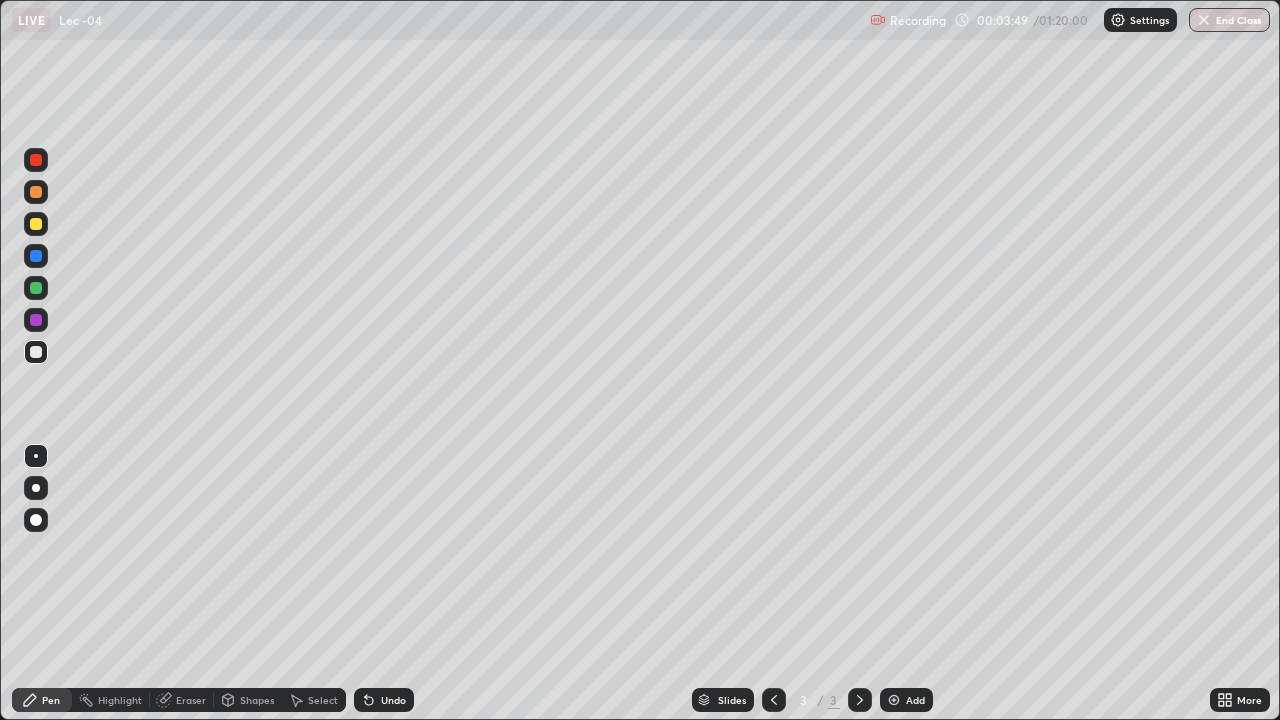 click on "Select" at bounding box center [323, 700] 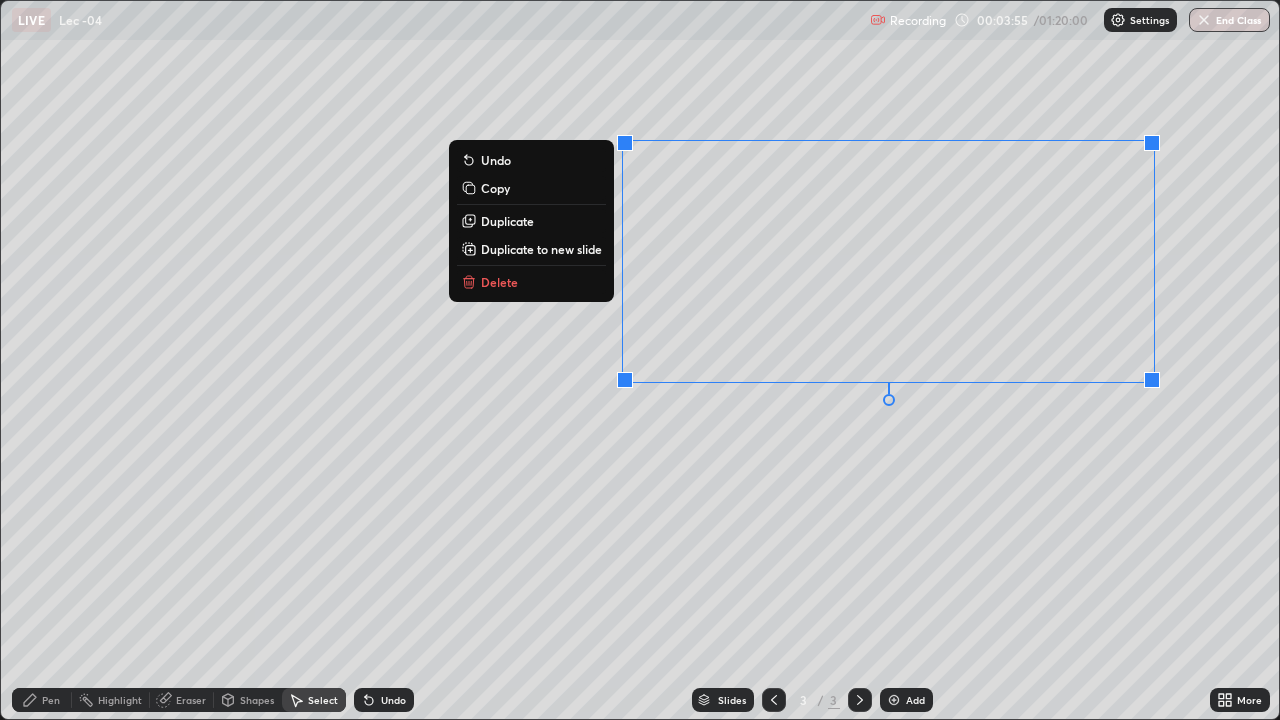 click on "Duplicate to new slide" at bounding box center (541, 249) 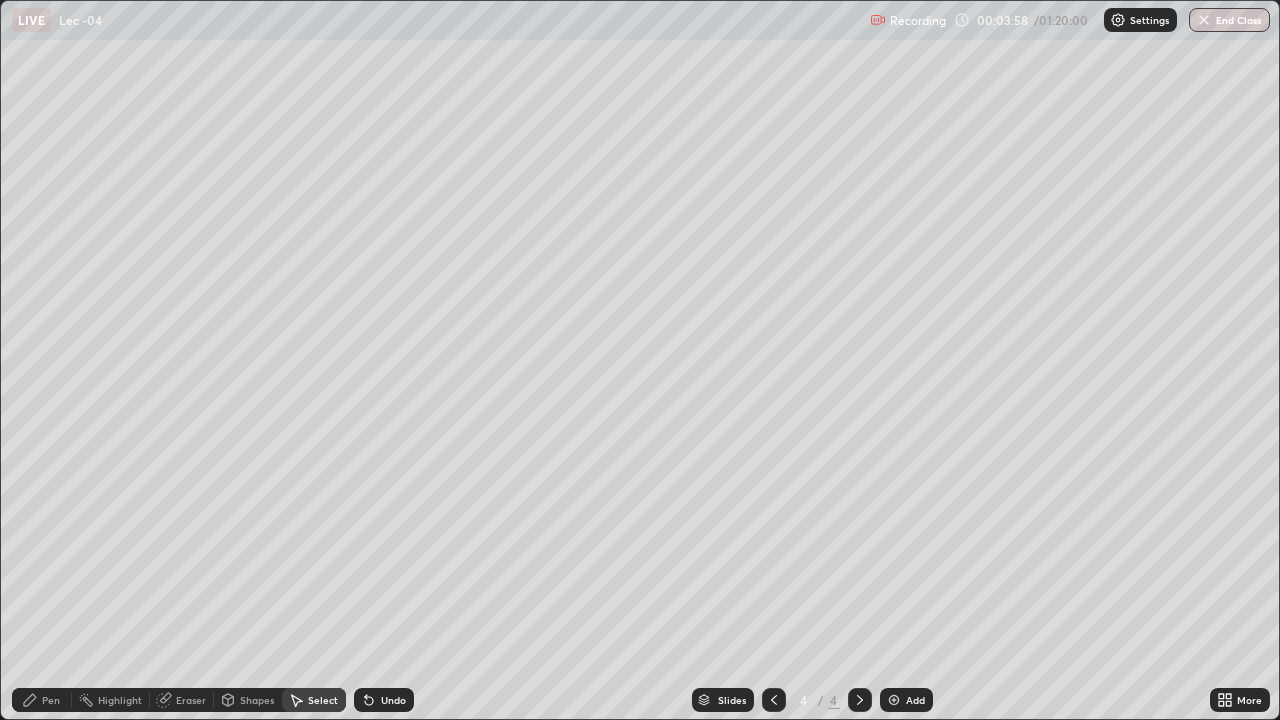 click on "Pen" at bounding box center [51, 700] 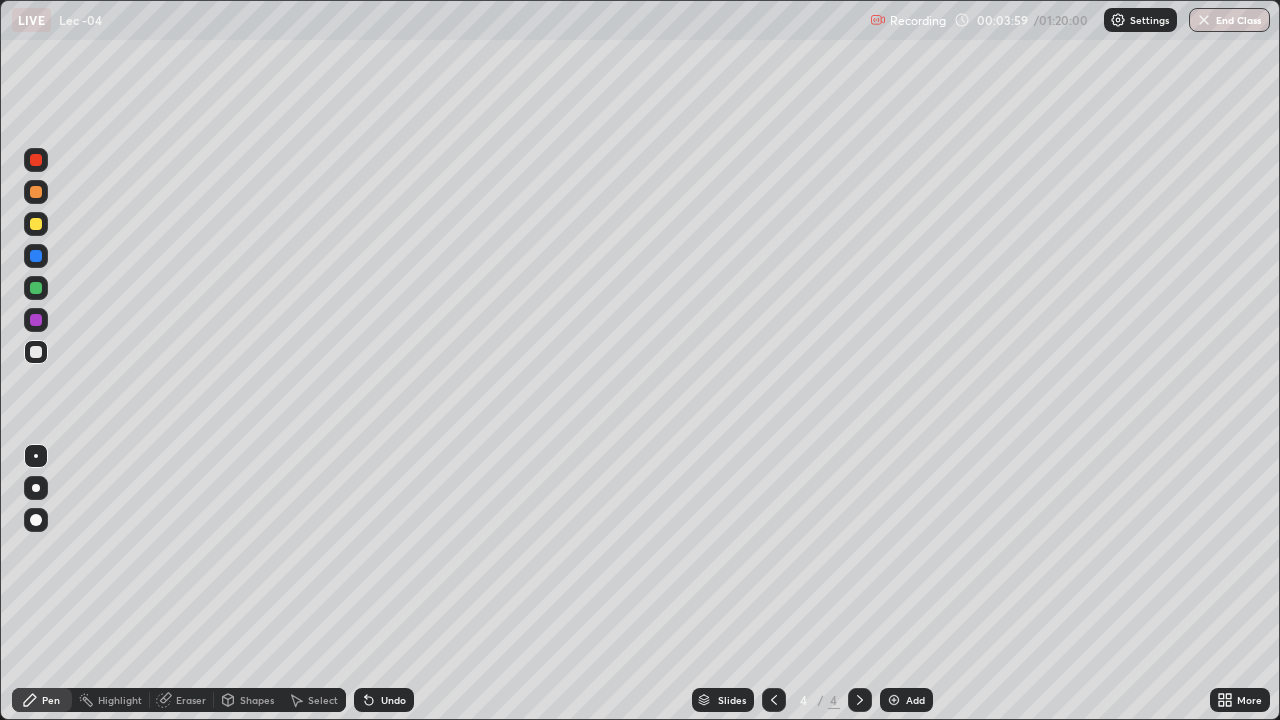 click at bounding box center (36, 352) 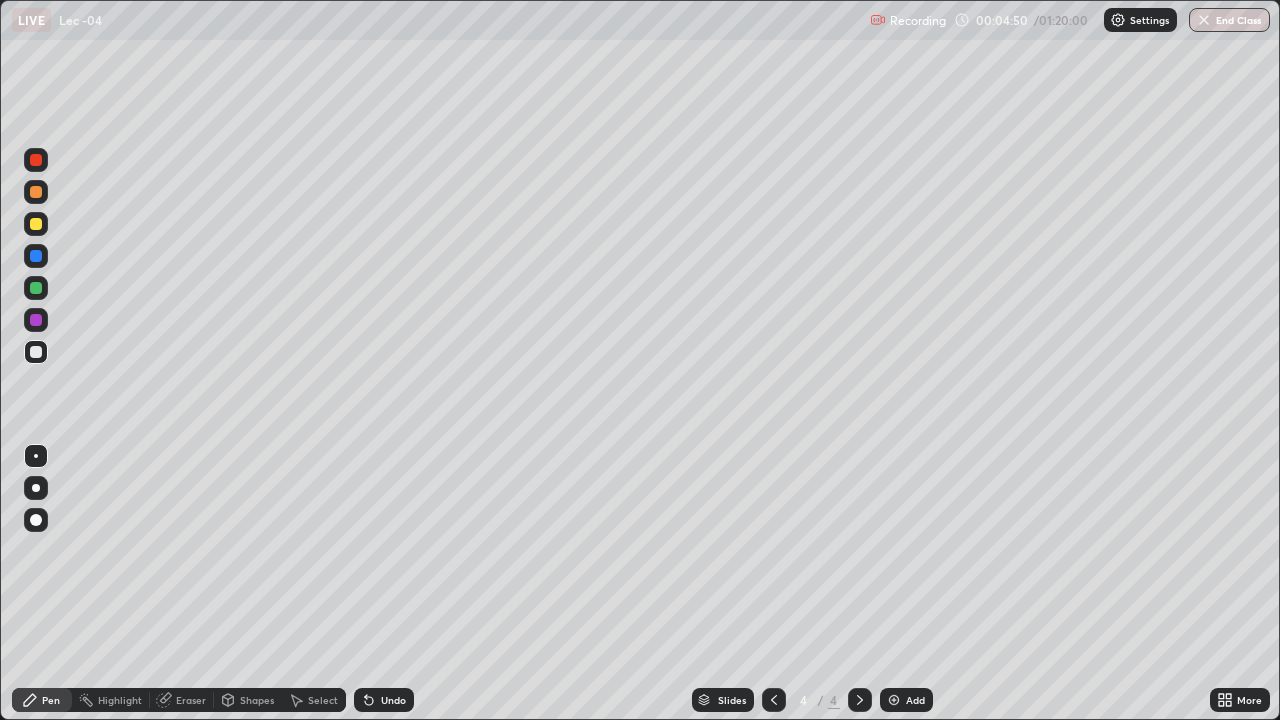 click on "Undo" at bounding box center [384, 700] 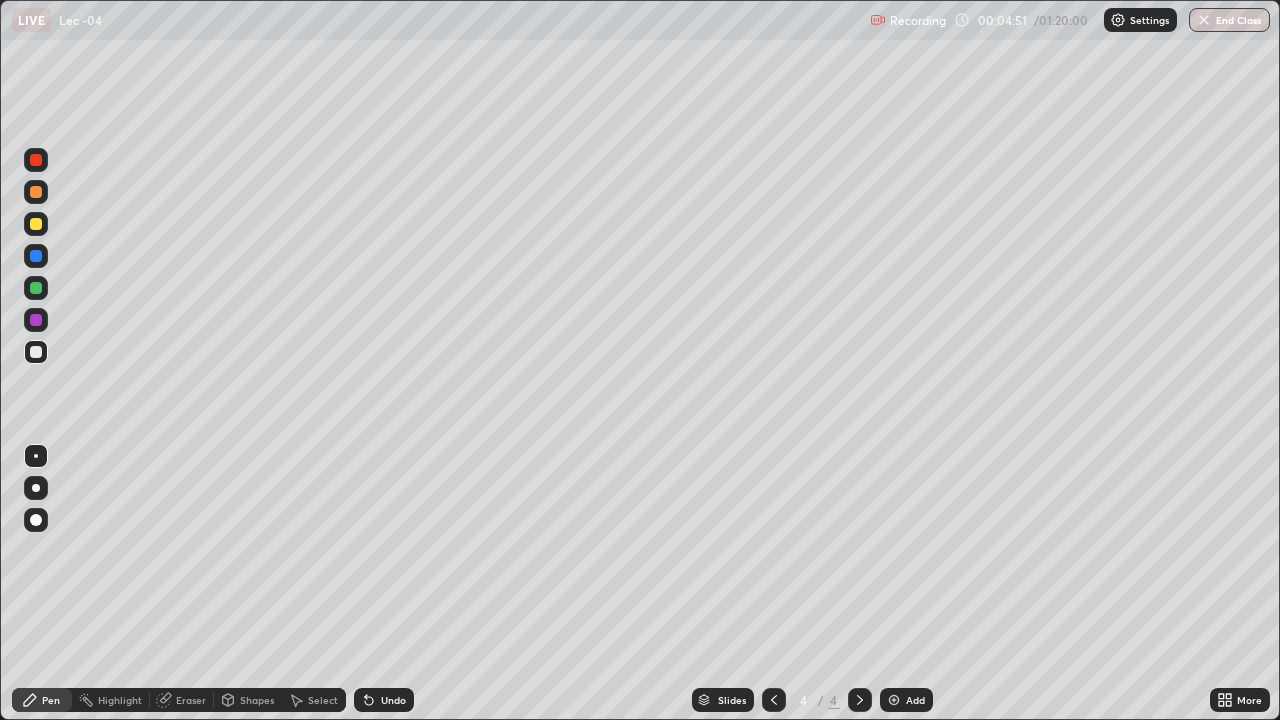 click on "Undo" at bounding box center (393, 700) 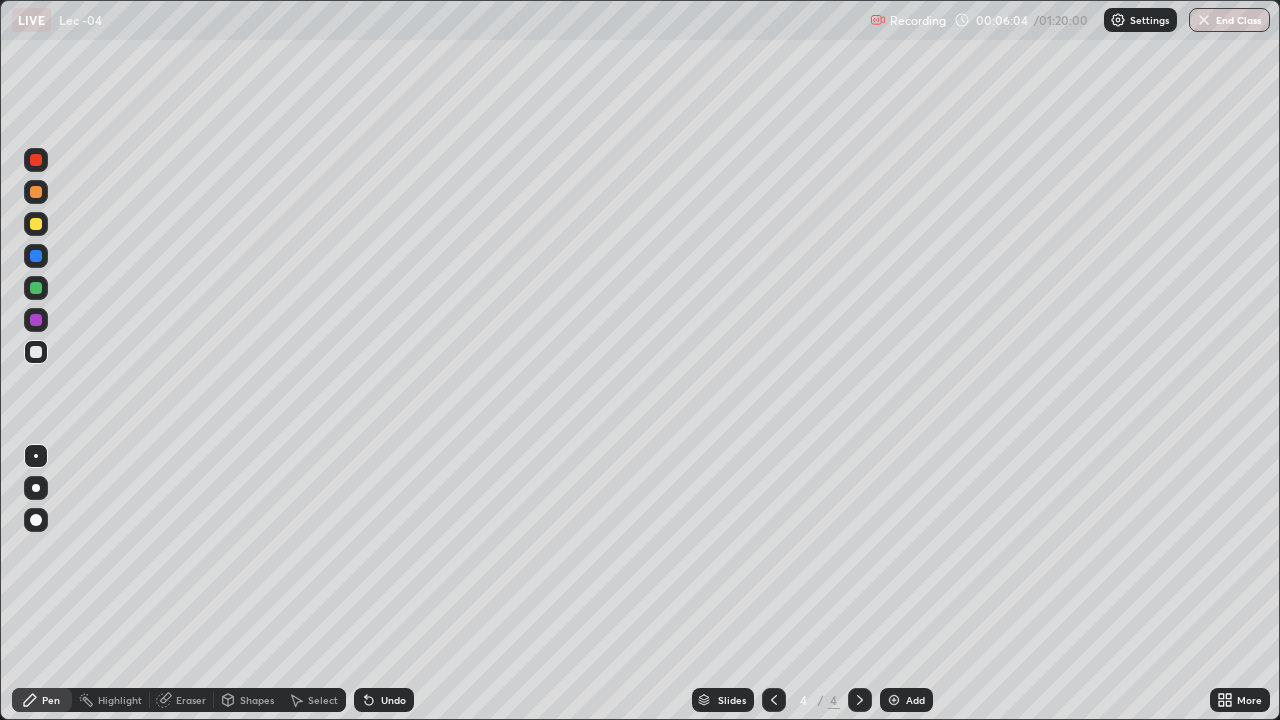click on "Undo" at bounding box center [393, 700] 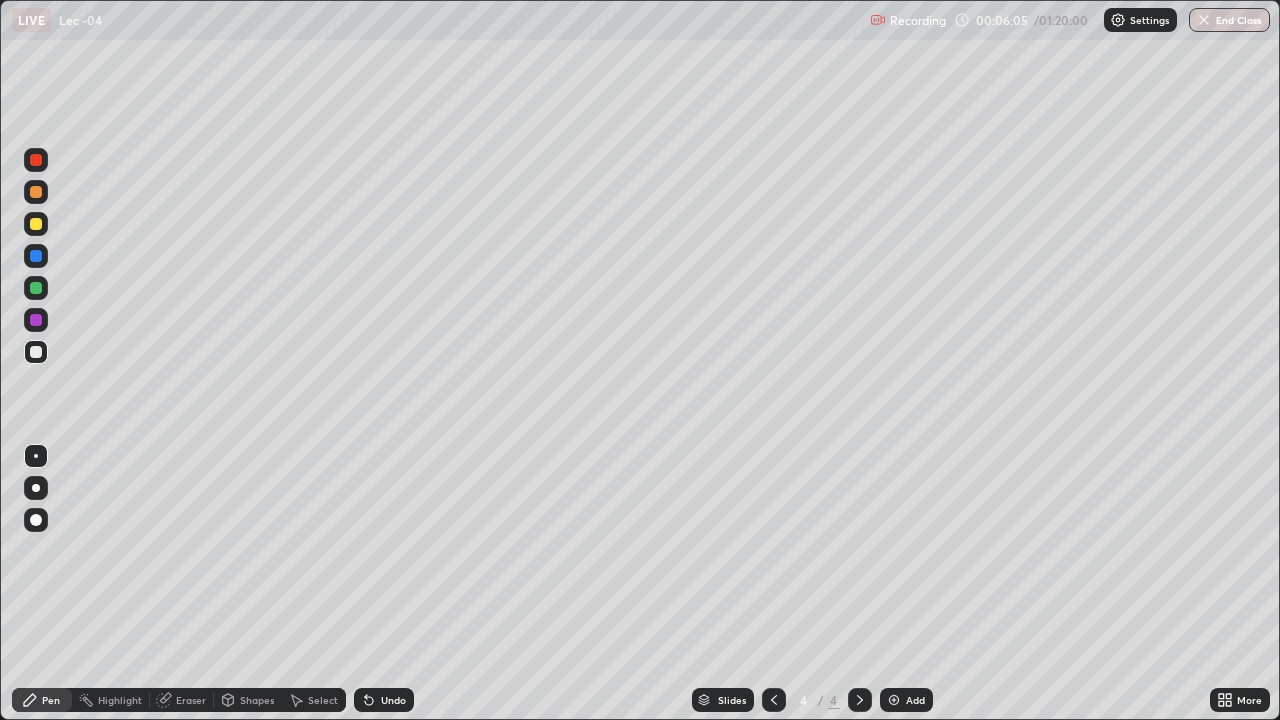 click on "Undo" at bounding box center [384, 700] 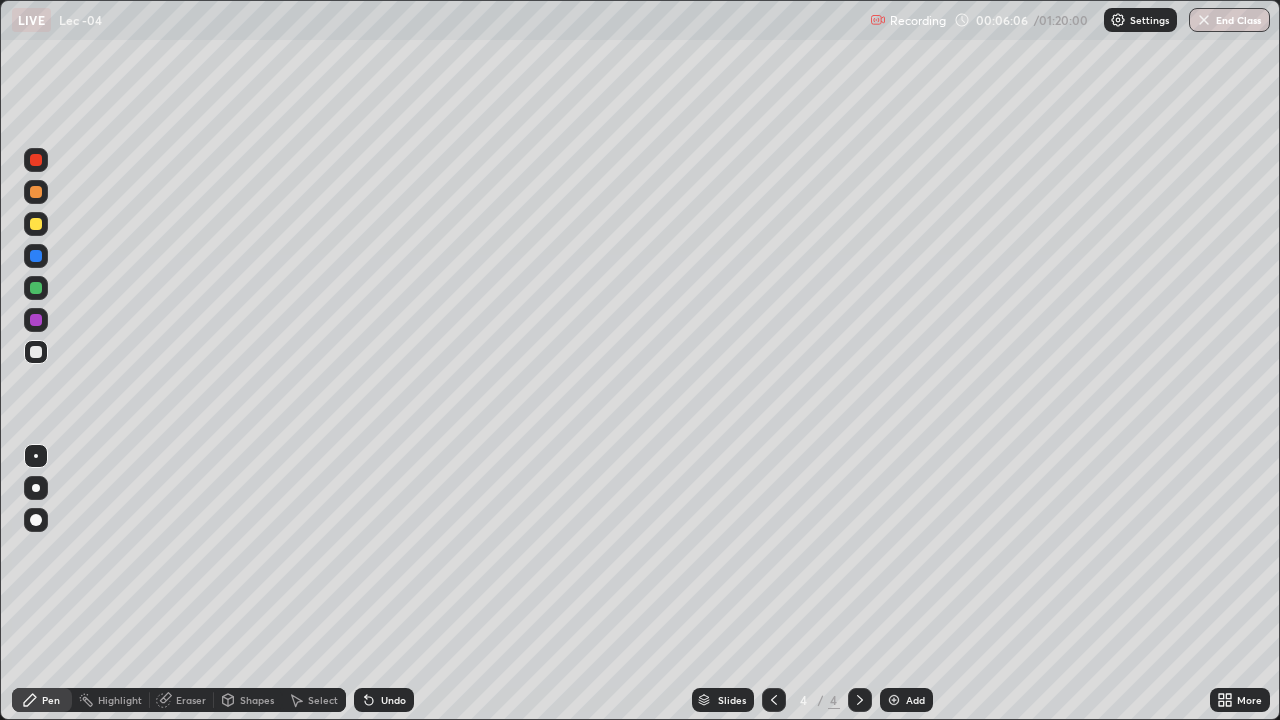 click 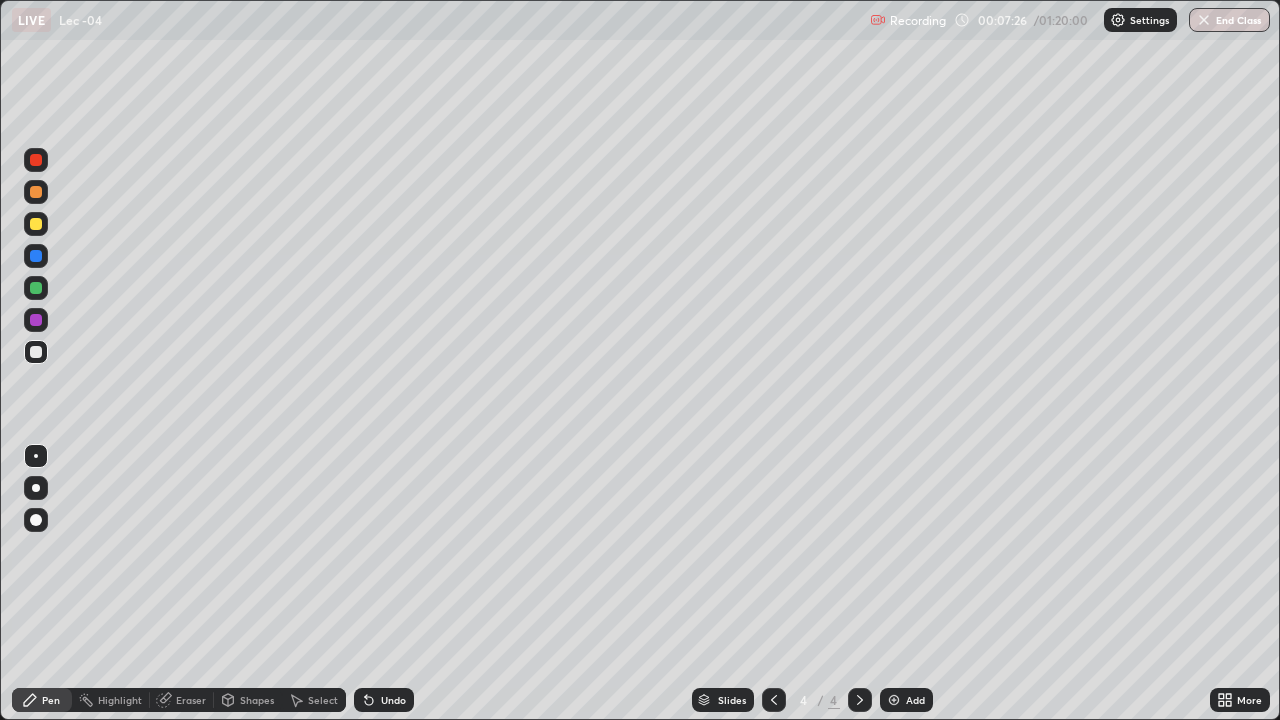 click on "Add" at bounding box center [915, 700] 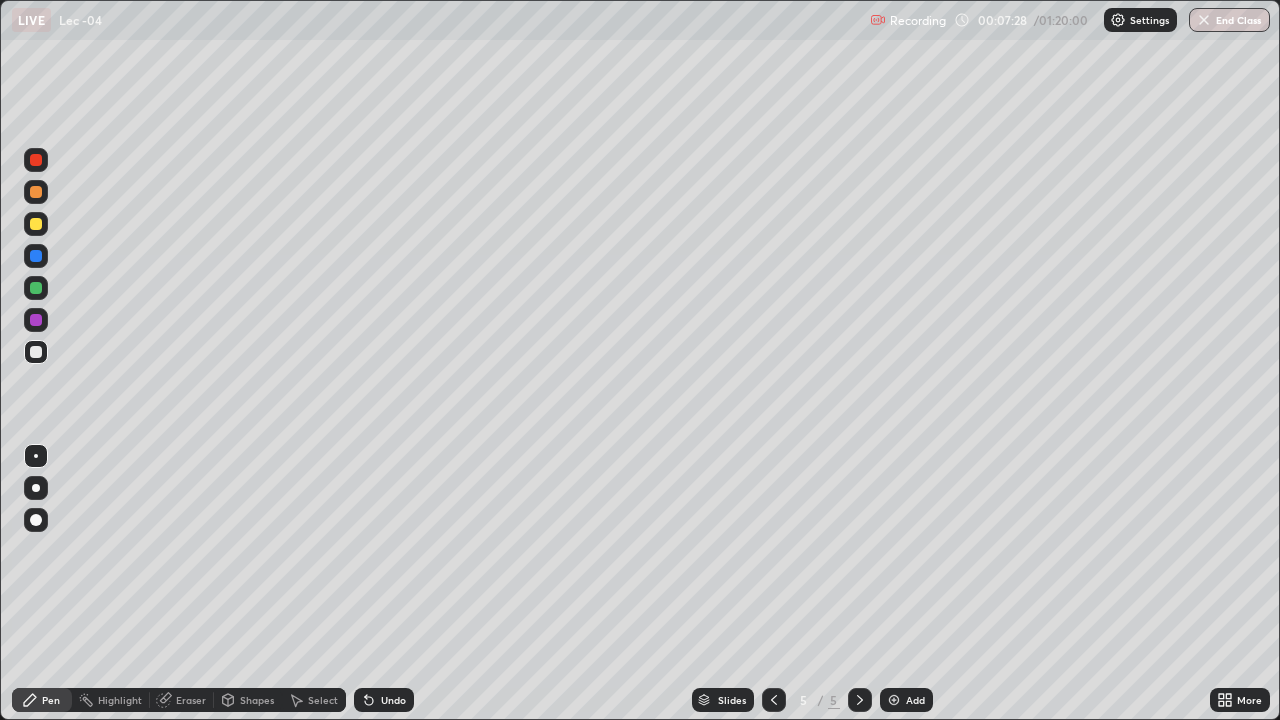 click at bounding box center [36, 288] 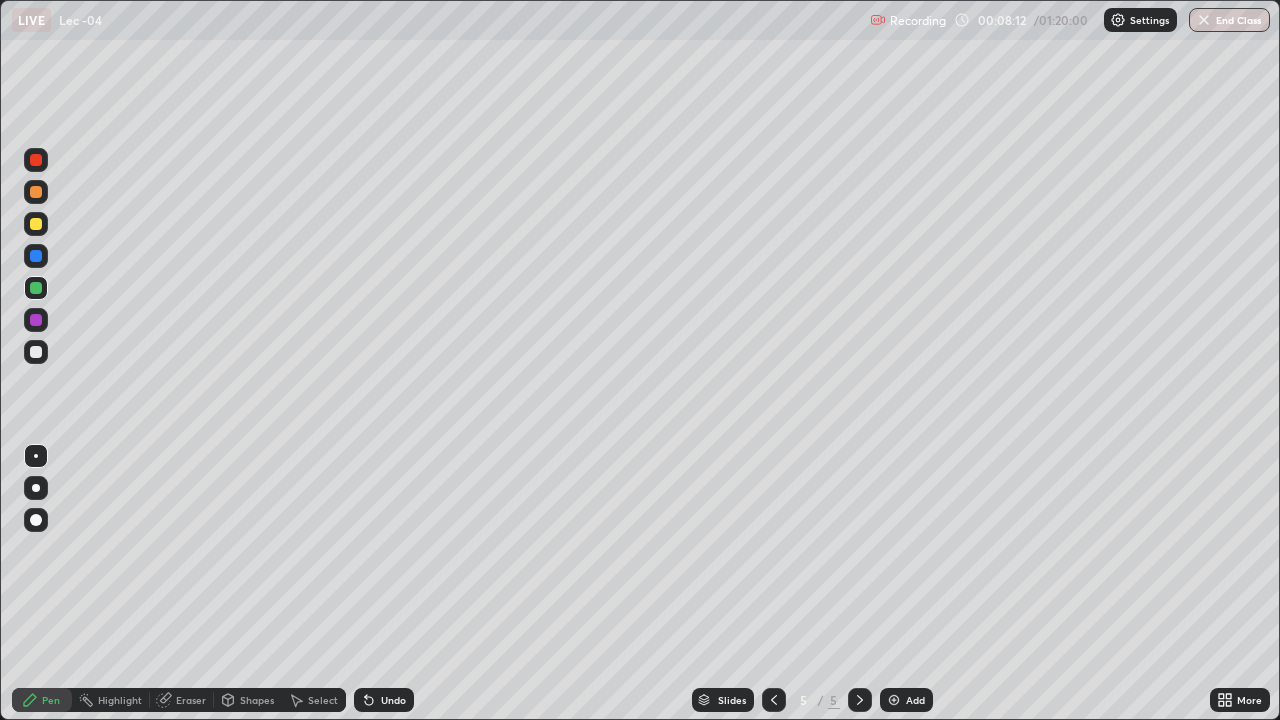 click on "Undo" at bounding box center [393, 700] 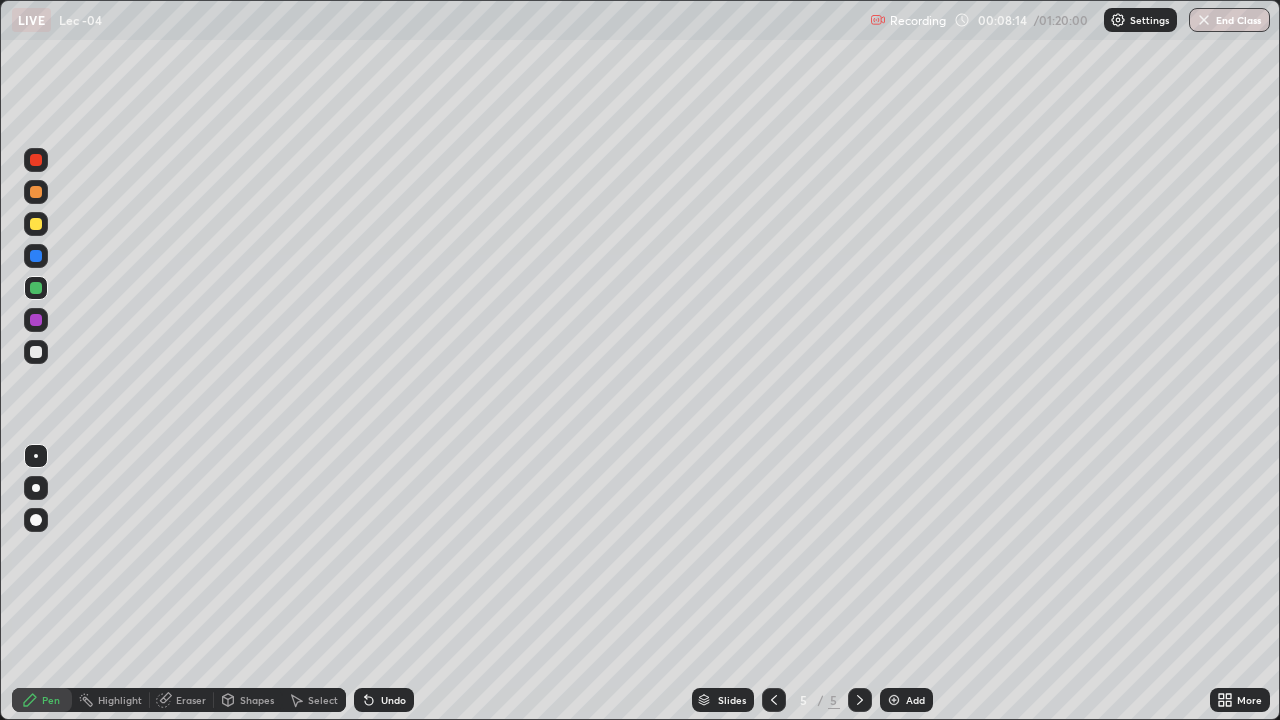 click on "Undo" at bounding box center (393, 700) 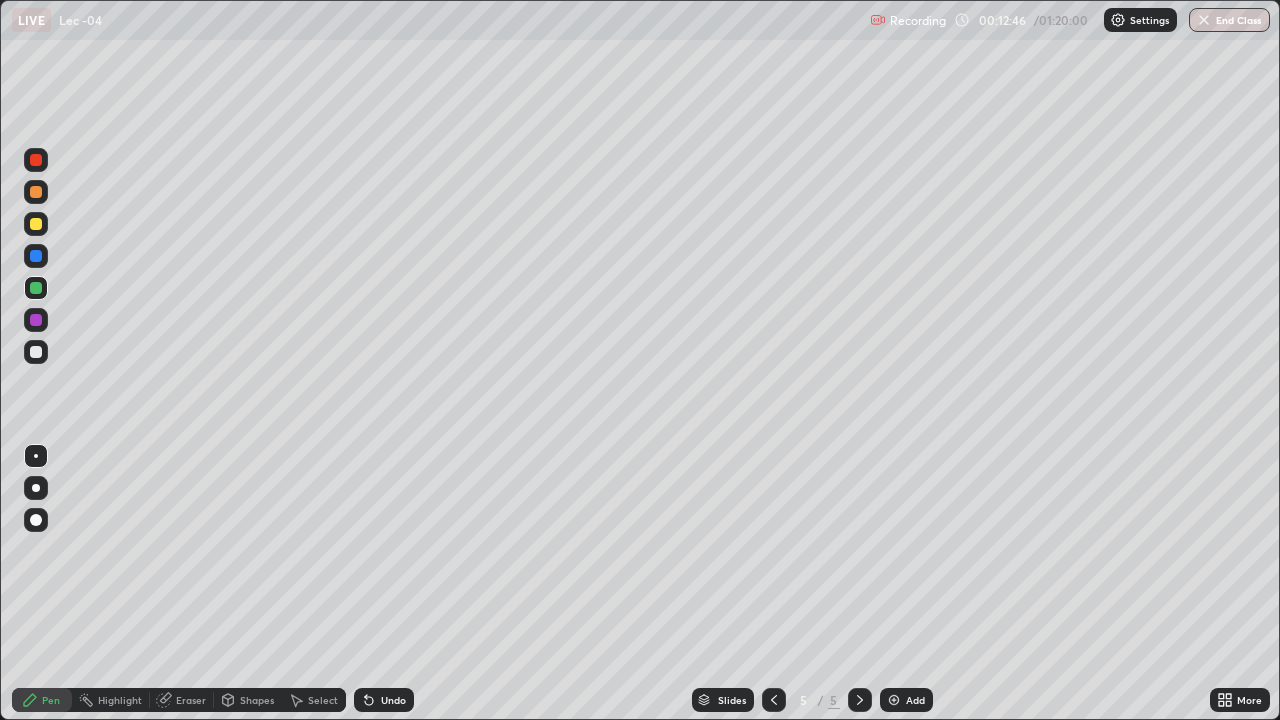 click at bounding box center (36, 352) 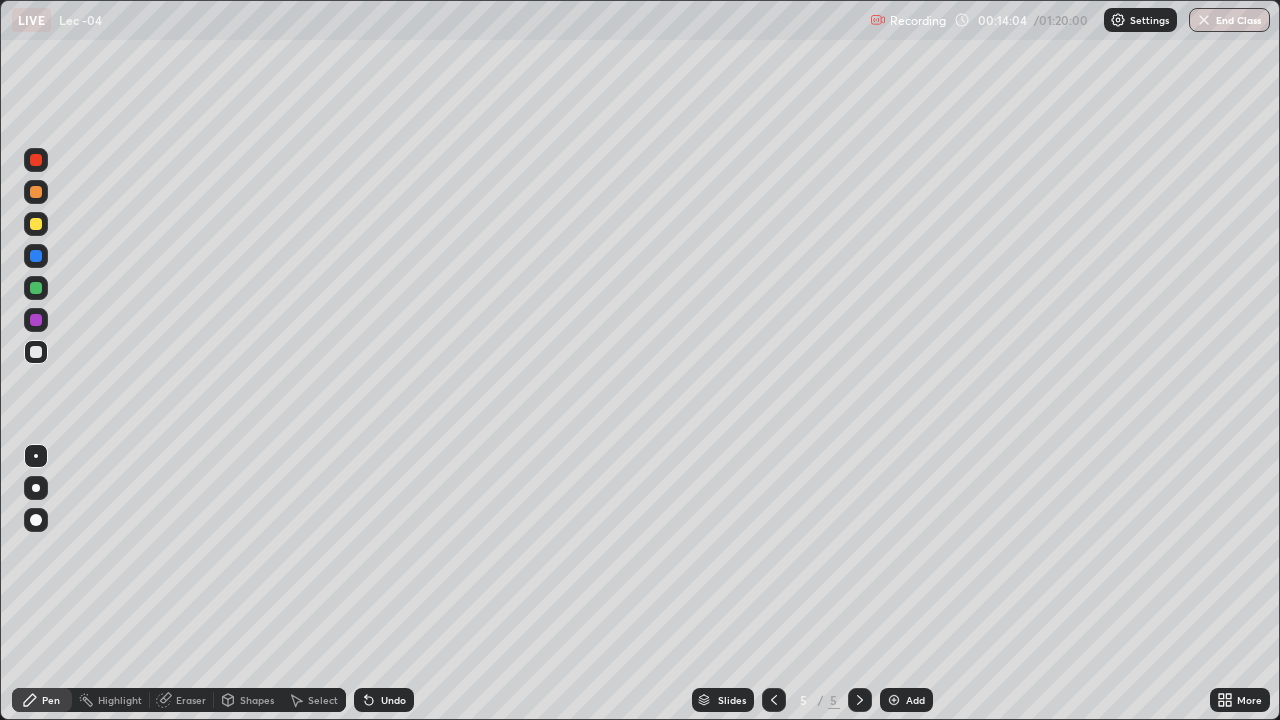 click on "Select" at bounding box center (323, 700) 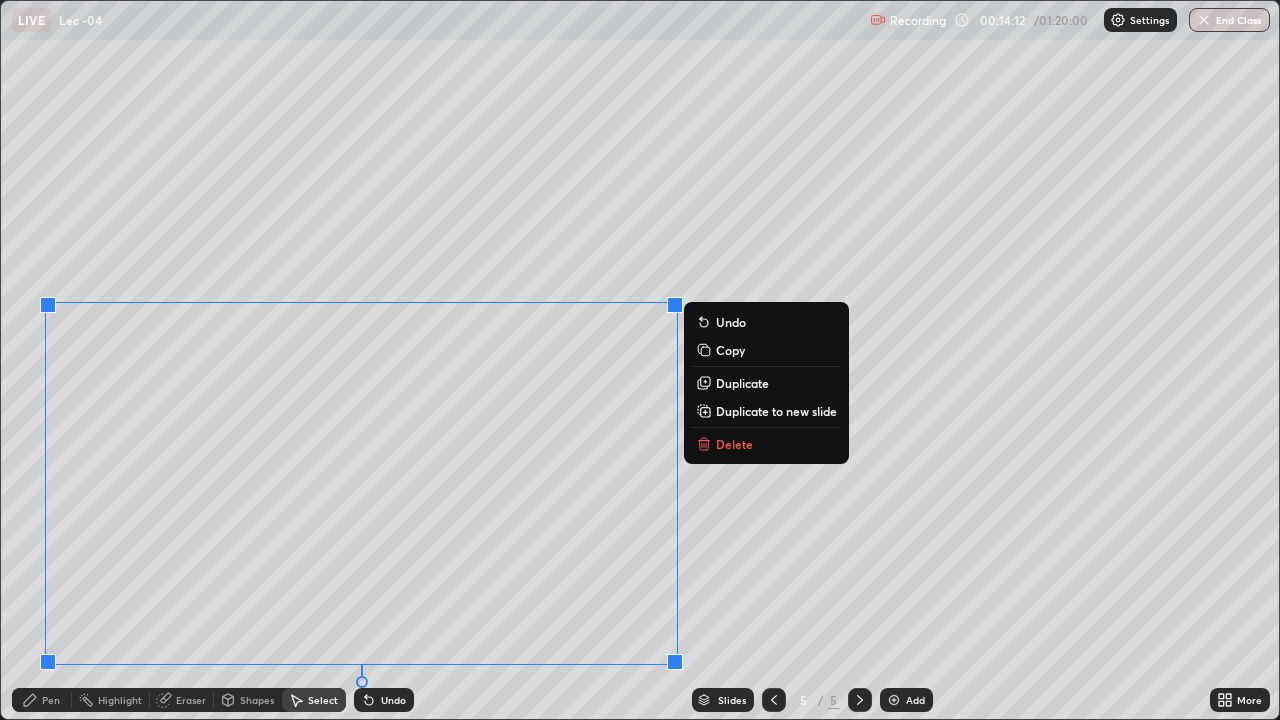 click on "Highlight" at bounding box center [111, 700] 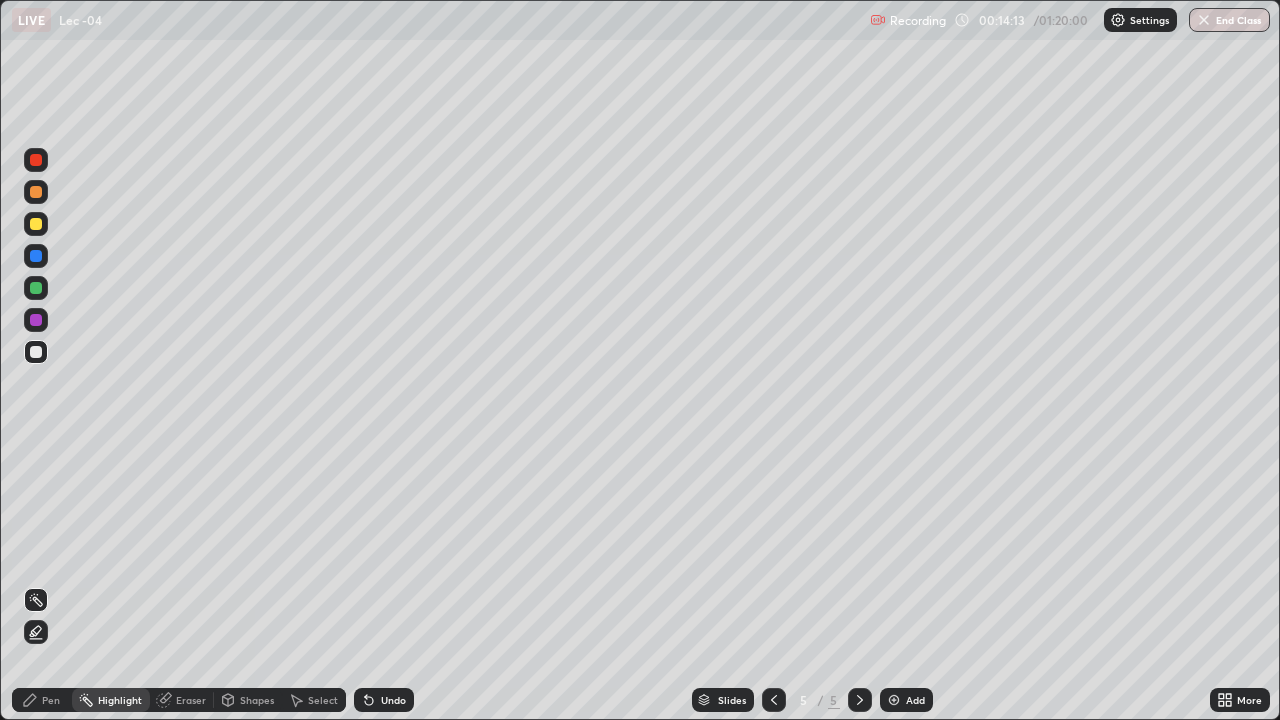 click on "Pen" at bounding box center [51, 700] 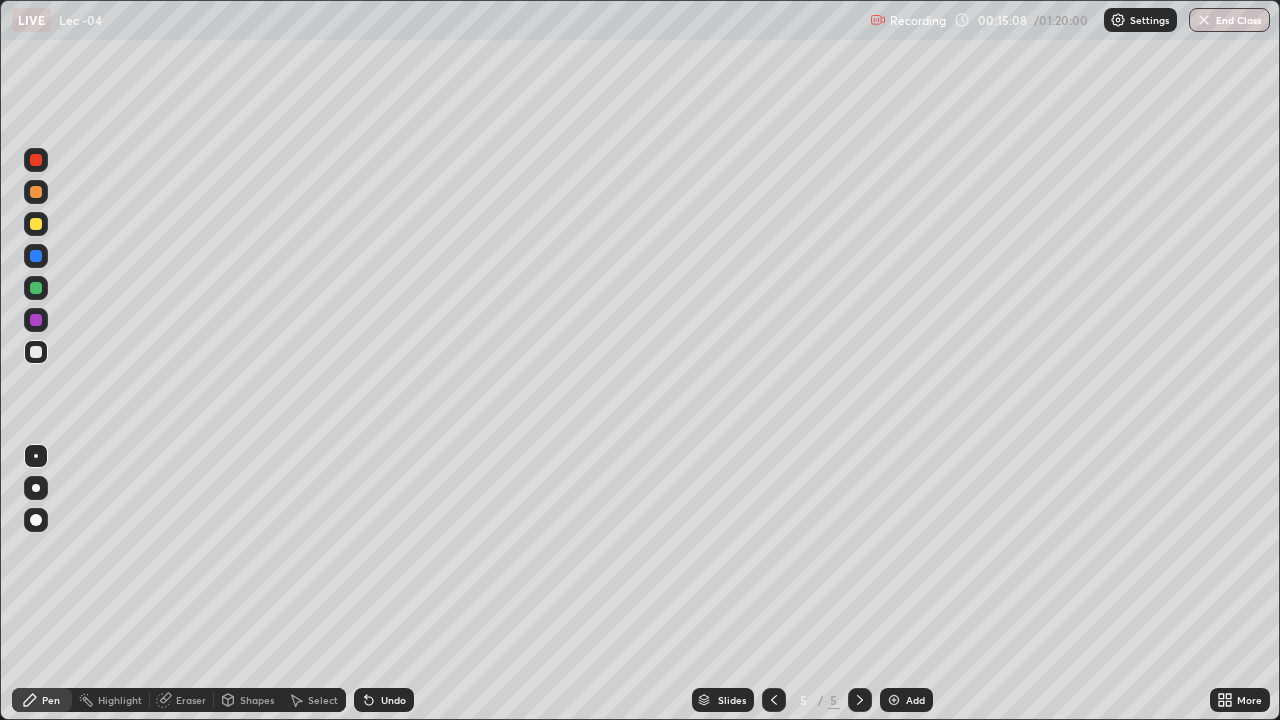 click on "Eraser" at bounding box center [191, 700] 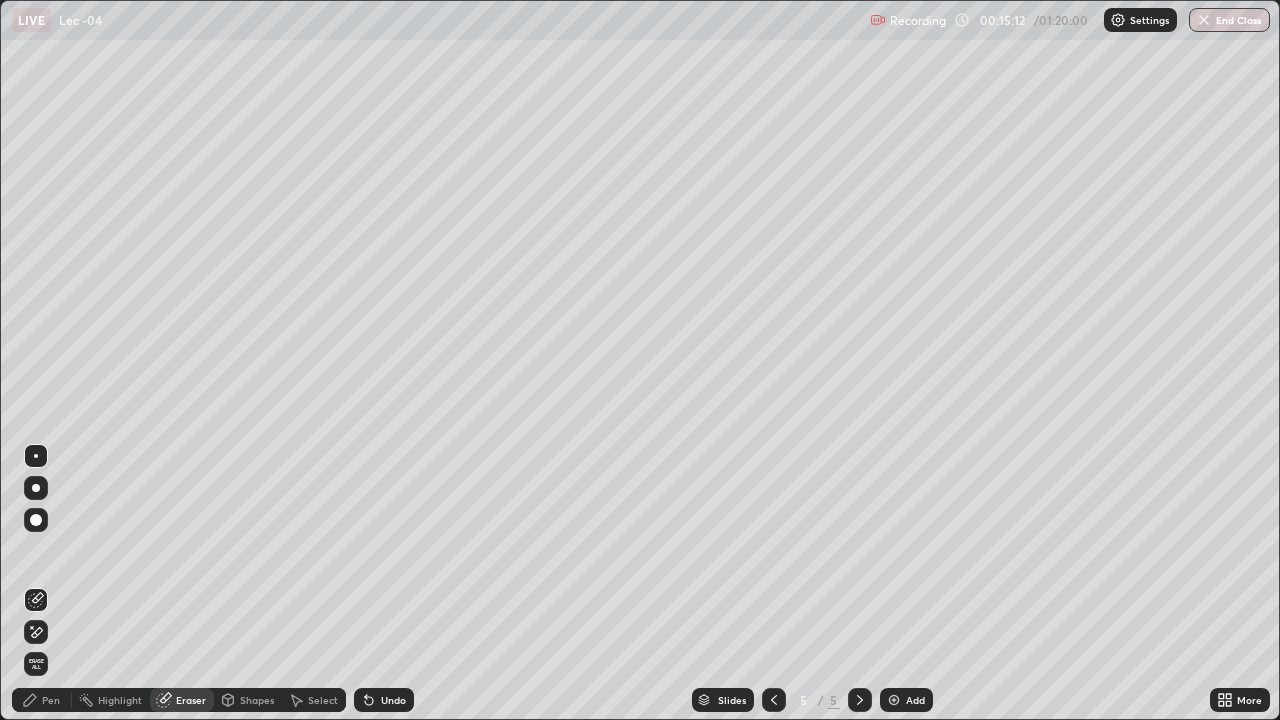 click on "Pen" at bounding box center (51, 700) 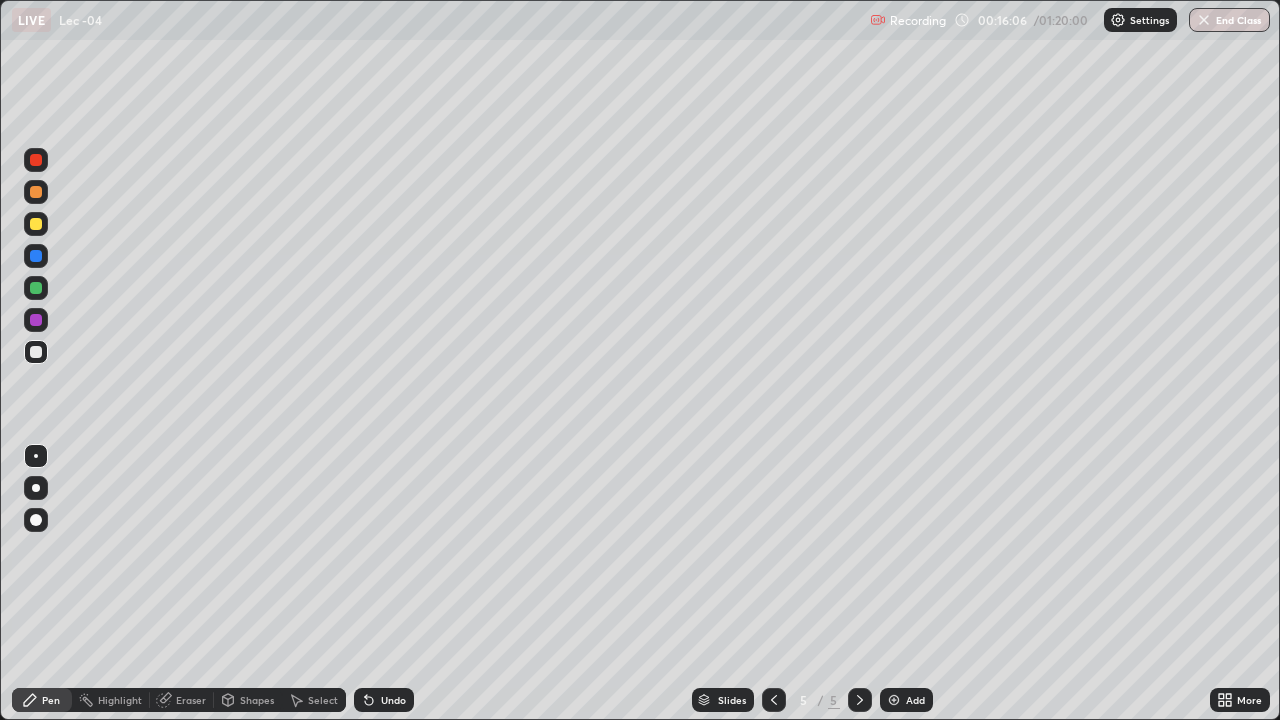 click on "Add" at bounding box center [906, 700] 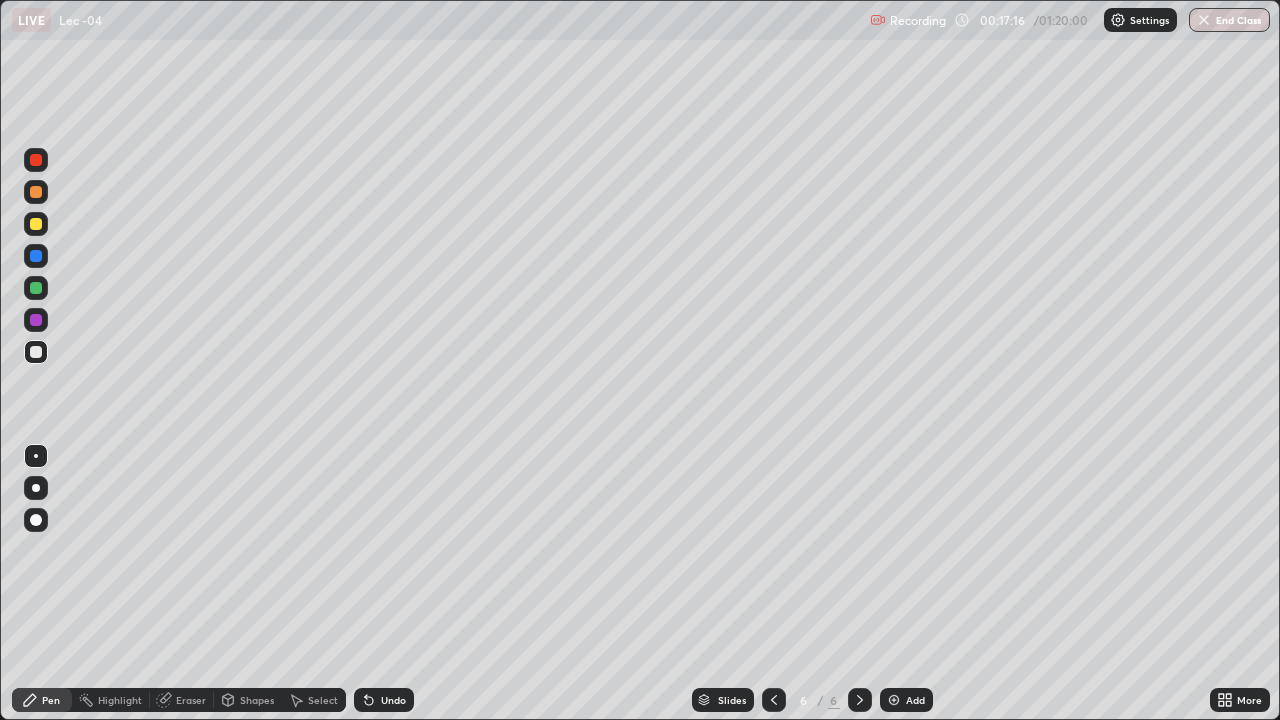 click at bounding box center [774, 700] 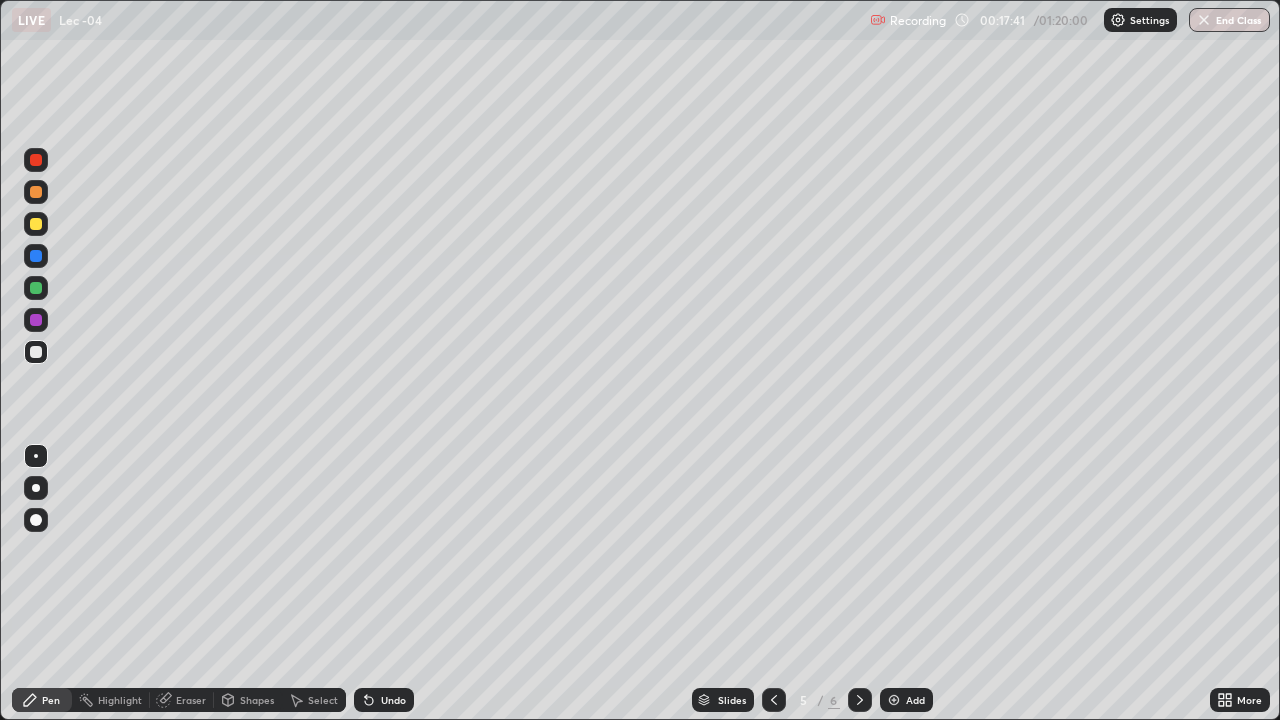 click on "Undo" at bounding box center [393, 700] 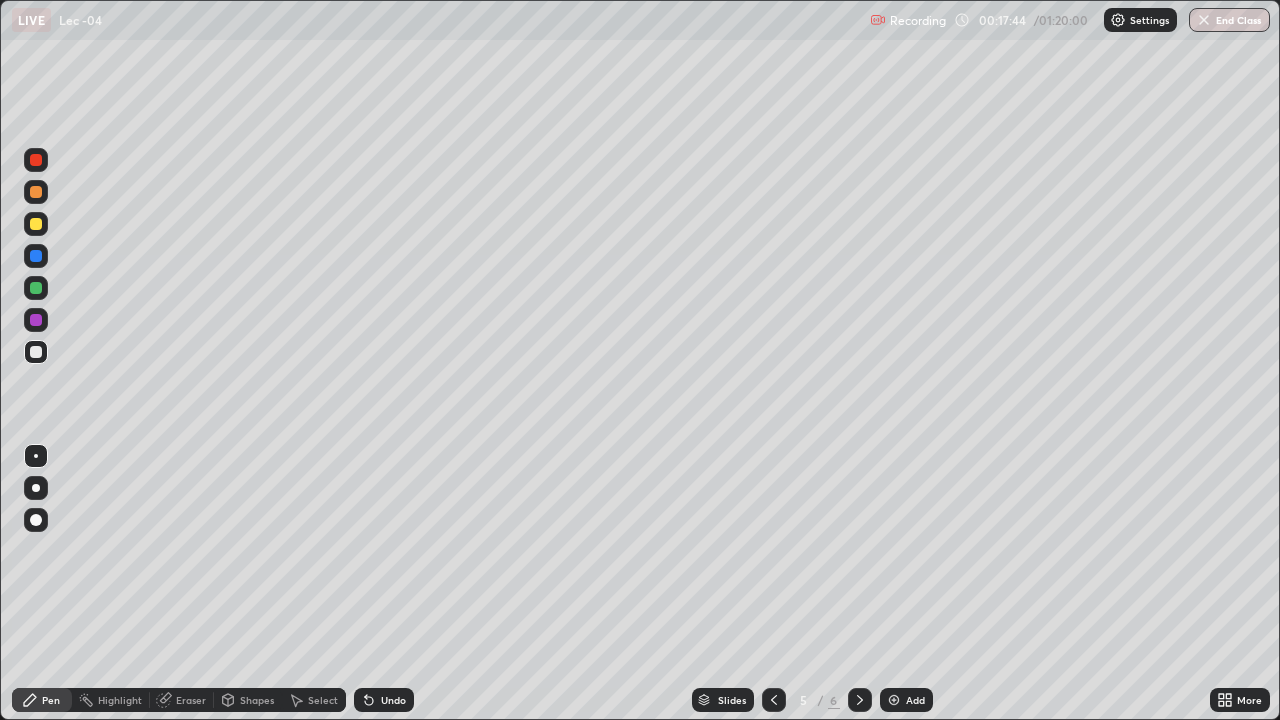 click 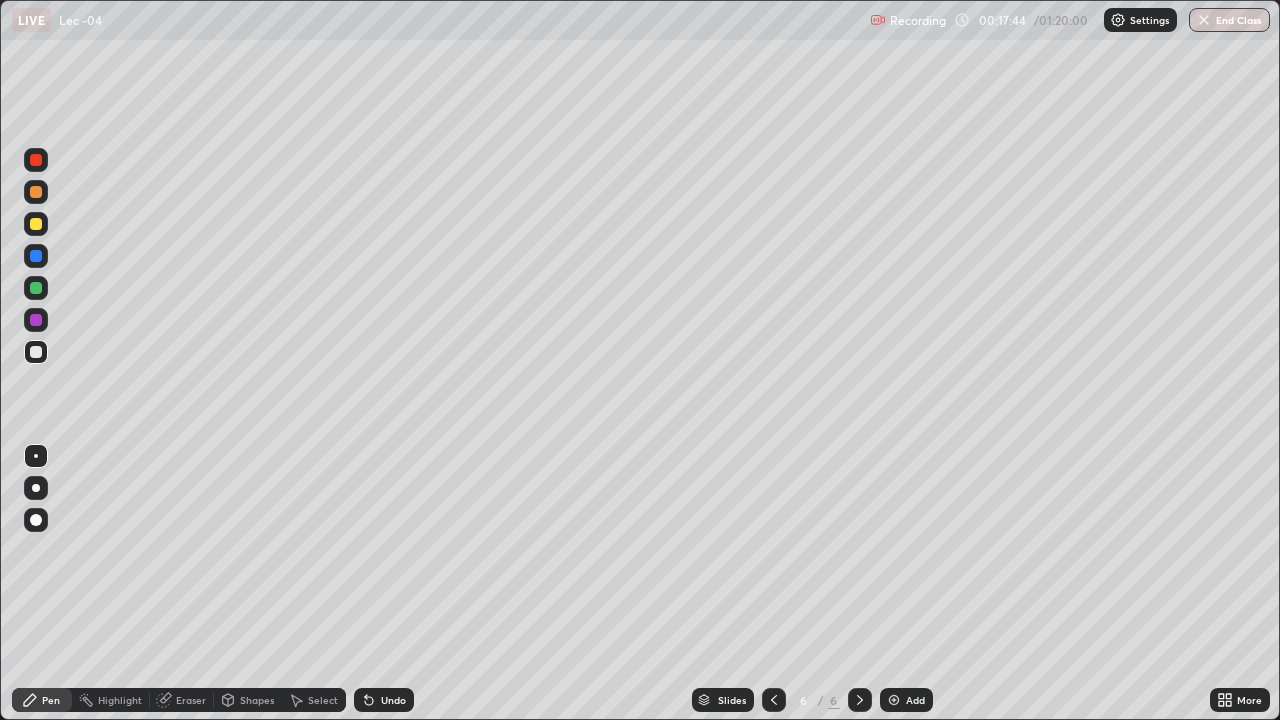 click on "Add" at bounding box center [915, 700] 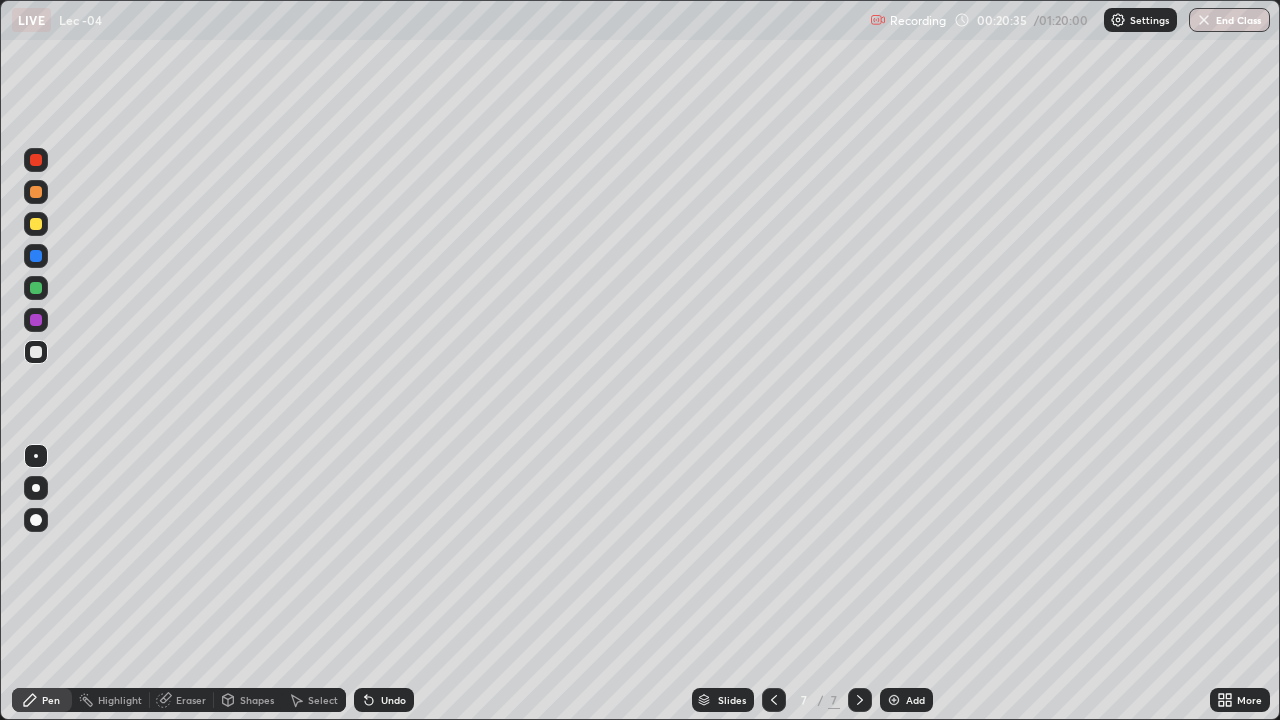click on "Add" at bounding box center [915, 700] 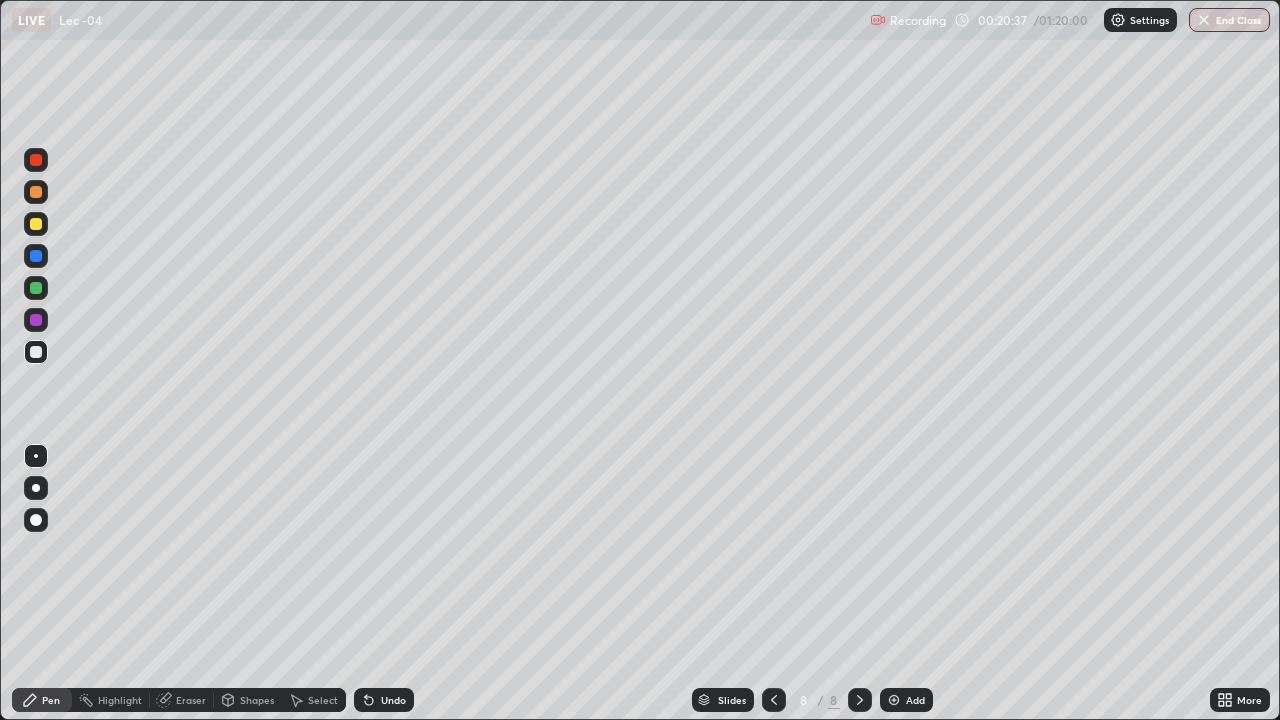 click at bounding box center (36, 288) 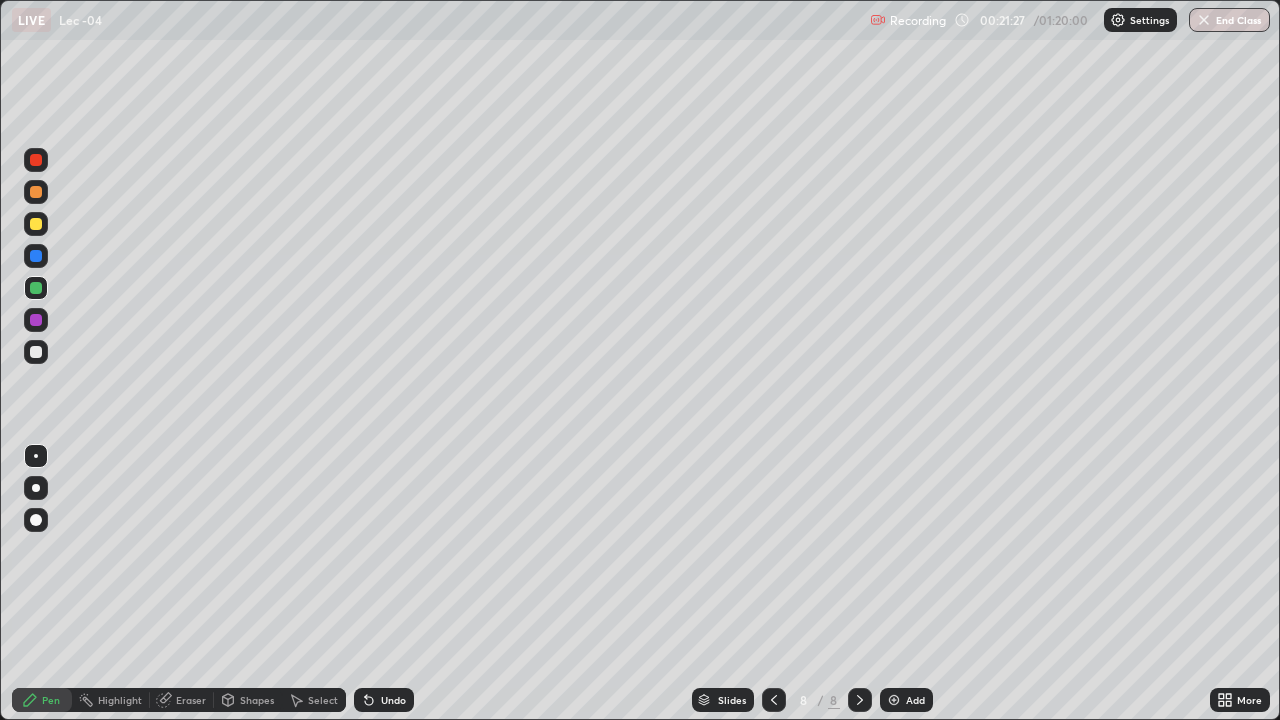 click at bounding box center (36, 352) 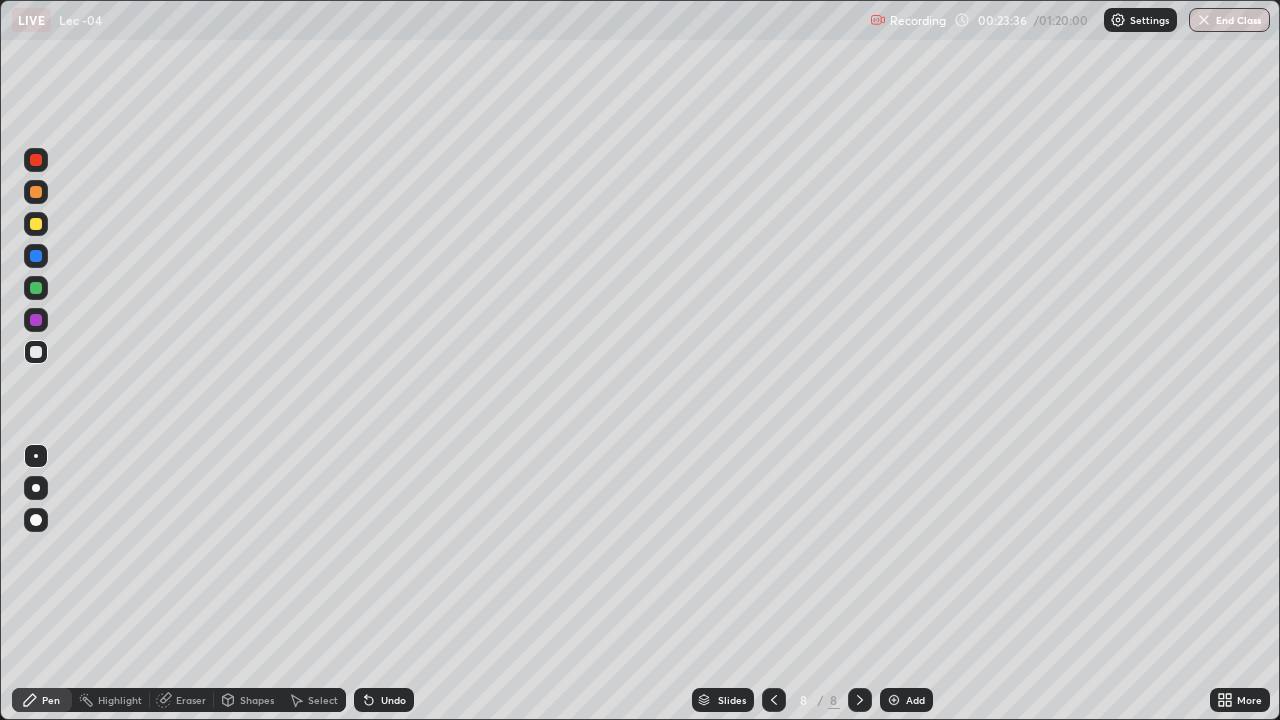 click on "Add" at bounding box center [906, 700] 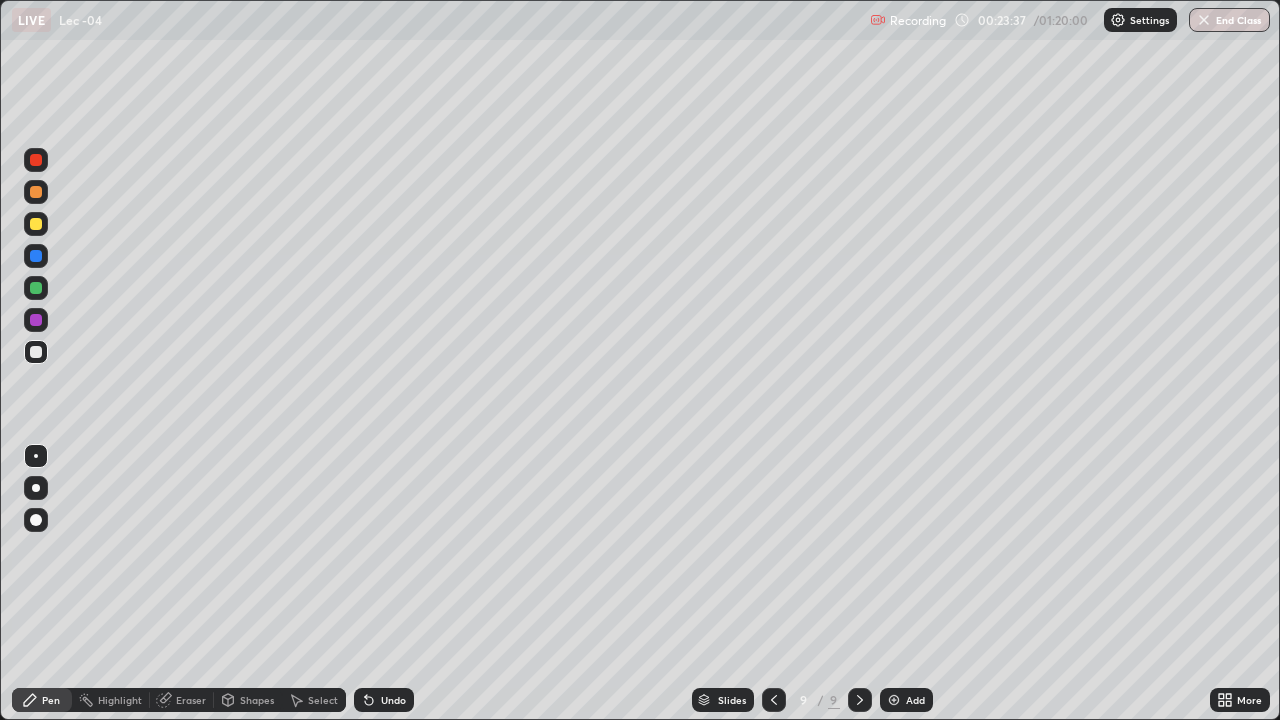 click at bounding box center (36, 352) 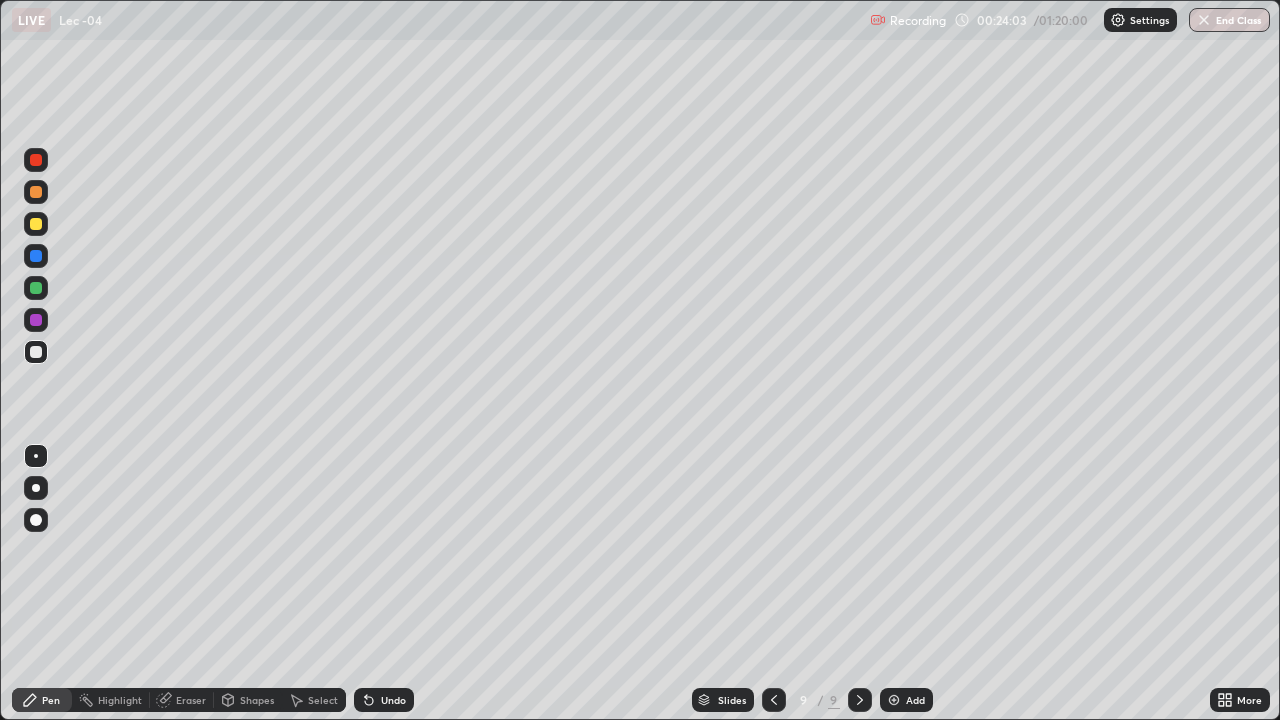 click on "Undo" at bounding box center (393, 700) 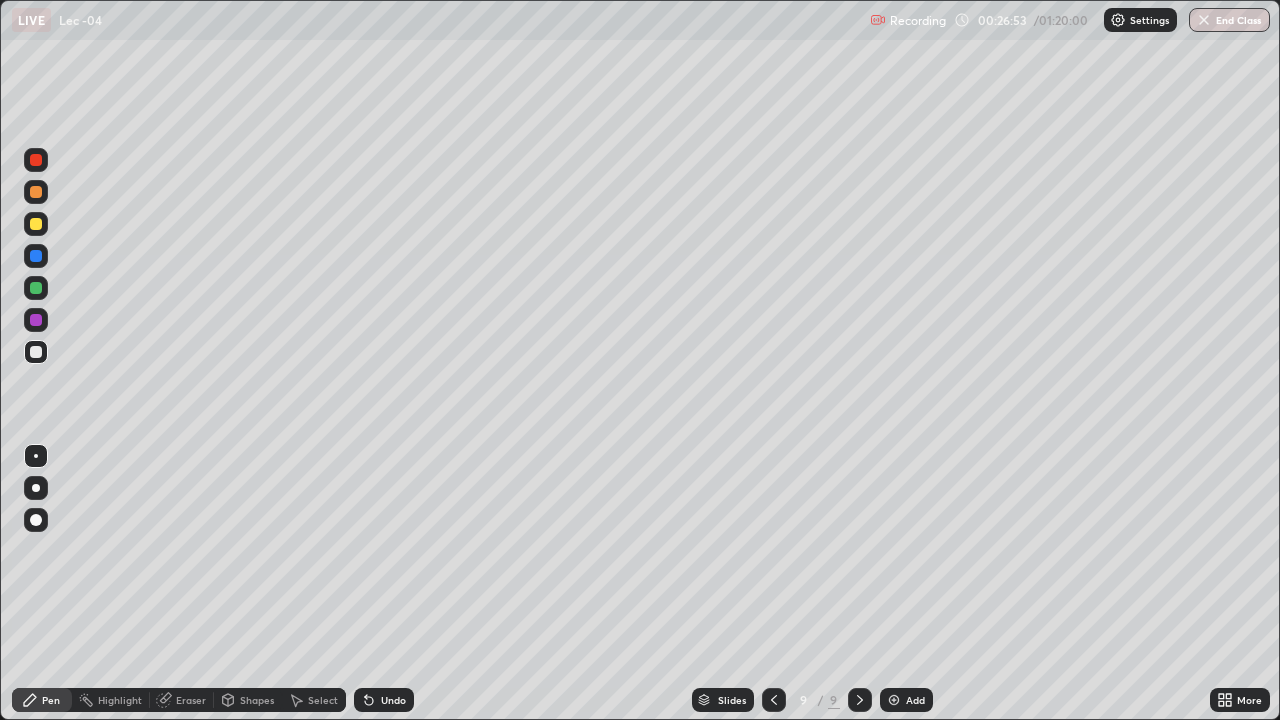 click at bounding box center [36, 288] 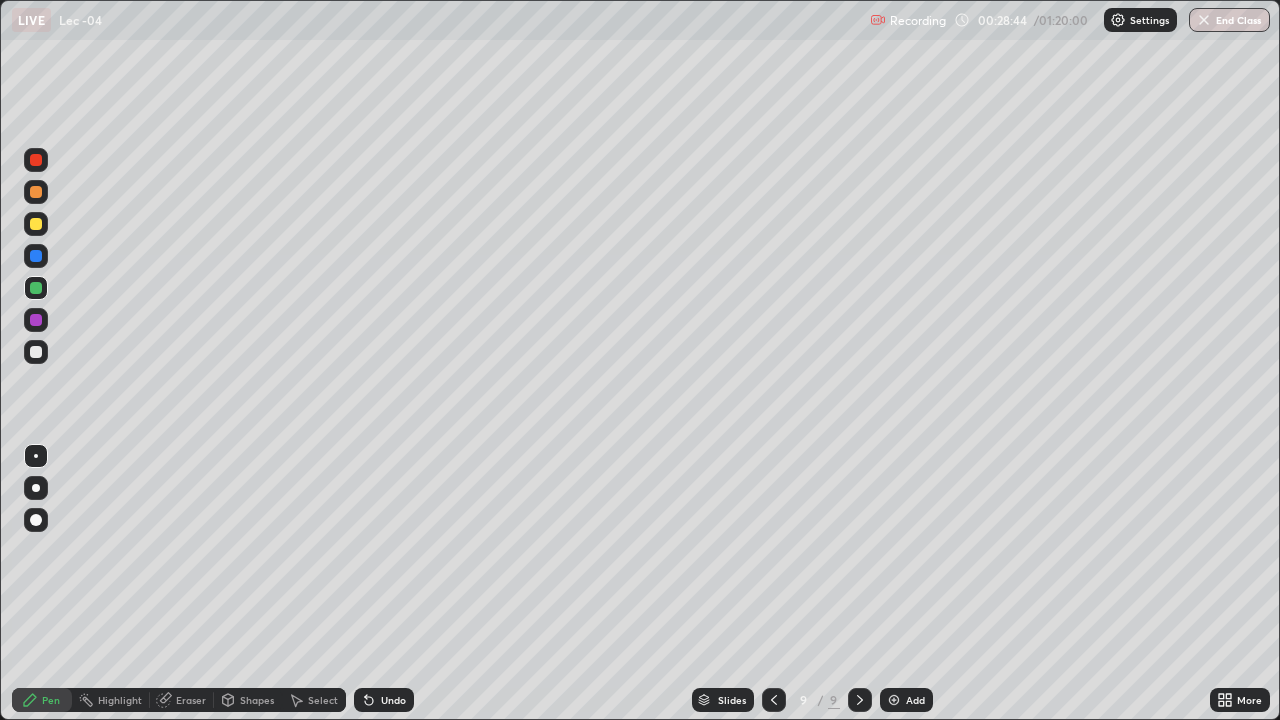 click on "Undo" at bounding box center [393, 700] 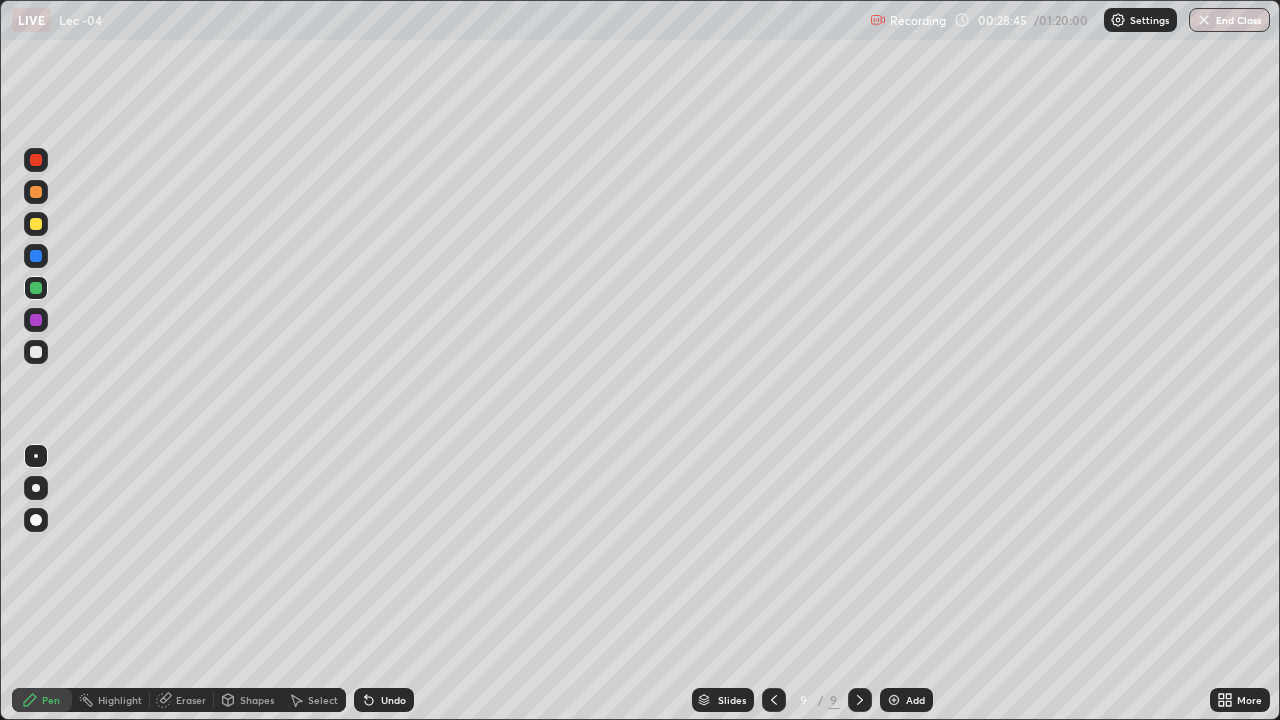 click on "Undo" at bounding box center (384, 700) 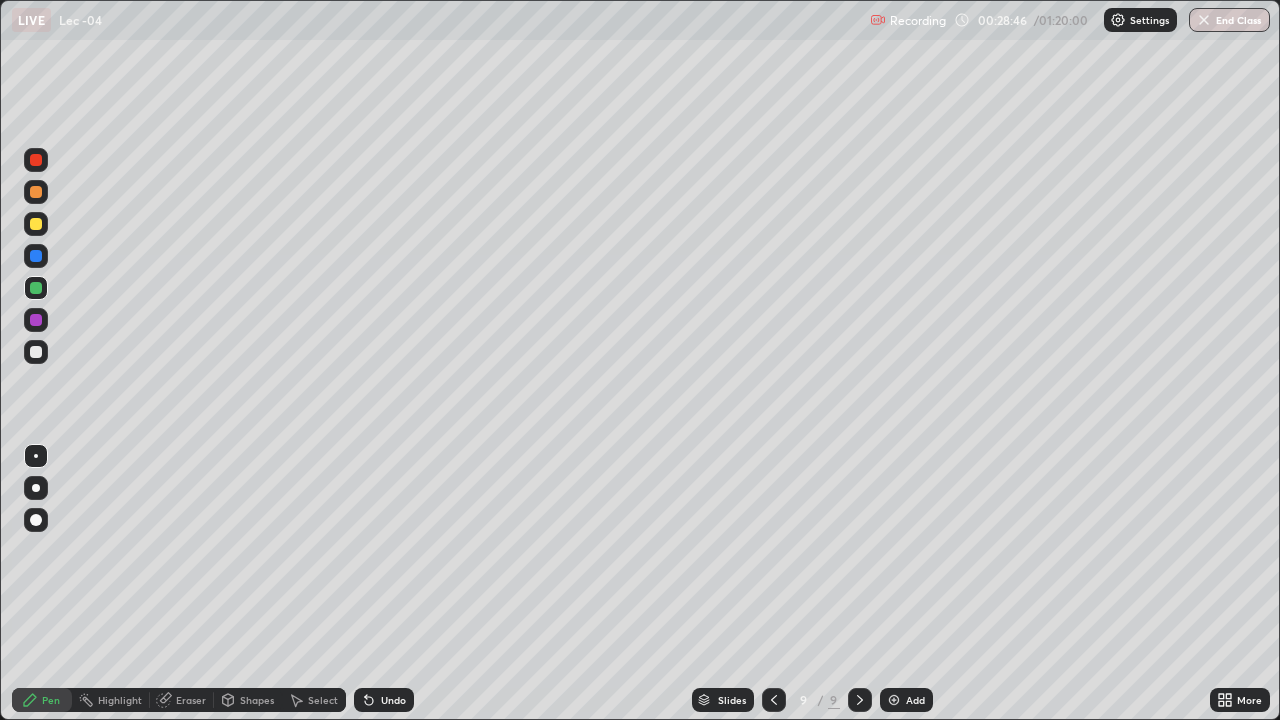click 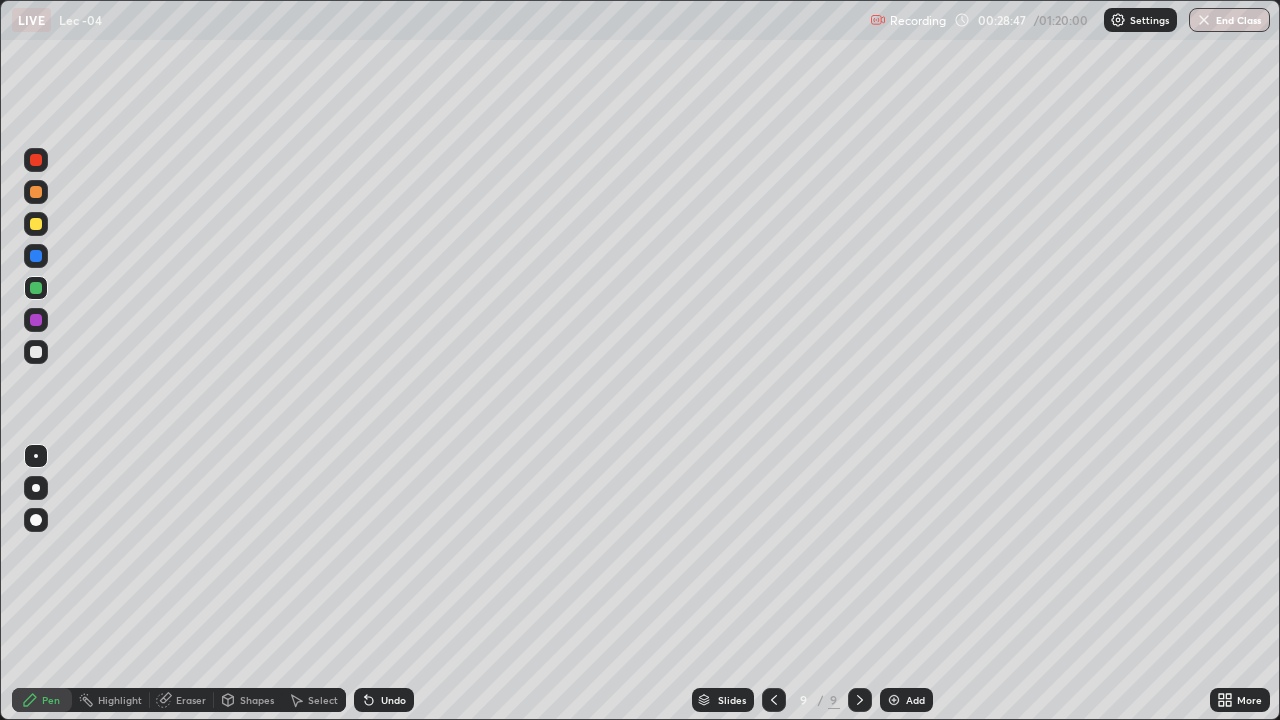 click 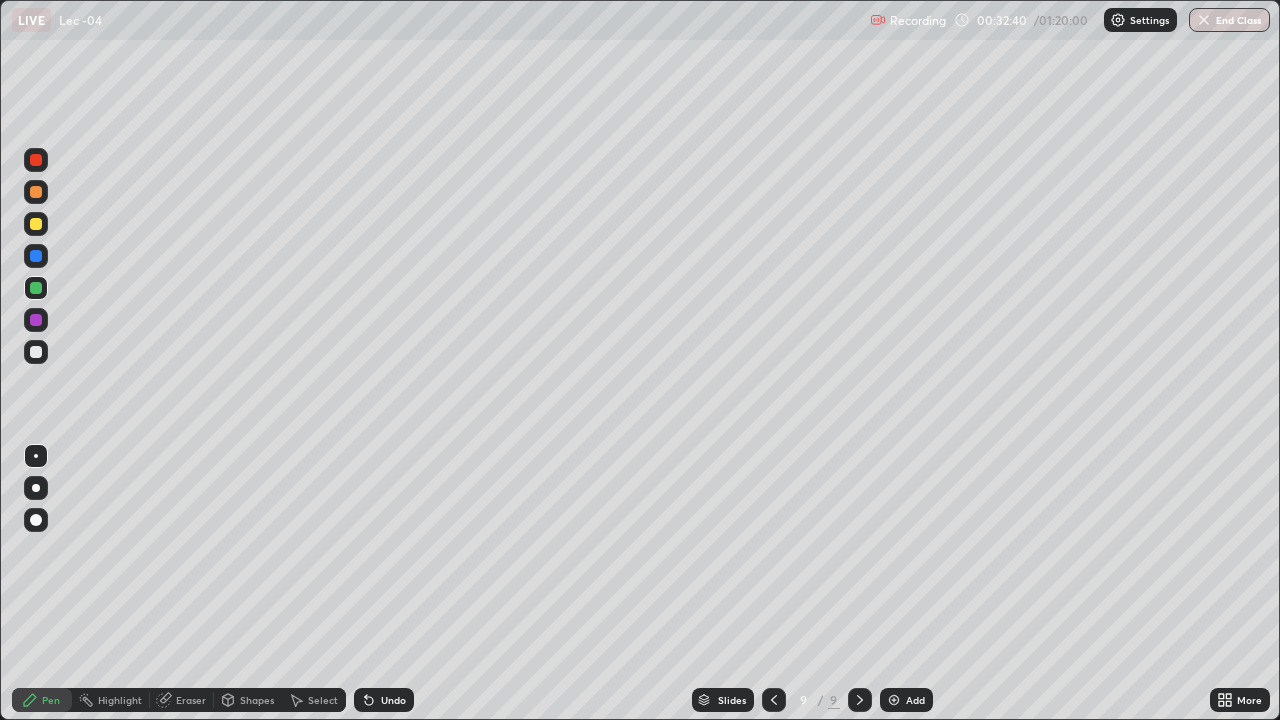click on "Add" at bounding box center (906, 700) 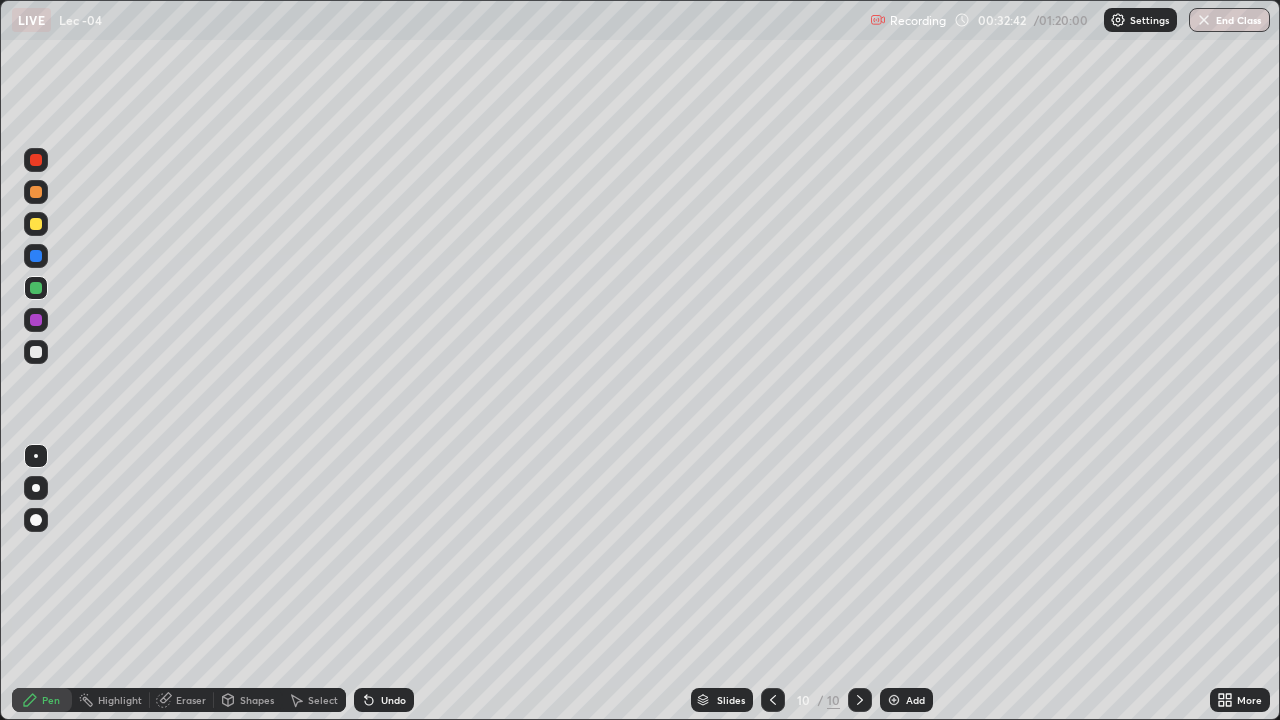 click at bounding box center (36, 352) 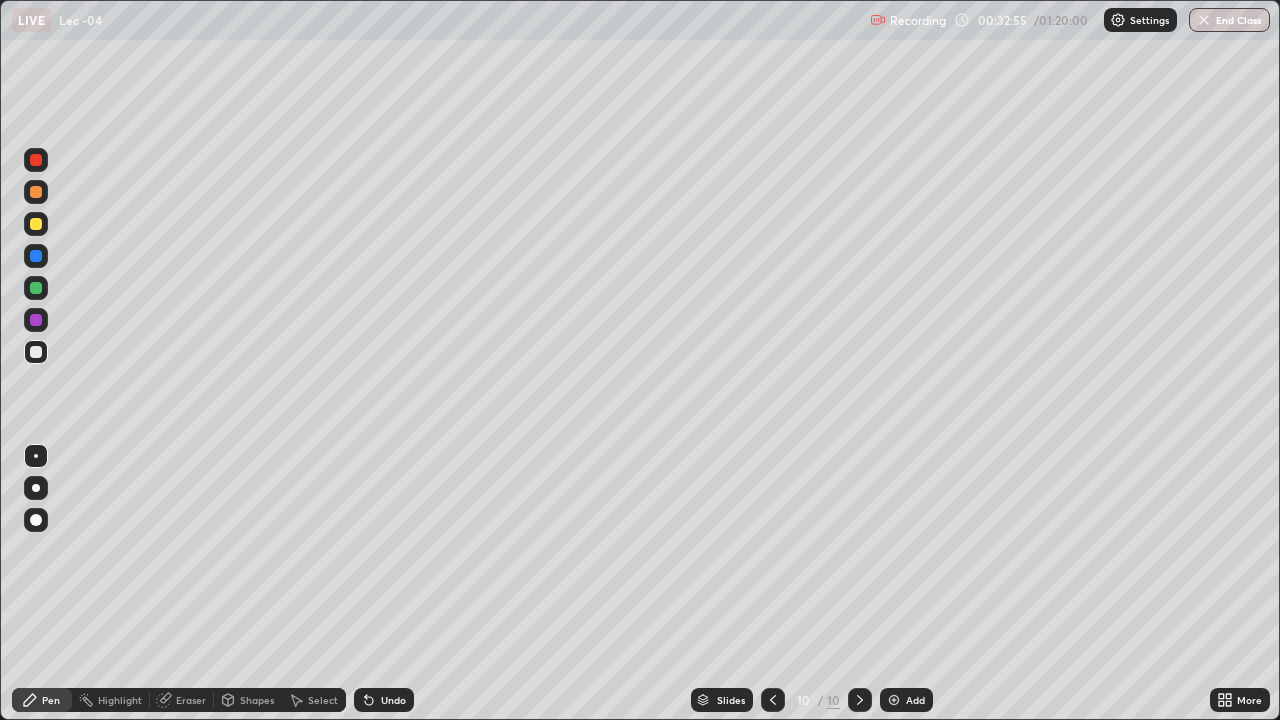 click on "Undo" at bounding box center (384, 700) 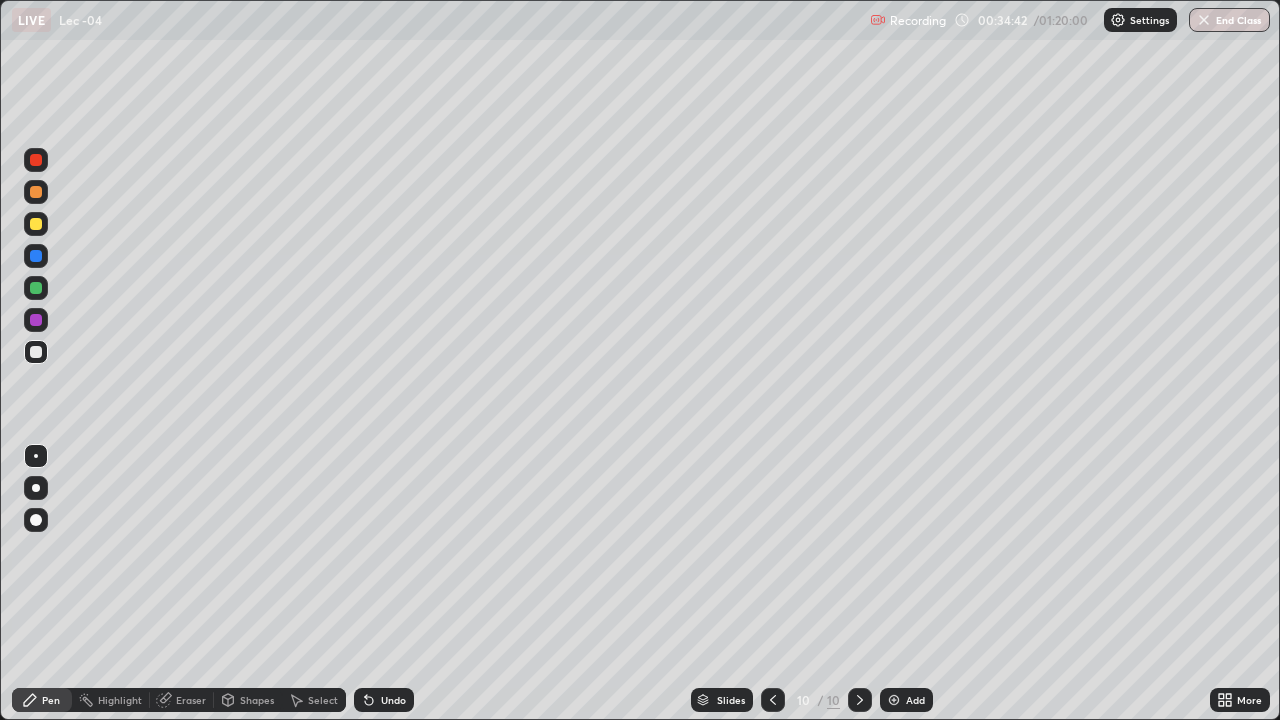 click 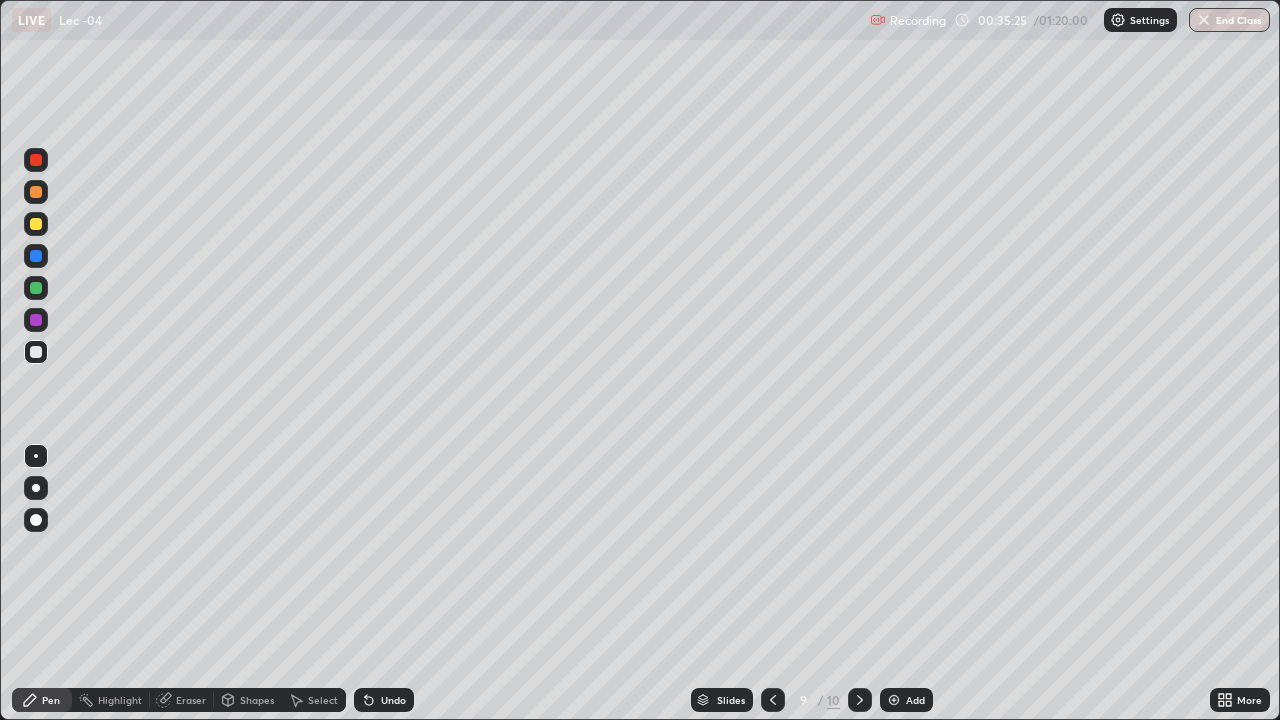 click on "Undo" at bounding box center (393, 700) 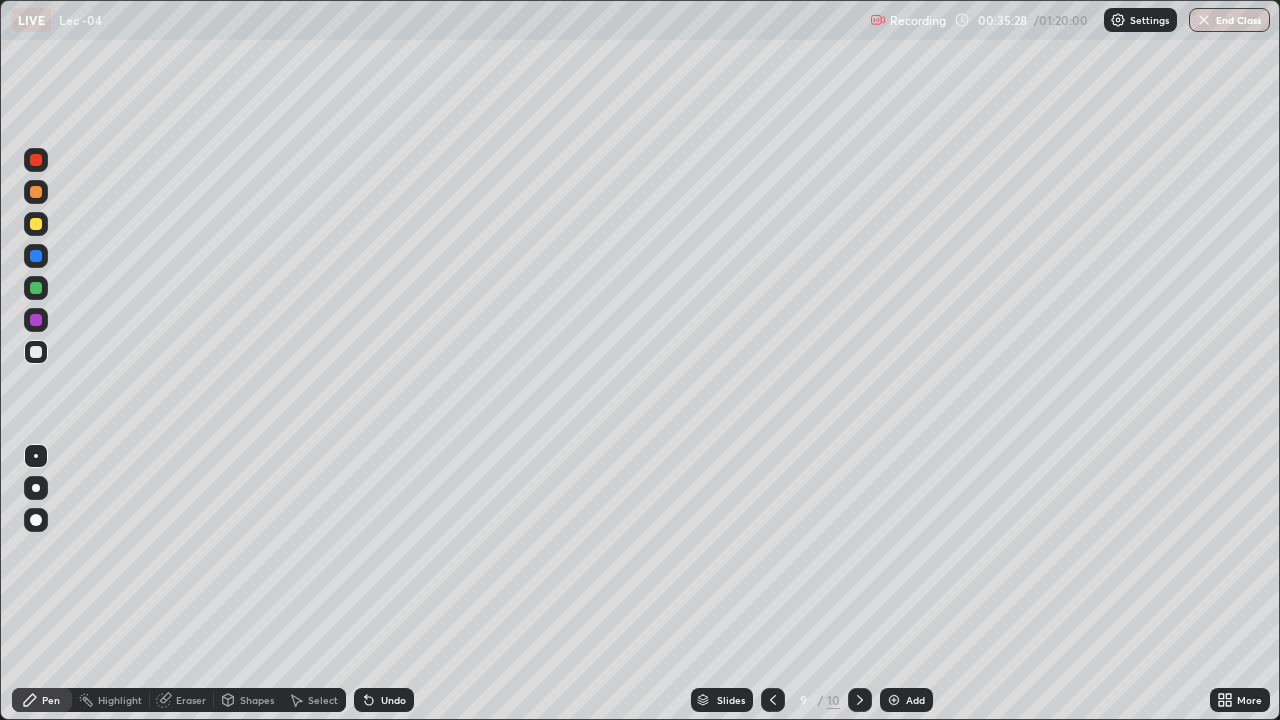 click 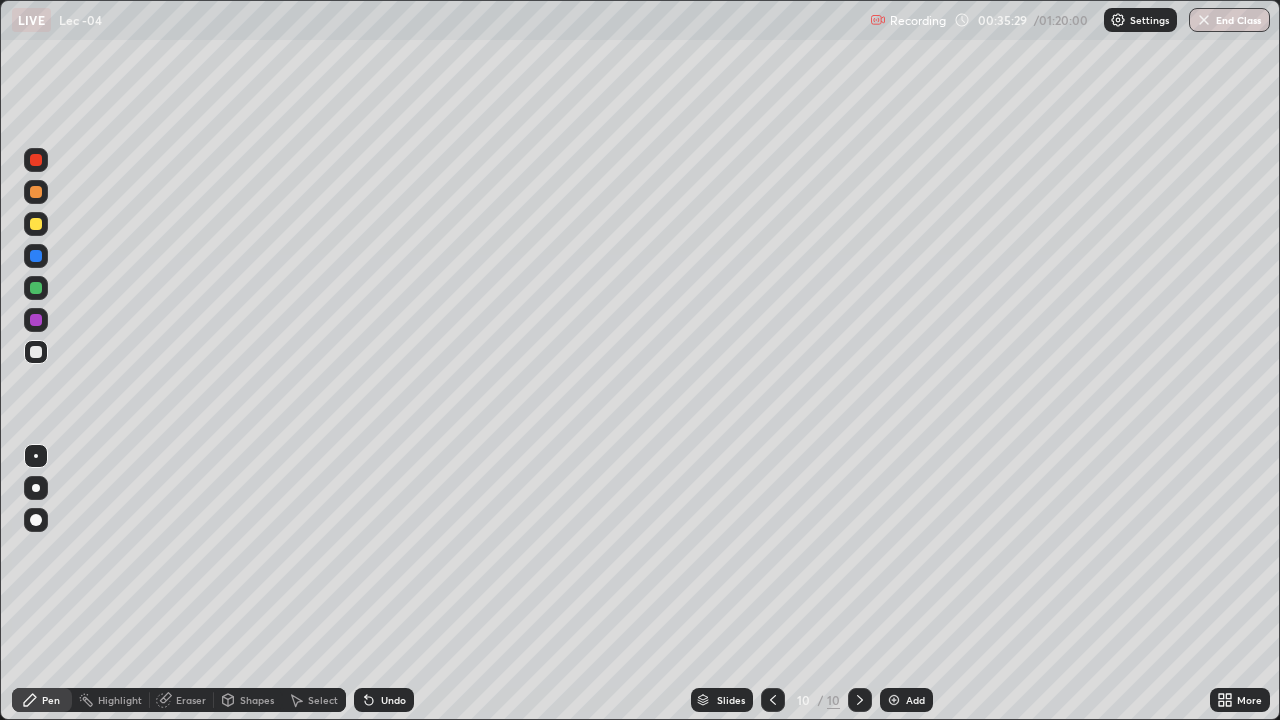 click on "Add" at bounding box center (915, 700) 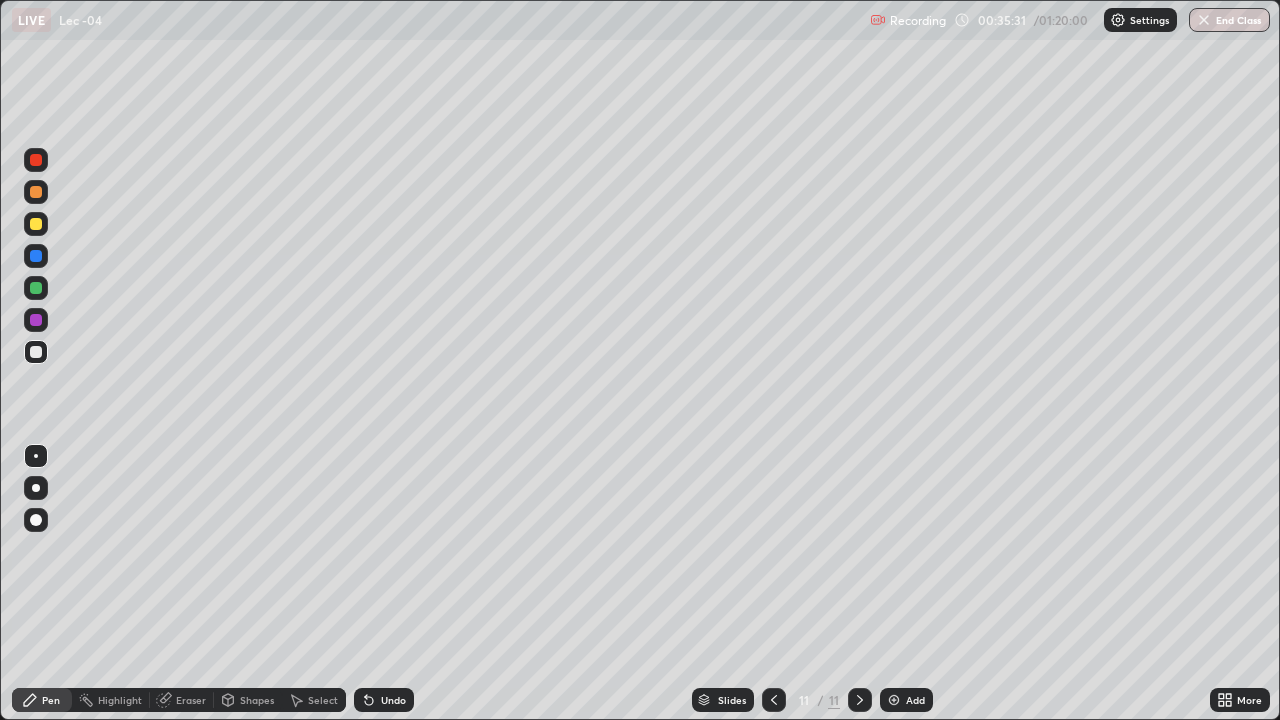 click at bounding box center [36, 352] 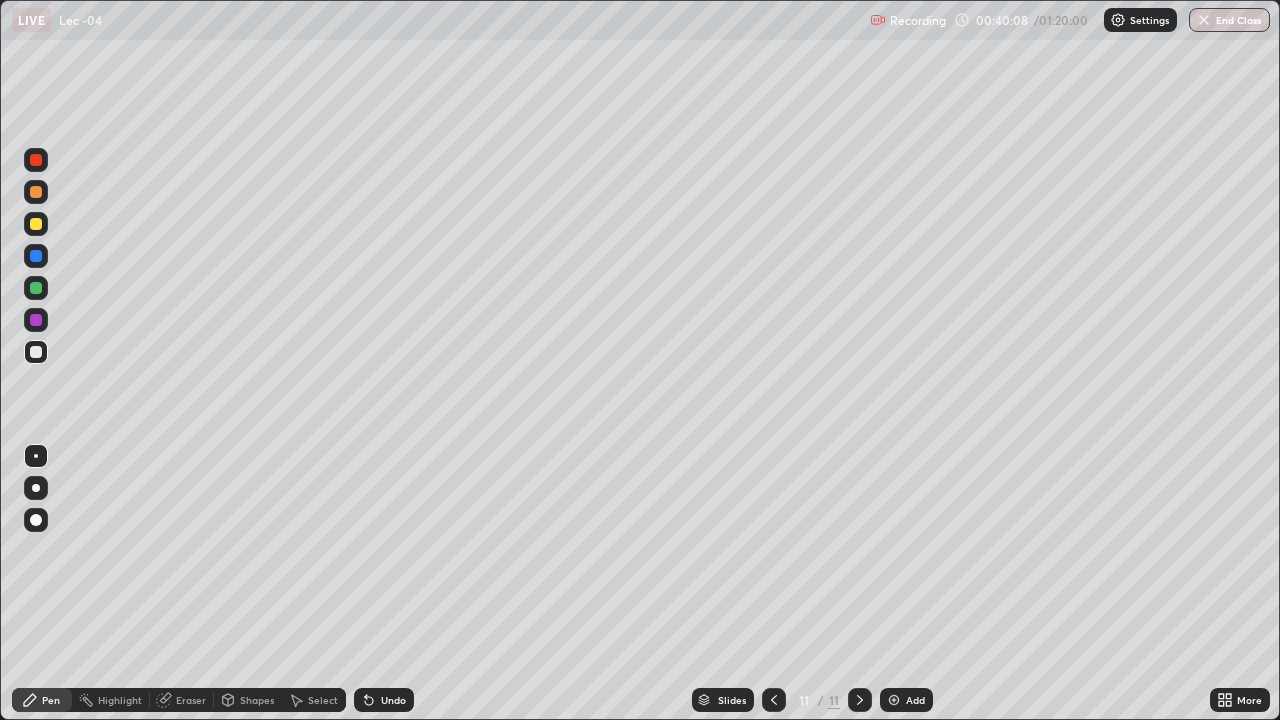 click at bounding box center (36, 288) 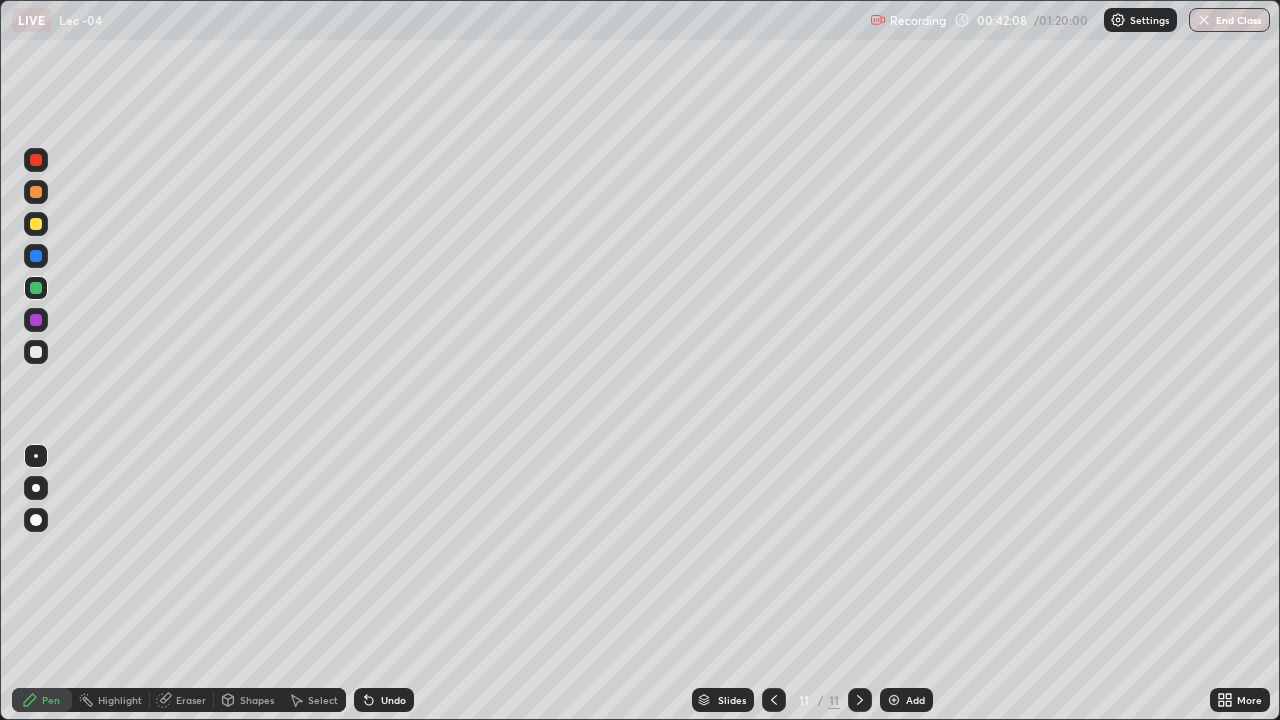 click on "Add" at bounding box center [915, 700] 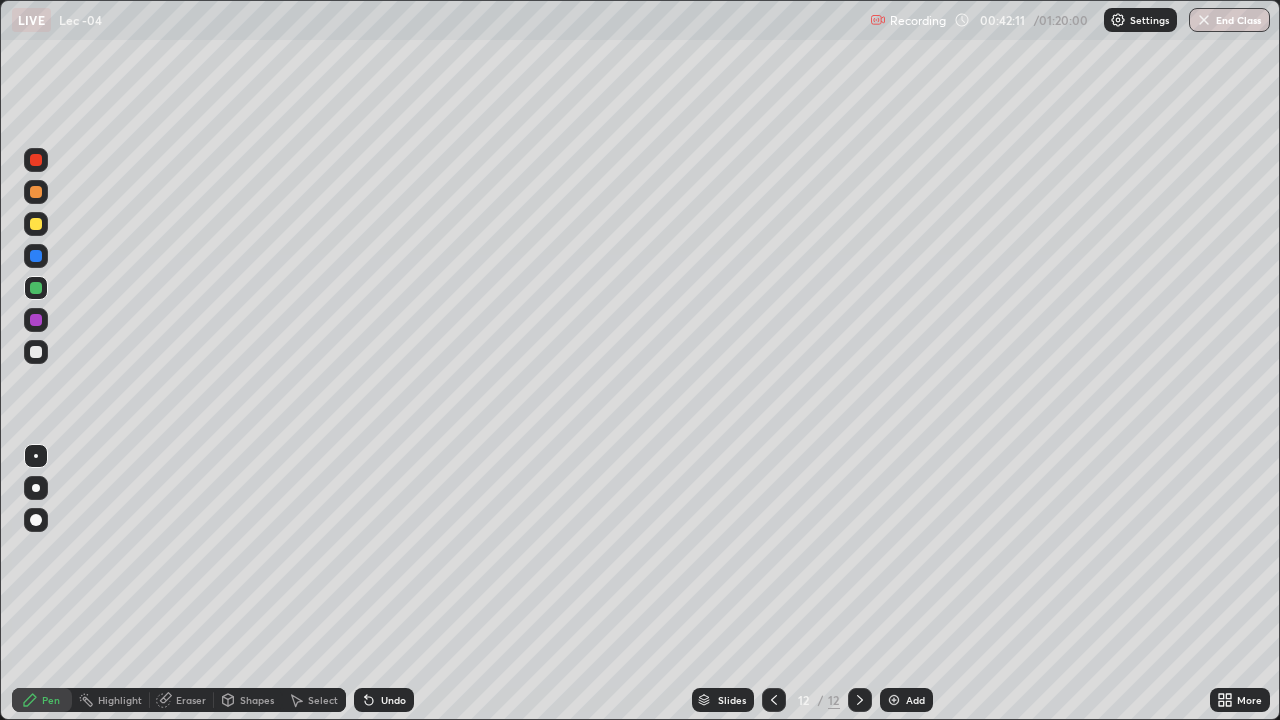 click at bounding box center (36, 352) 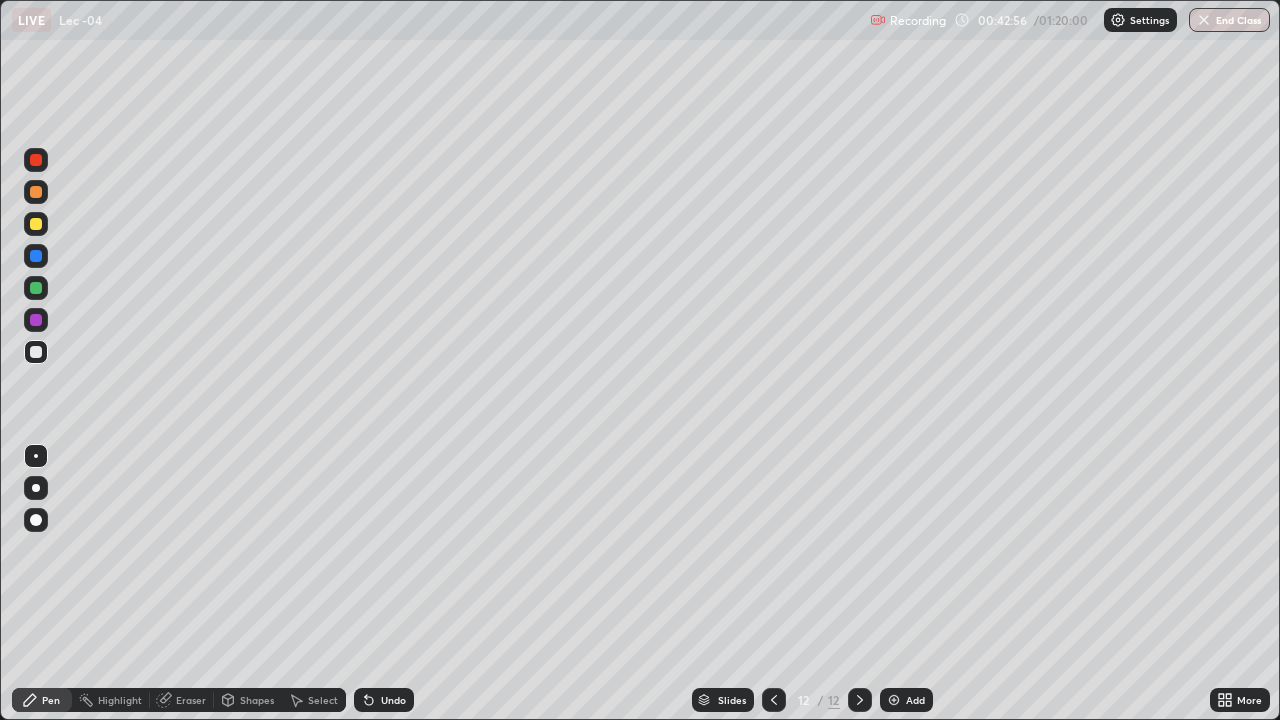 click on "Undo" at bounding box center (393, 700) 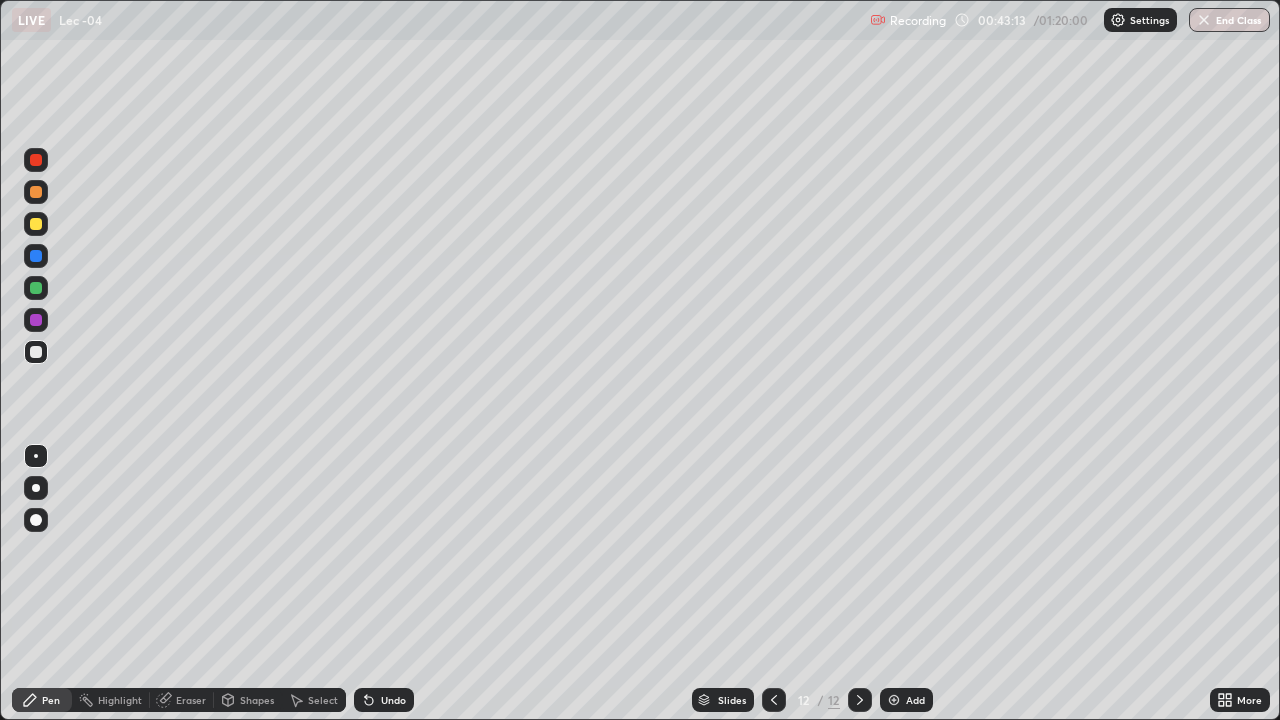 click on "Undo" at bounding box center [384, 700] 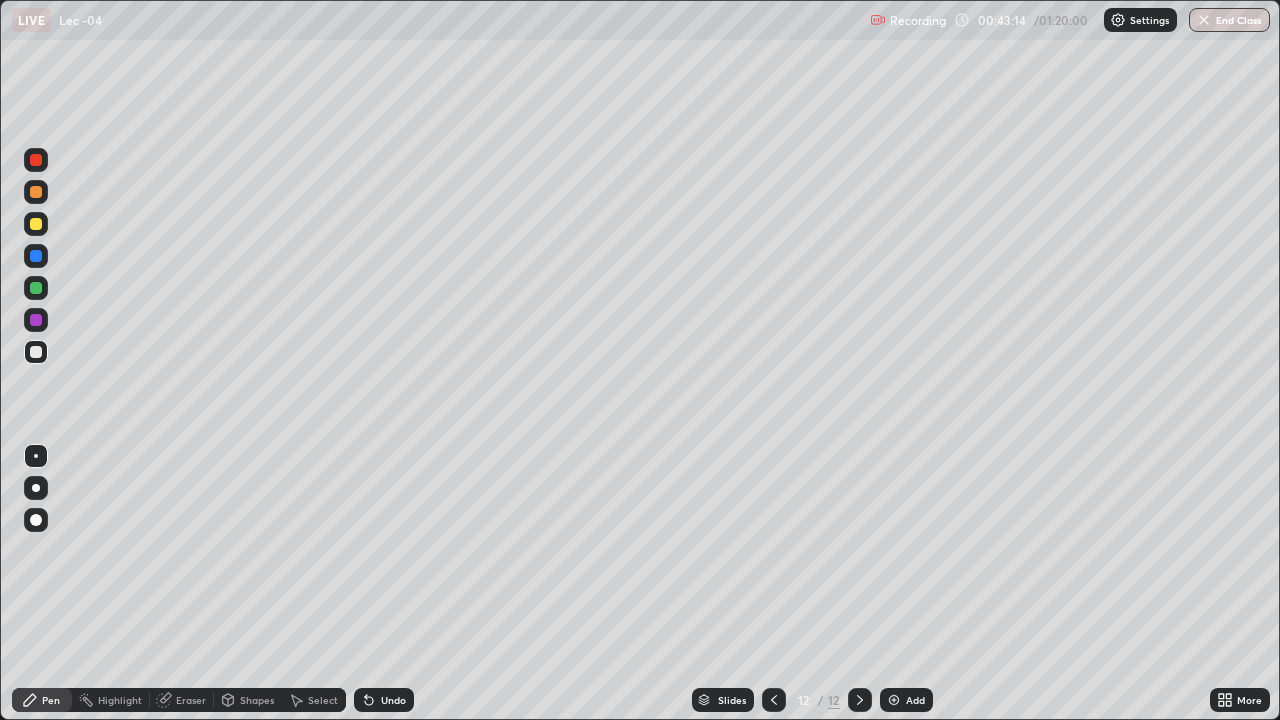 click on "Undo" at bounding box center [384, 700] 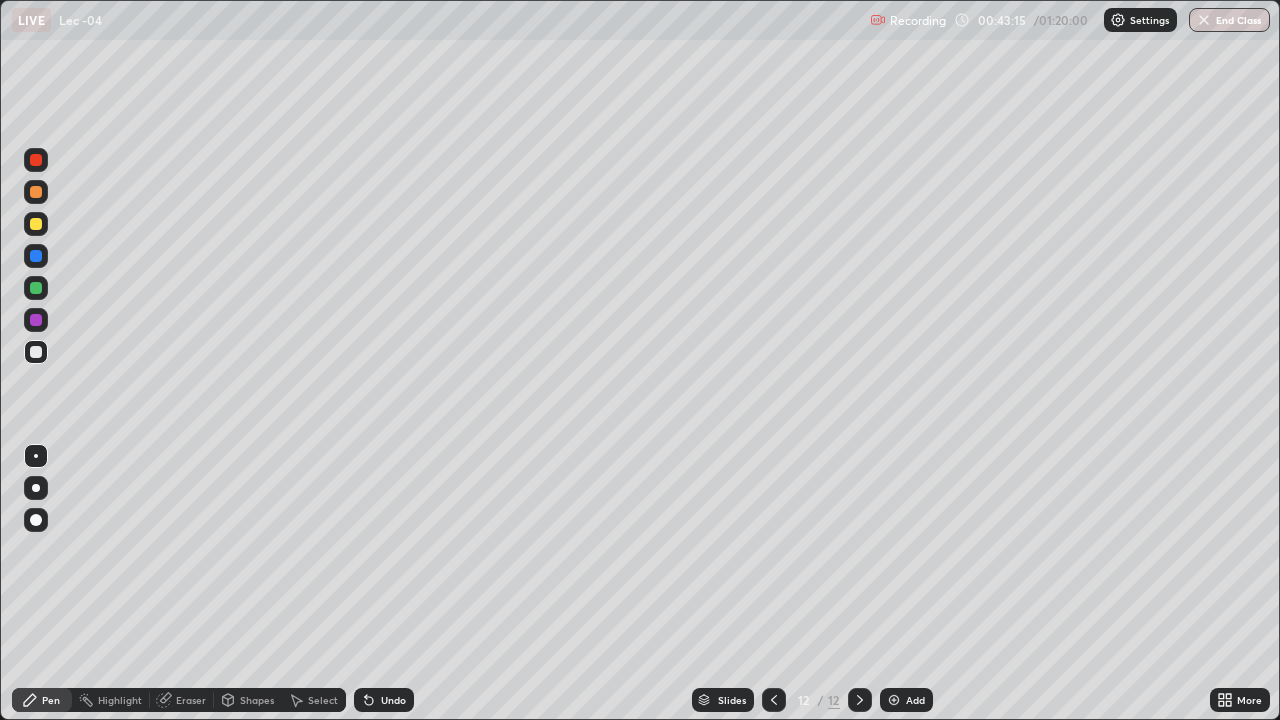 click on "Undo" at bounding box center [384, 700] 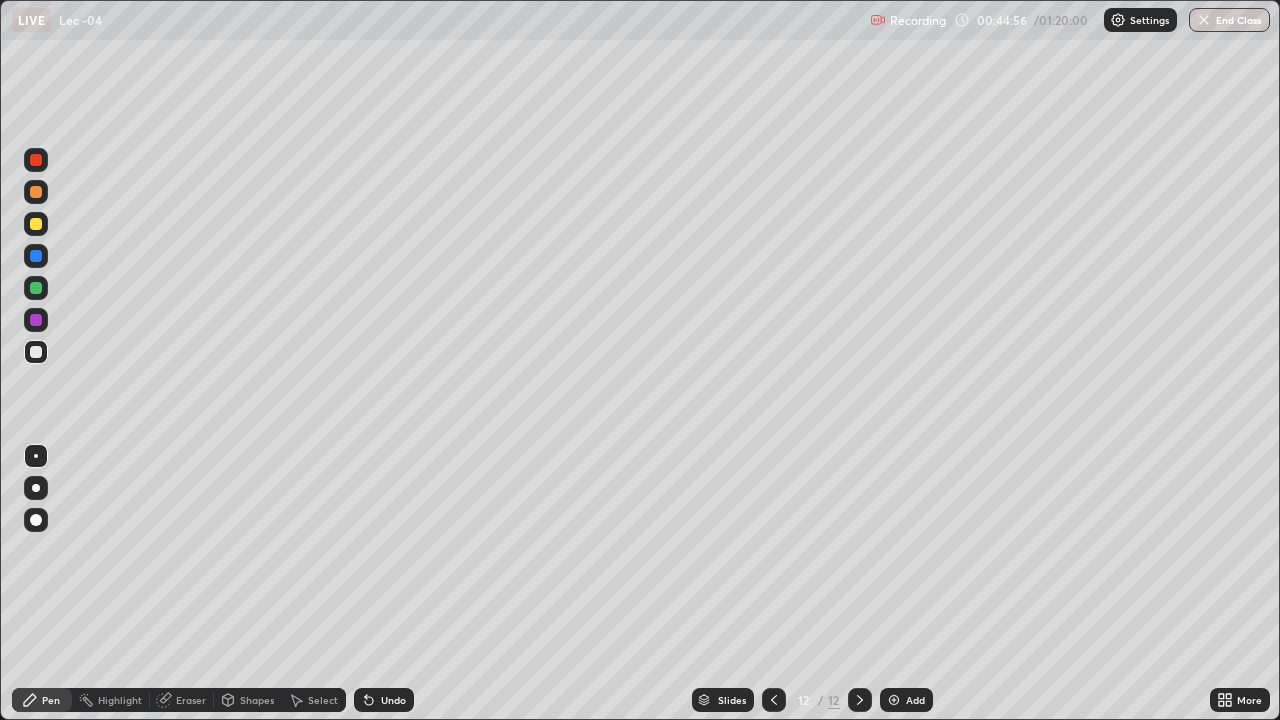 click on "Add" at bounding box center (915, 700) 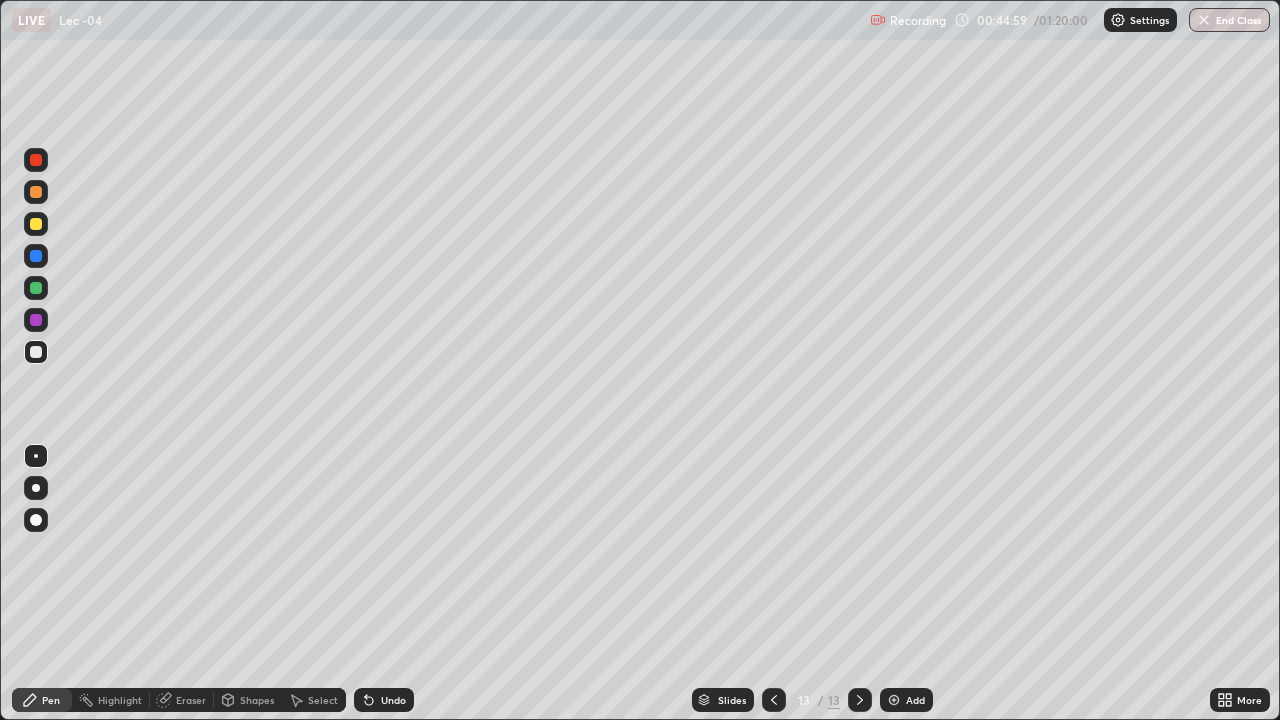 click at bounding box center [36, 352] 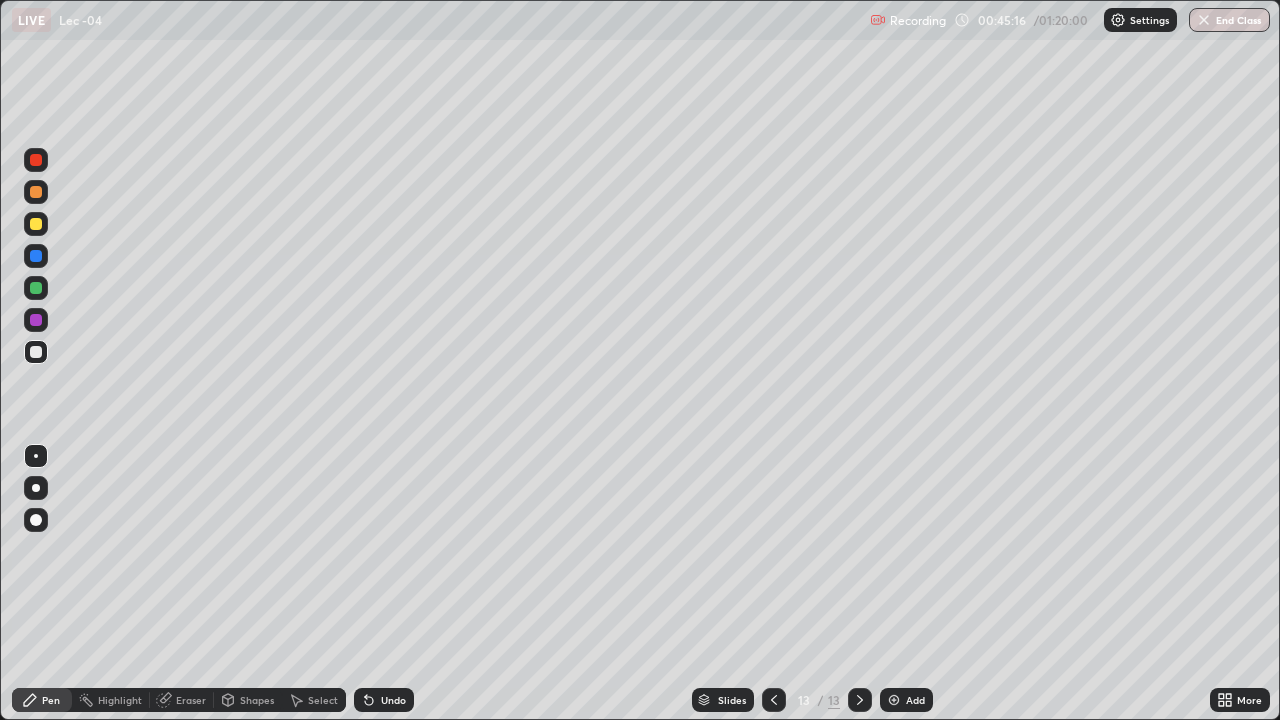 click on "Undo" at bounding box center (393, 700) 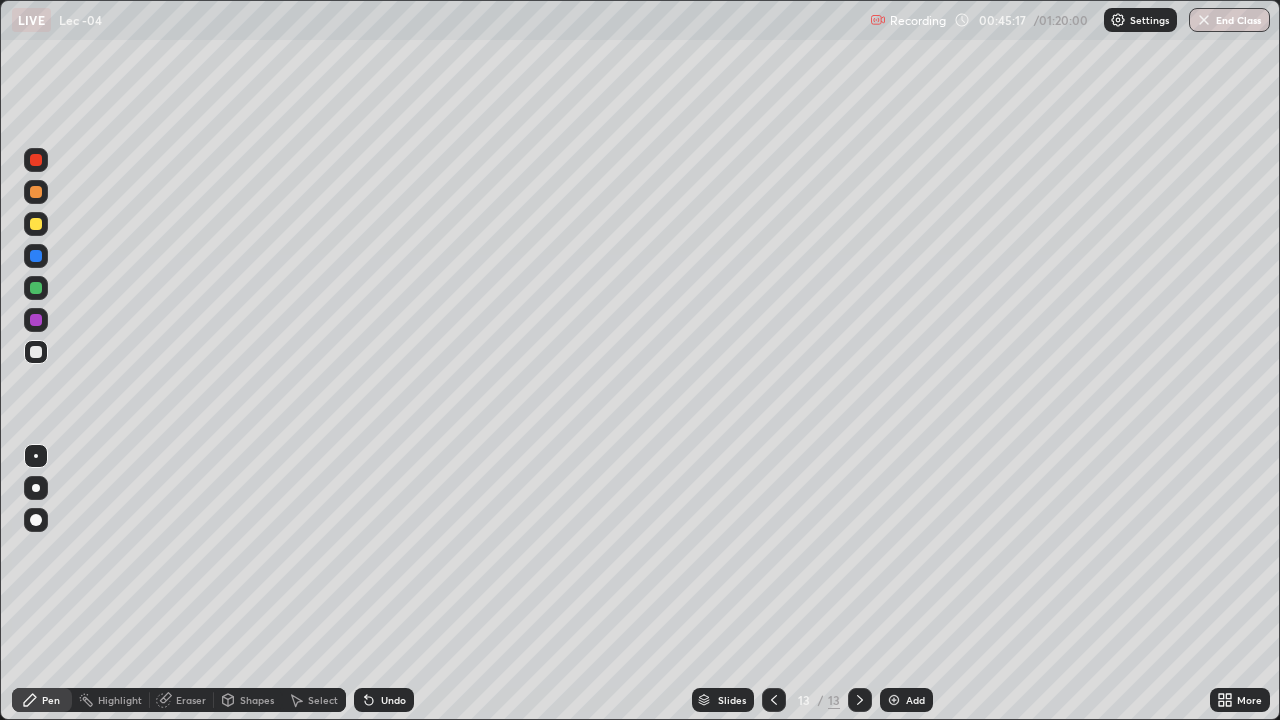 click on "Undo" at bounding box center (384, 700) 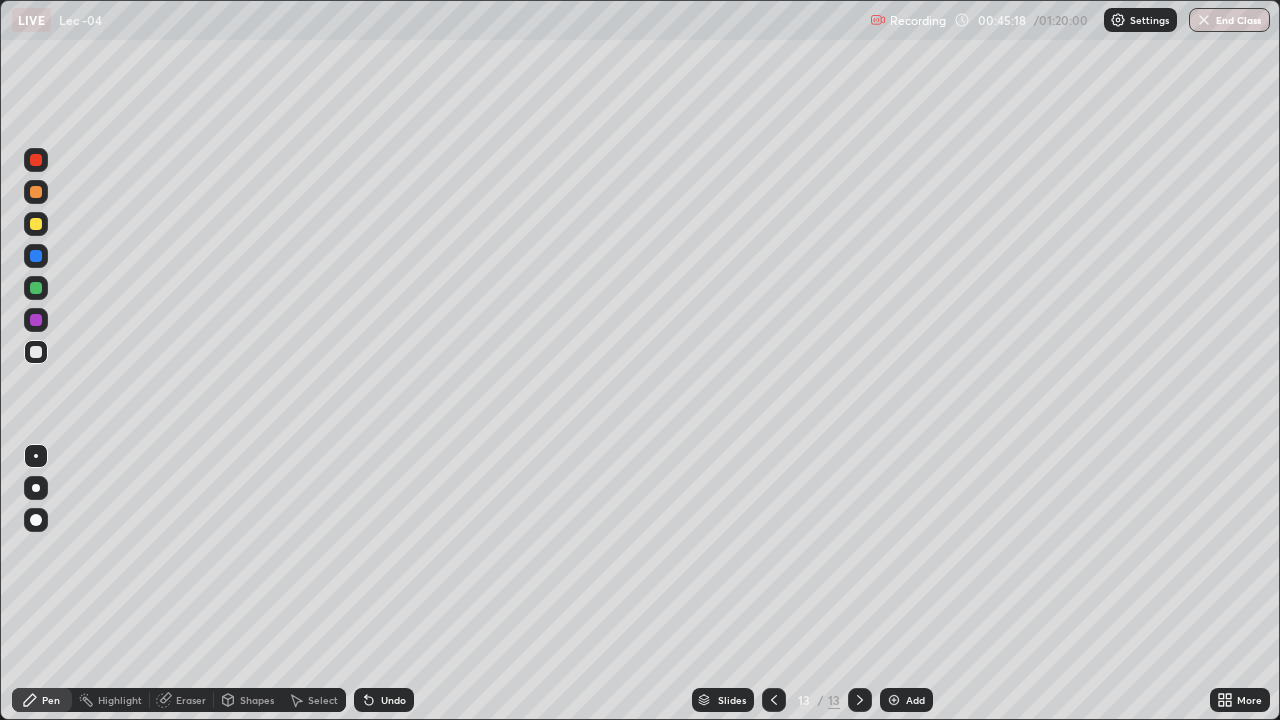 click on "Undo" at bounding box center (393, 700) 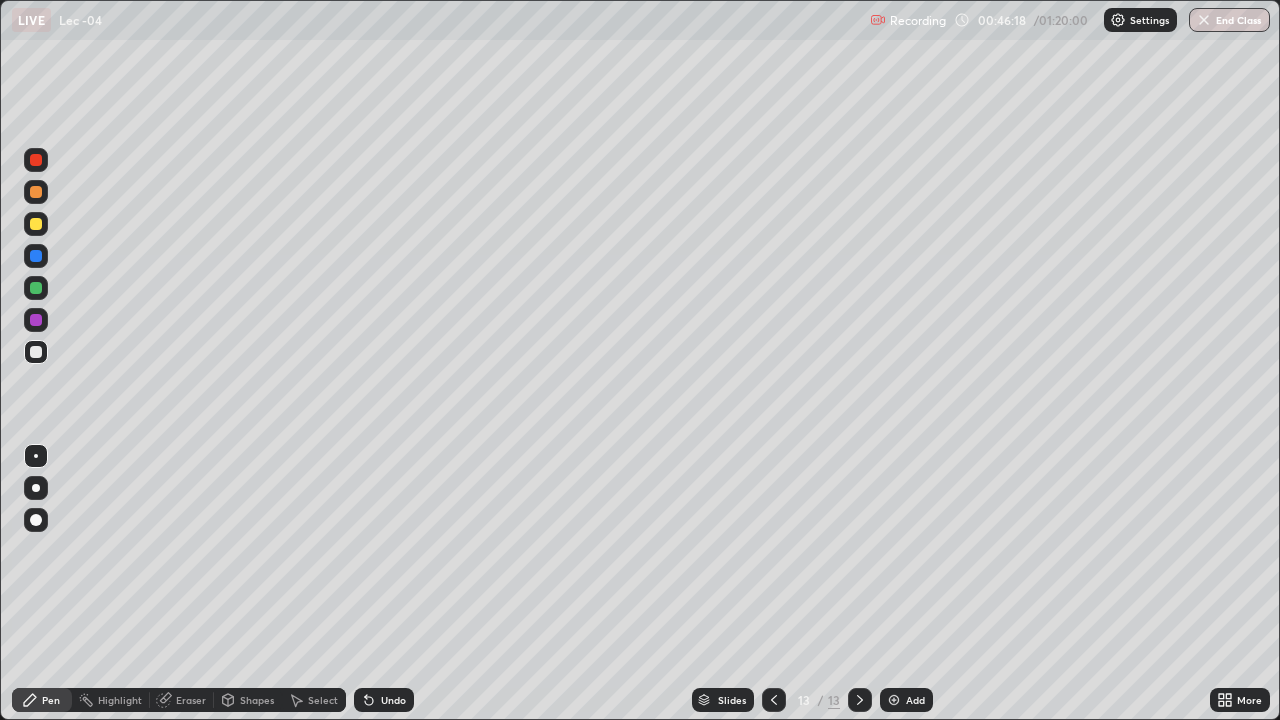 click on "Undo" at bounding box center [393, 700] 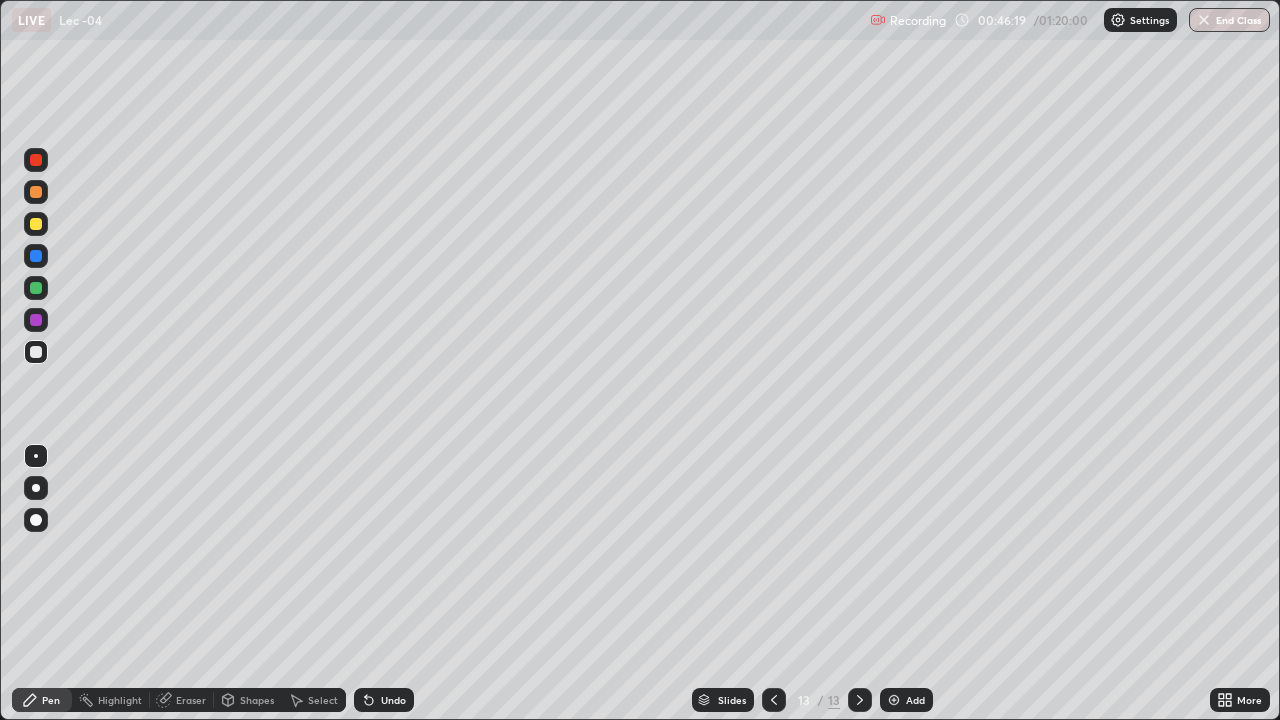 click on "Undo" at bounding box center [393, 700] 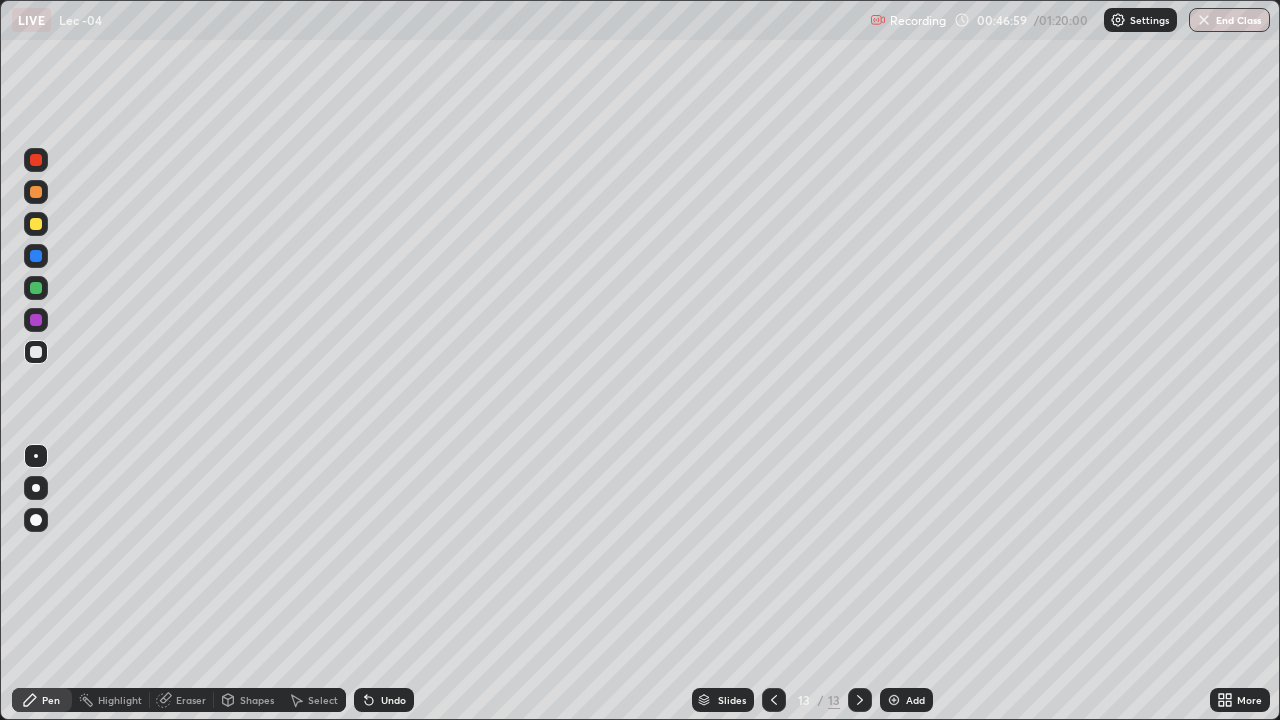 click at bounding box center (36, 288) 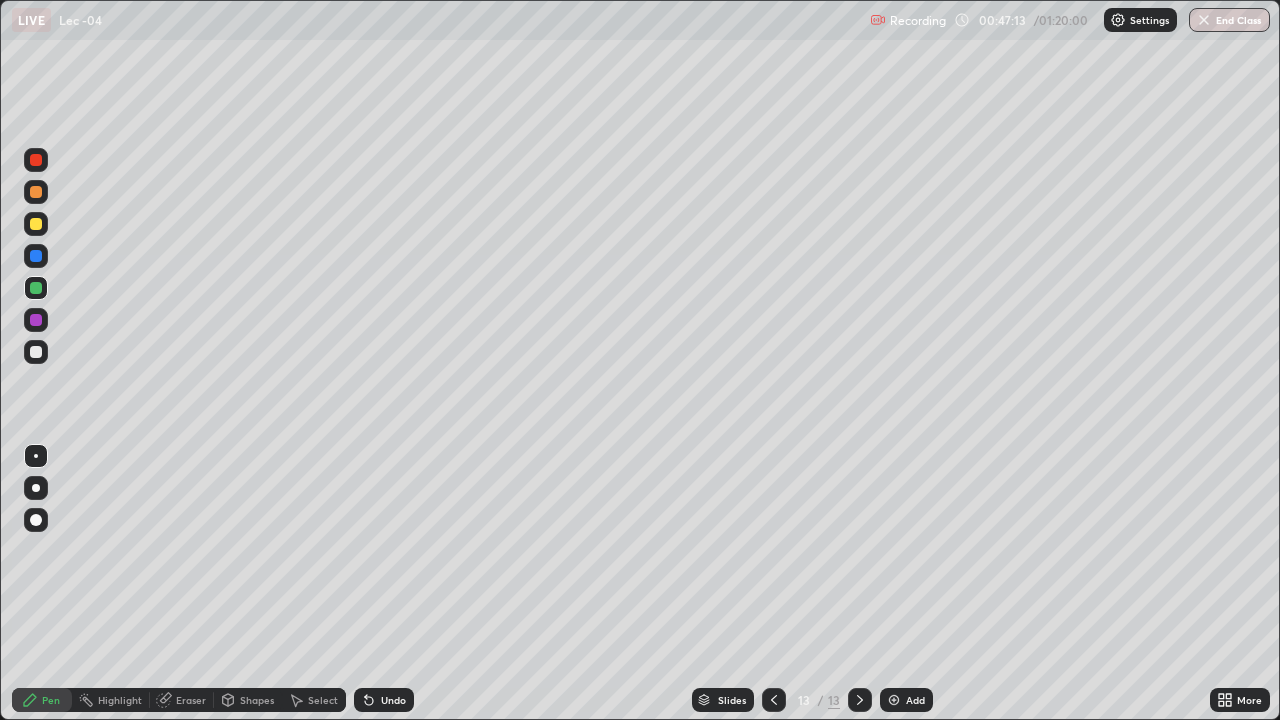 click at bounding box center (36, 352) 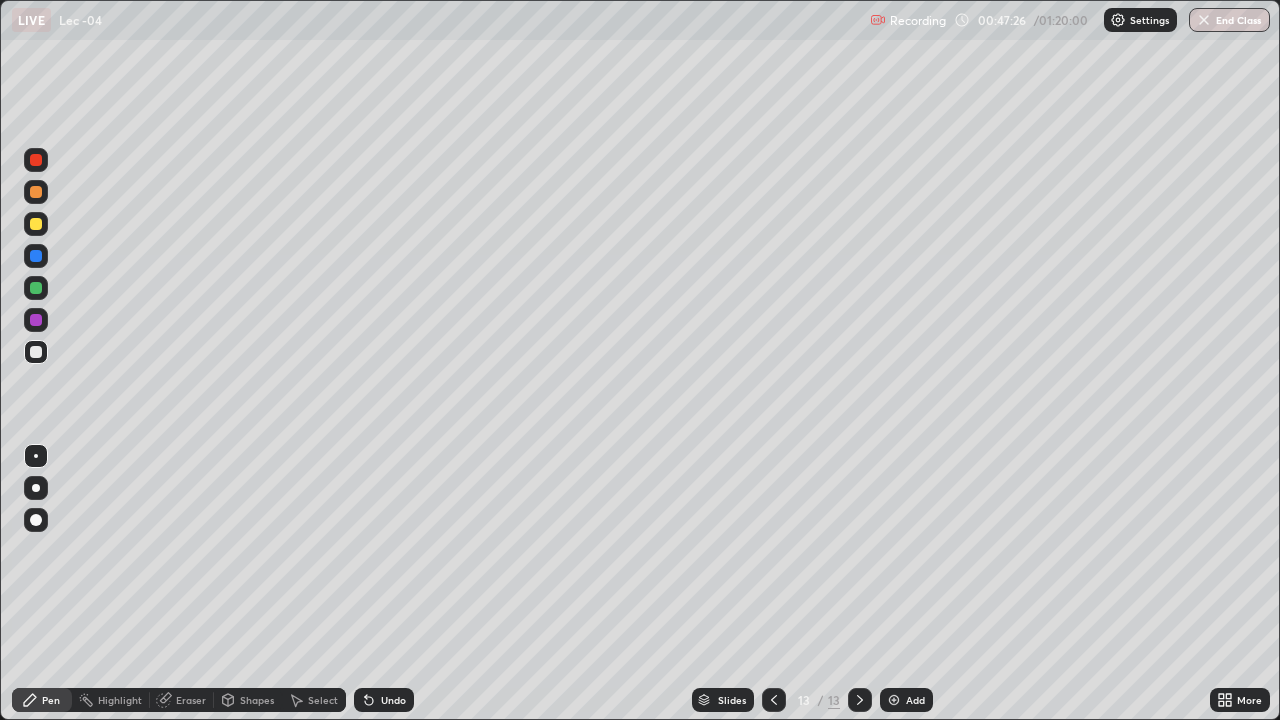 click on "Undo" at bounding box center [393, 700] 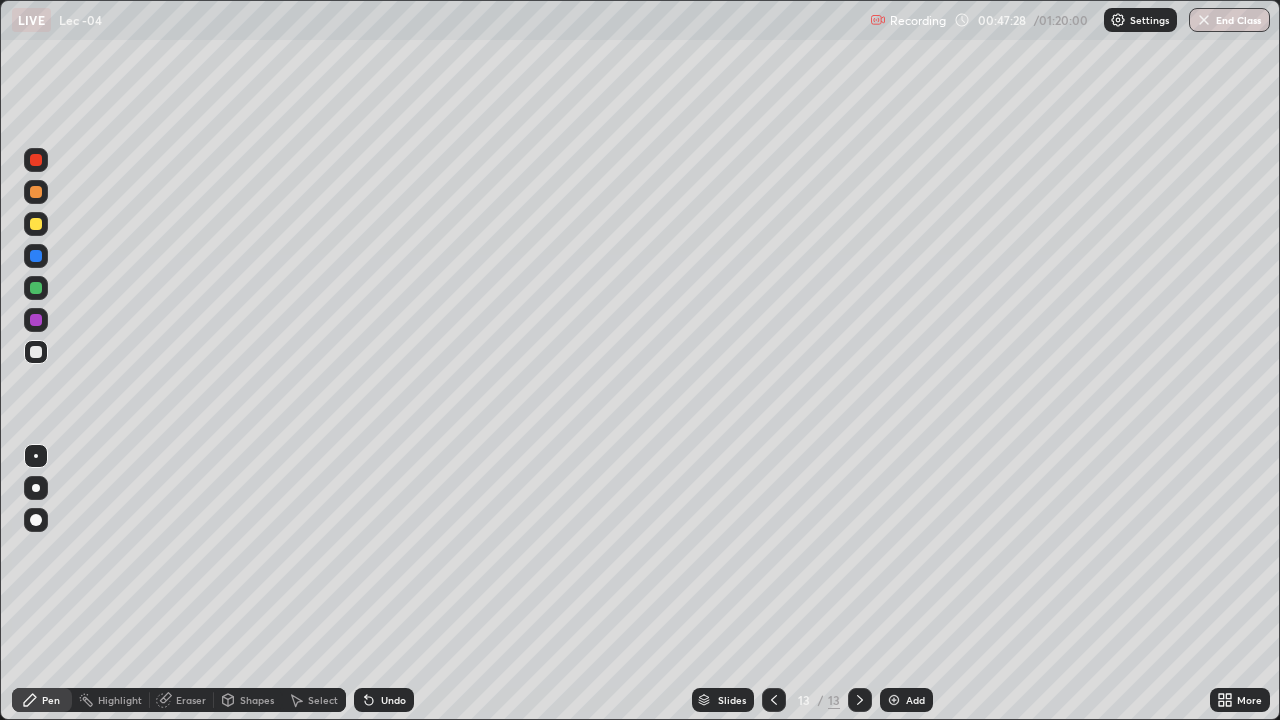 click on "Undo" at bounding box center (393, 700) 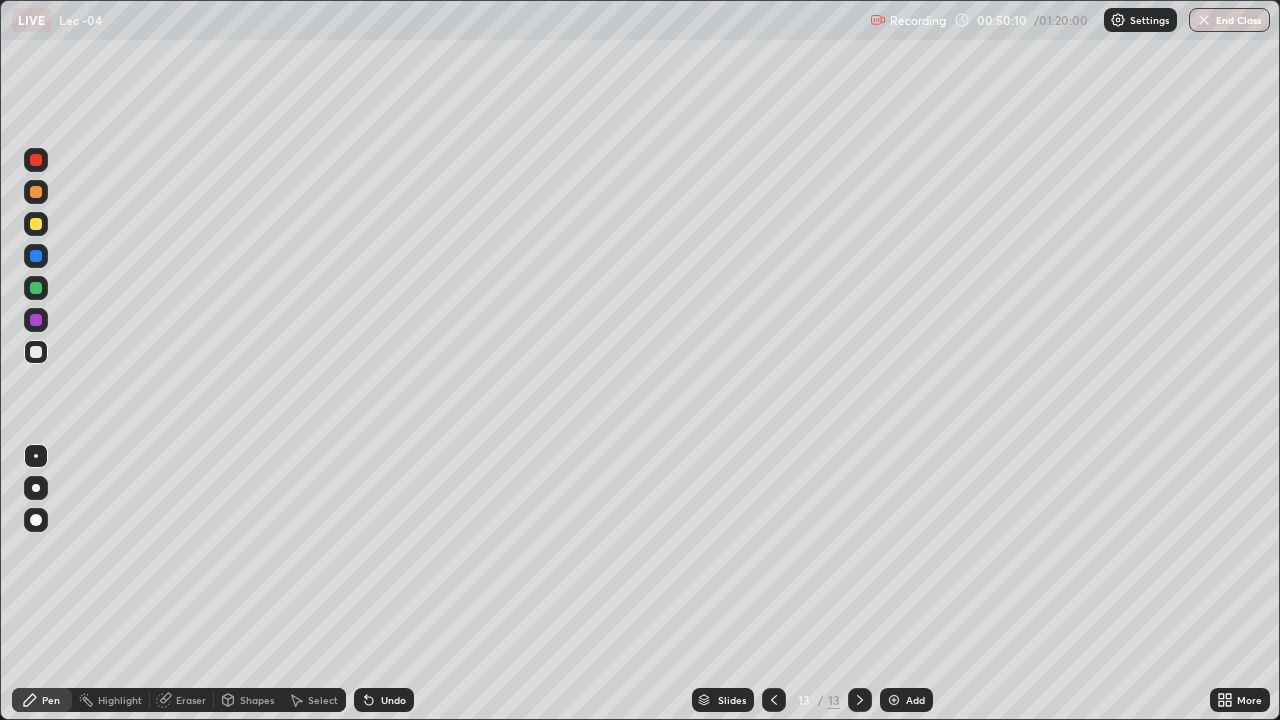 click on "Add" at bounding box center [915, 700] 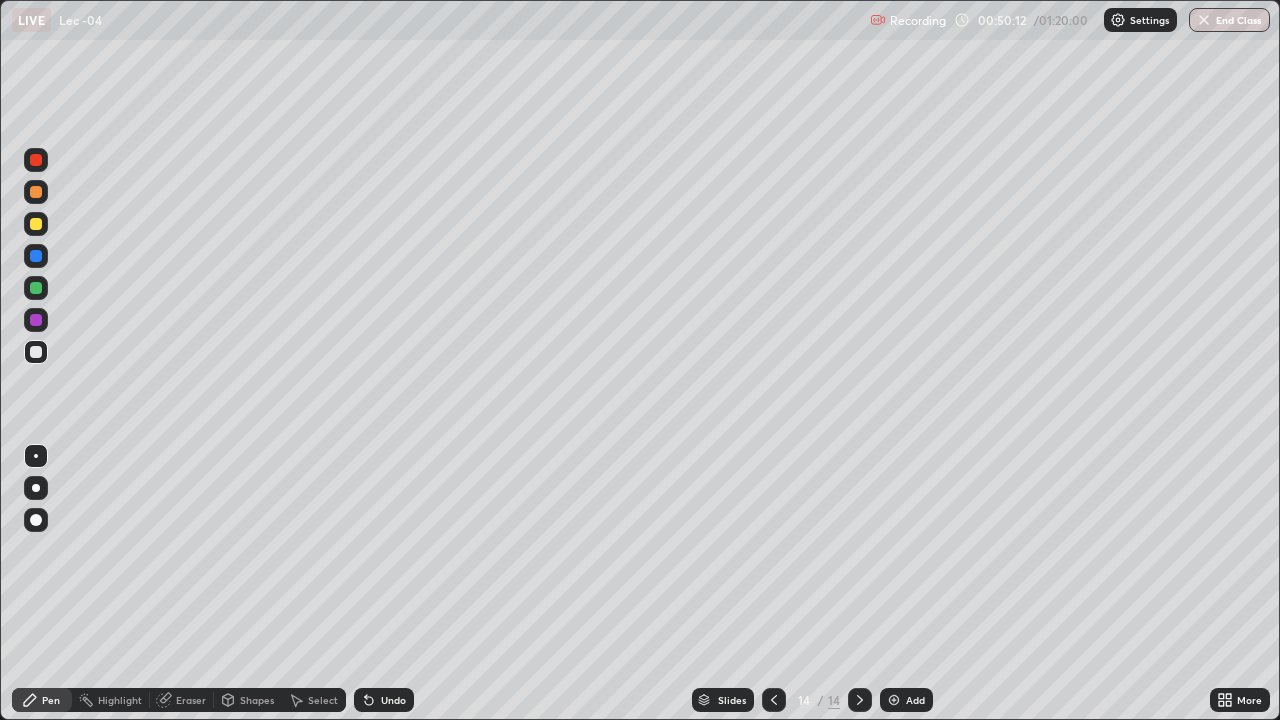 click at bounding box center [36, 288] 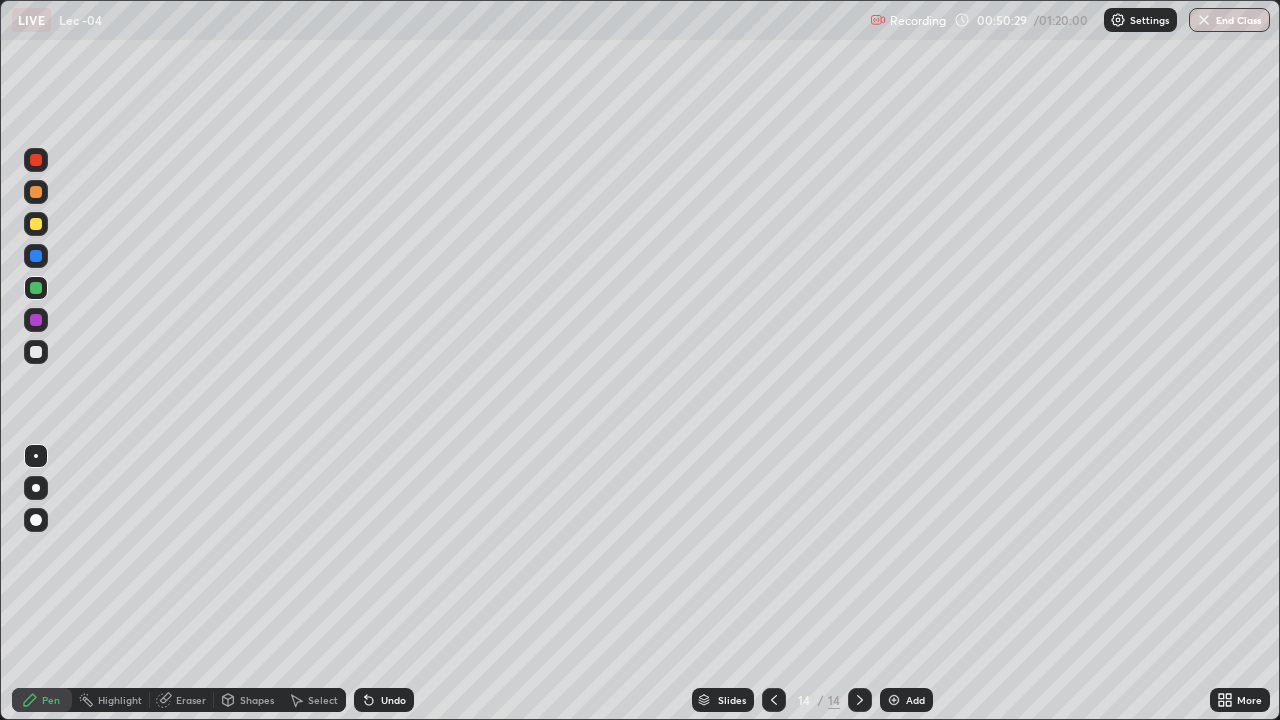 click on "Undo" at bounding box center (393, 700) 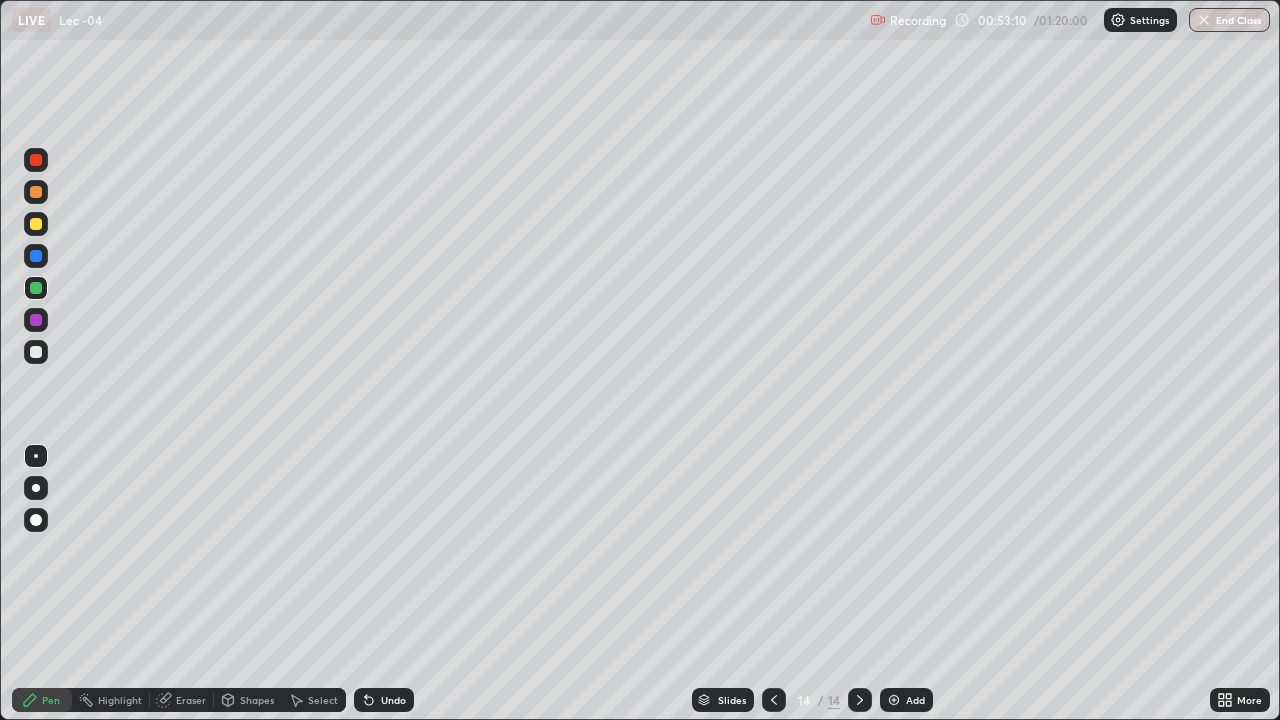 click at bounding box center (36, 352) 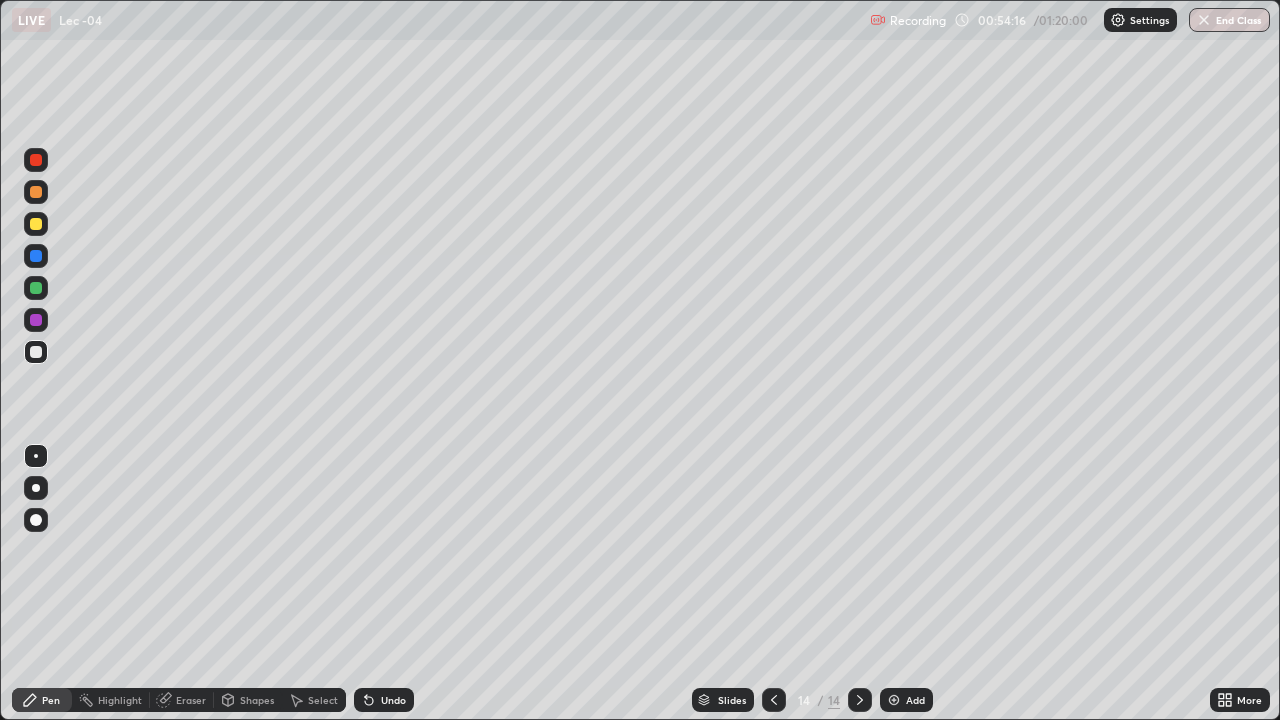 click 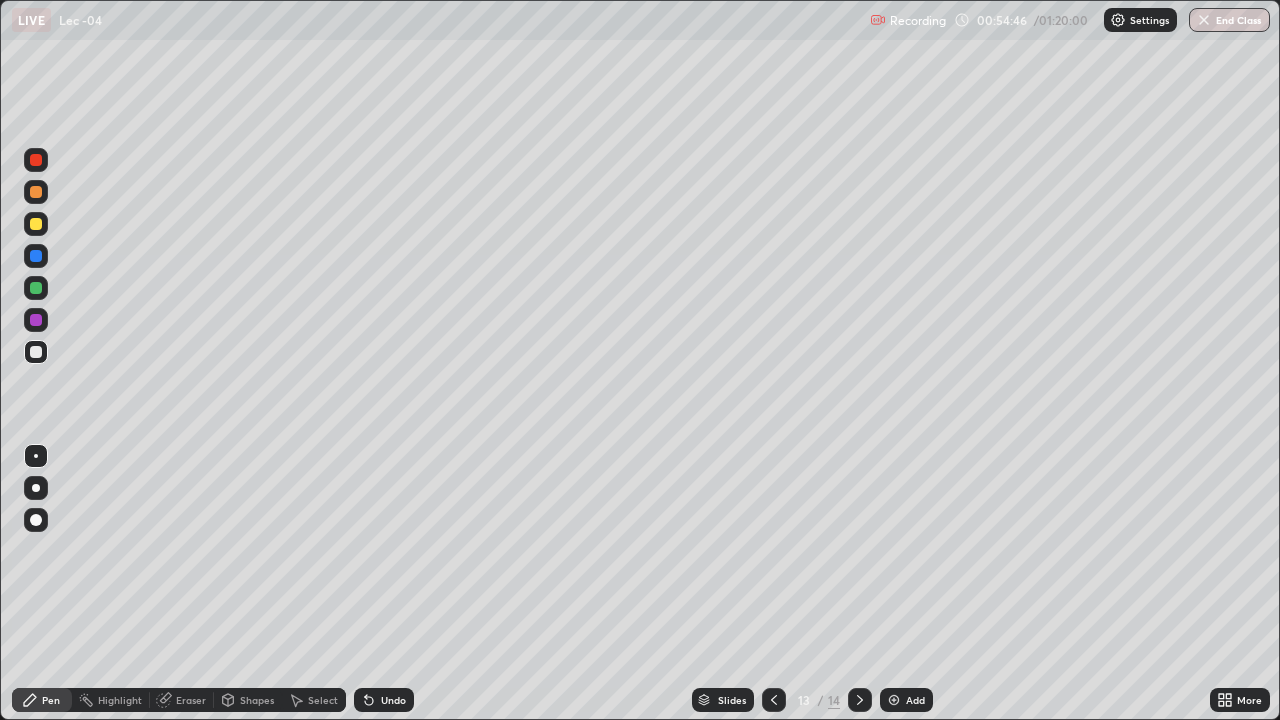 click 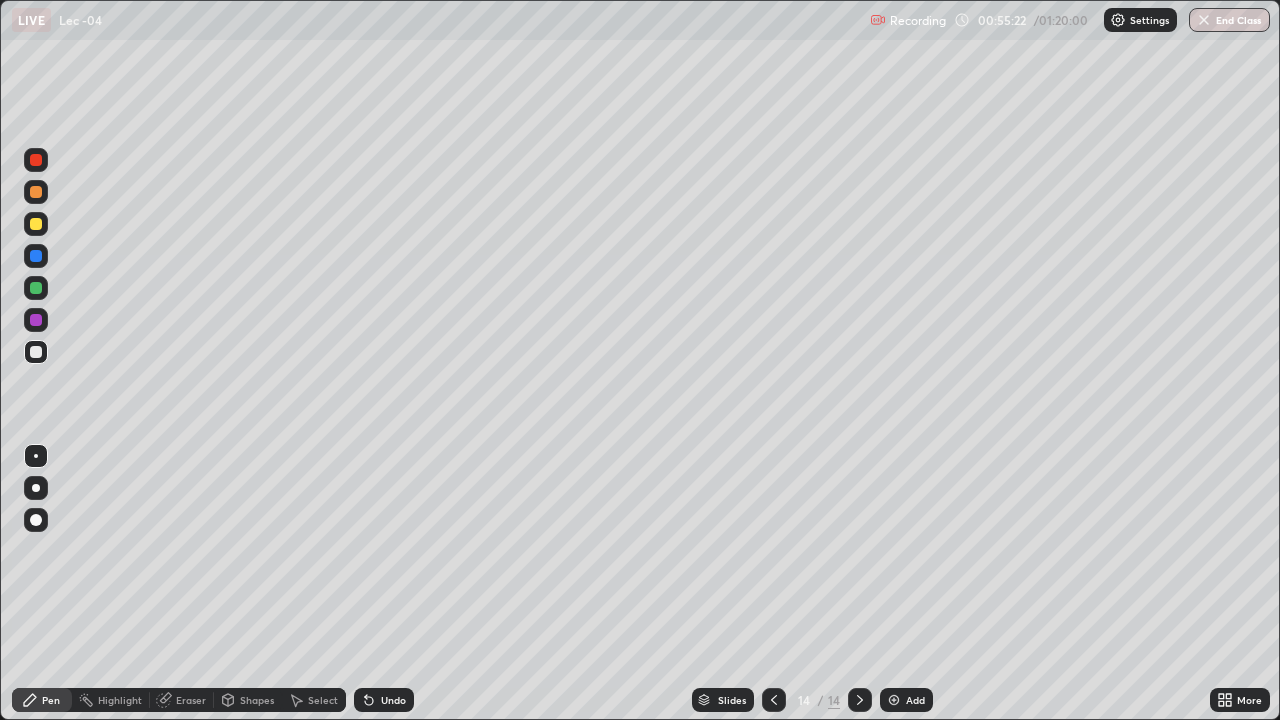 click on "Add" at bounding box center [915, 700] 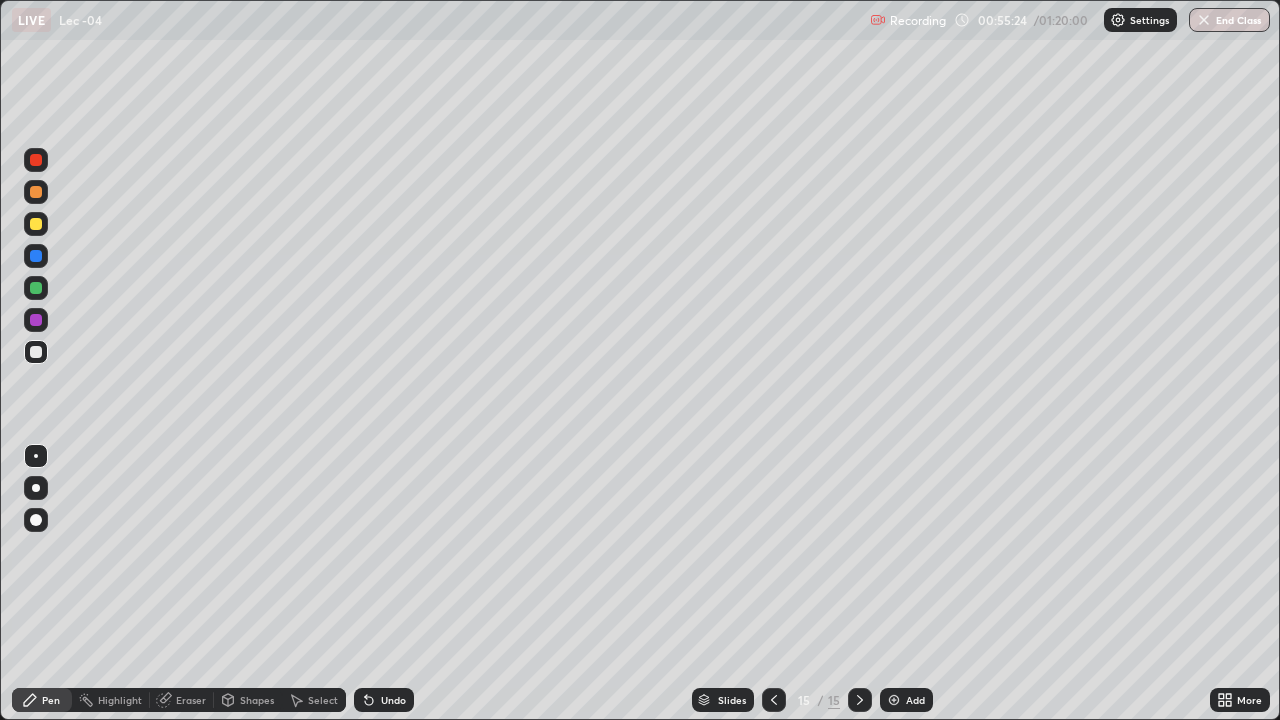 click at bounding box center (36, 352) 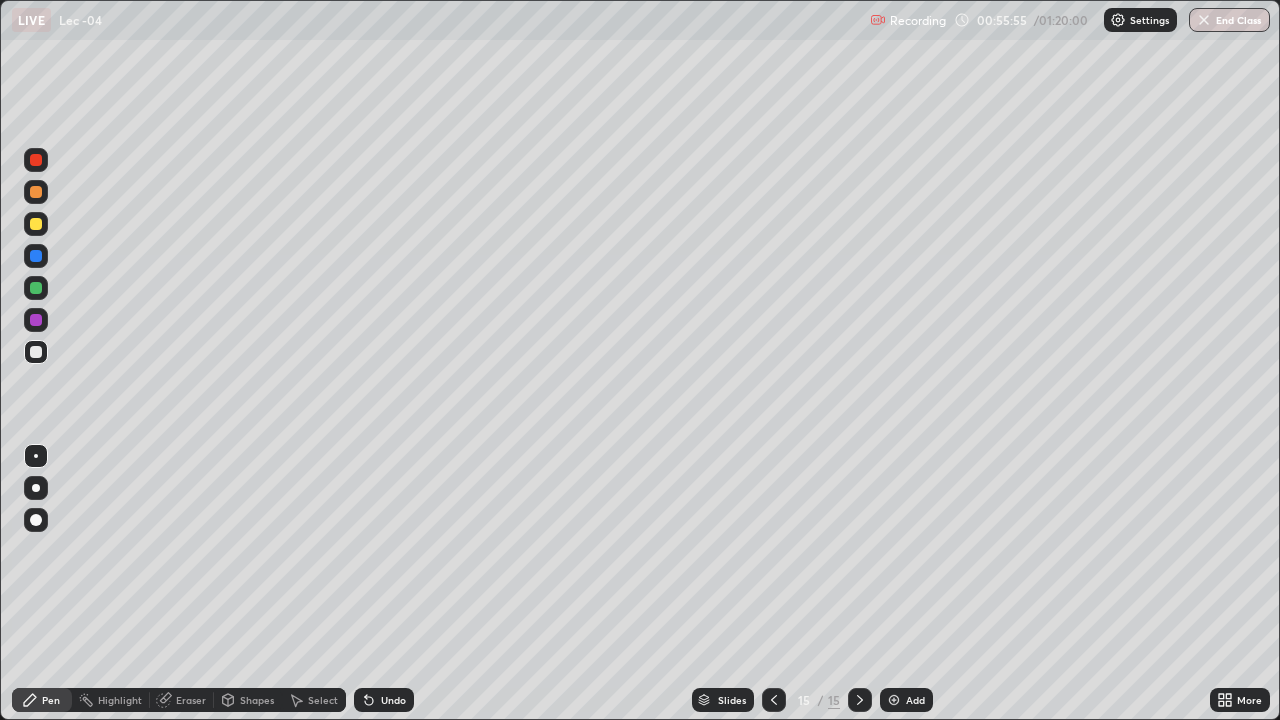 click on "Undo" at bounding box center (393, 700) 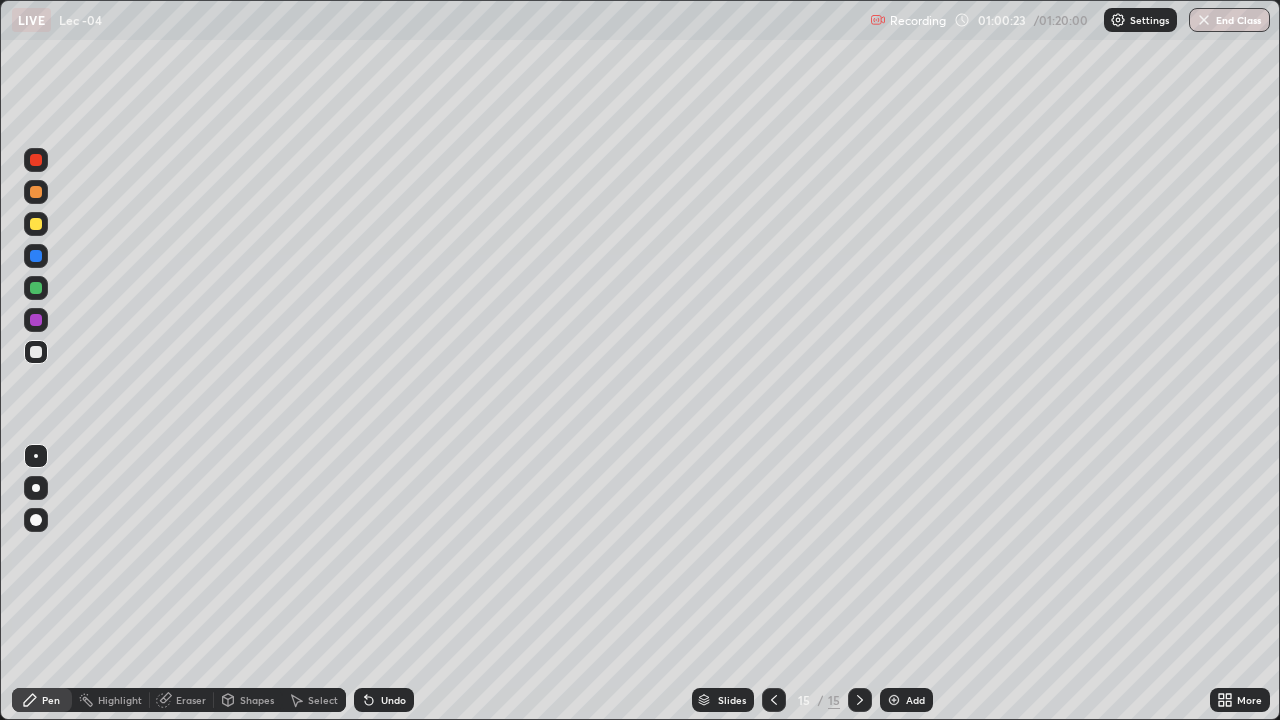 click on "Select" at bounding box center [314, 700] 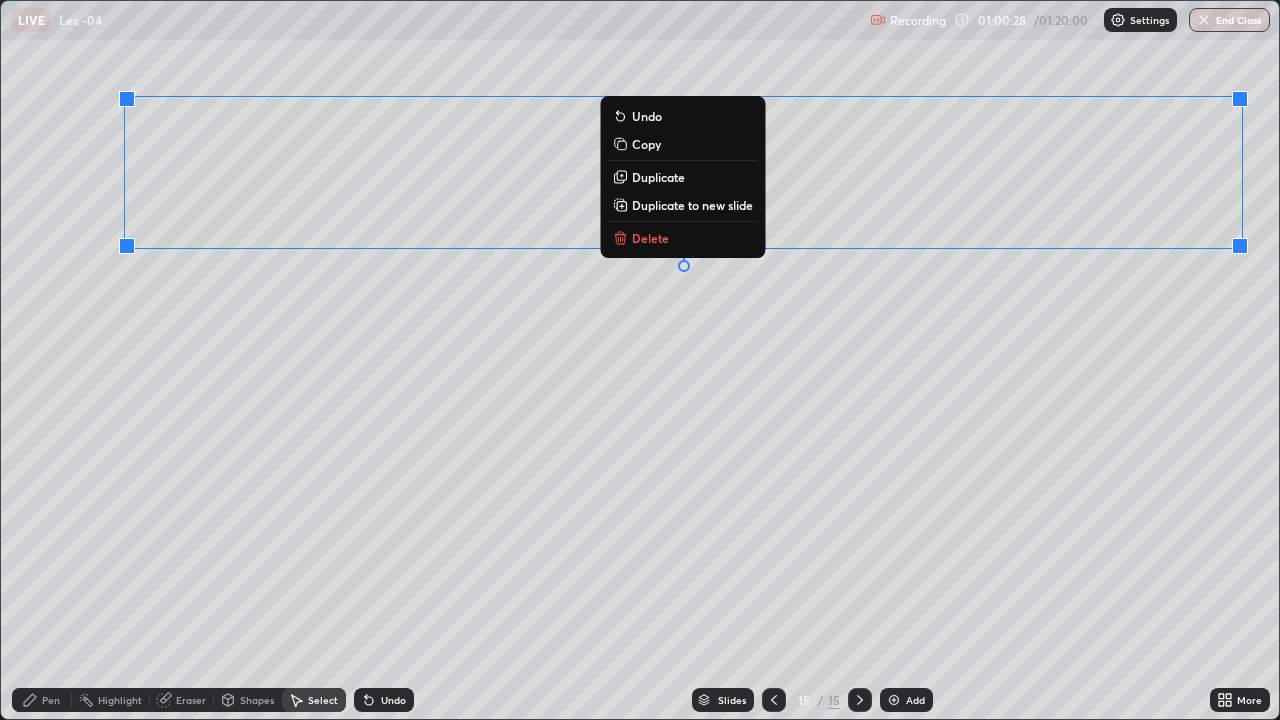 click on "Duplicate to new slide" at bounding box center [692, 205] 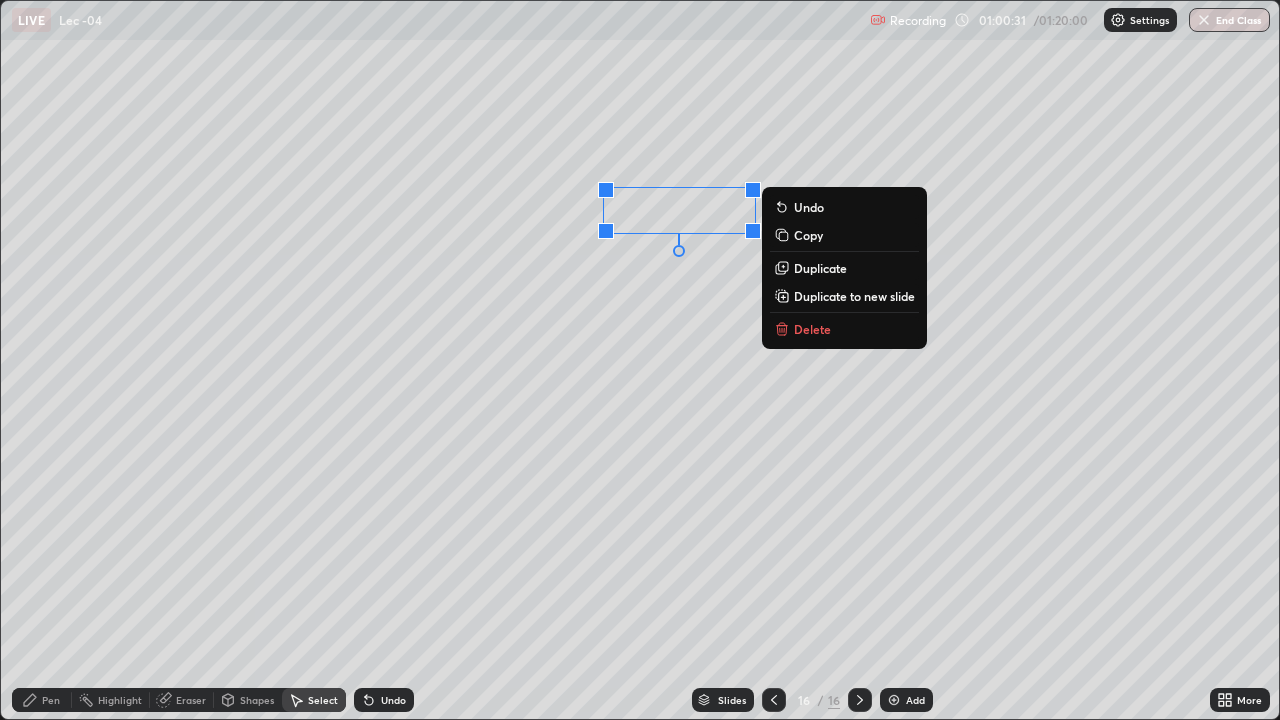 click on "Delete" at bounding box center [812, 329] 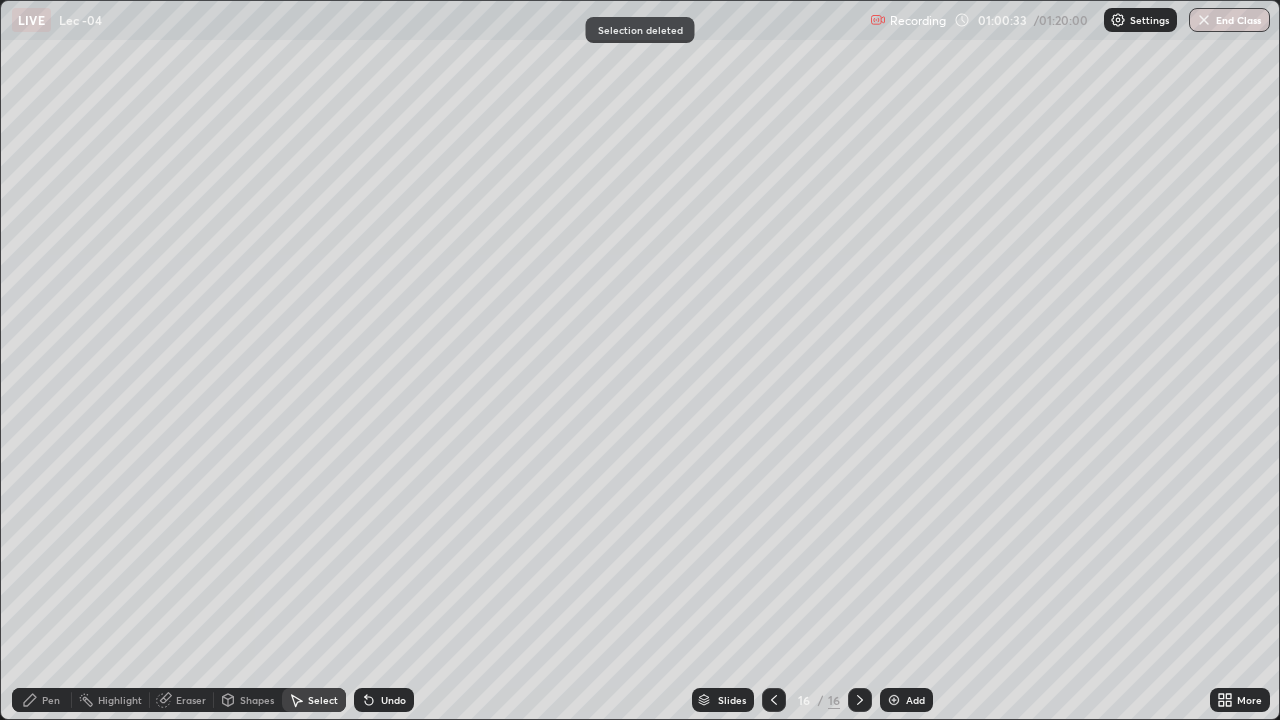 click on "Pen" at bounding box center [51, 700] 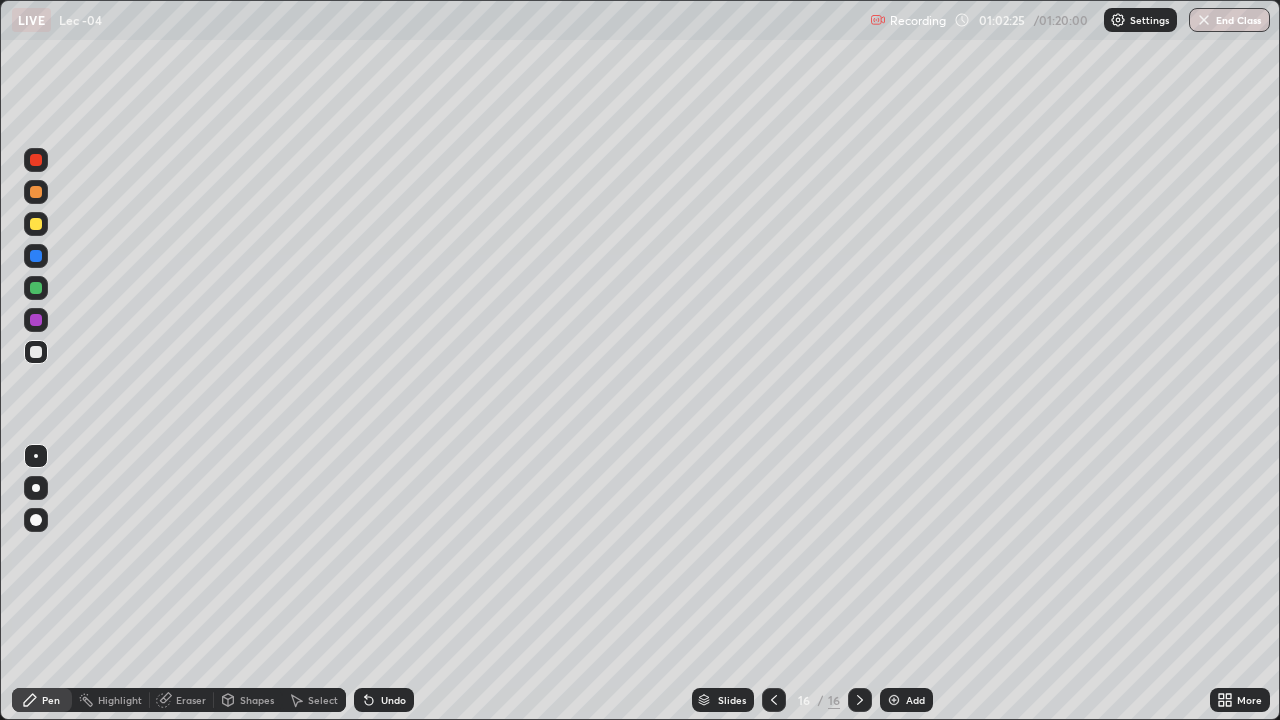 click at bounding box center (36, 352) 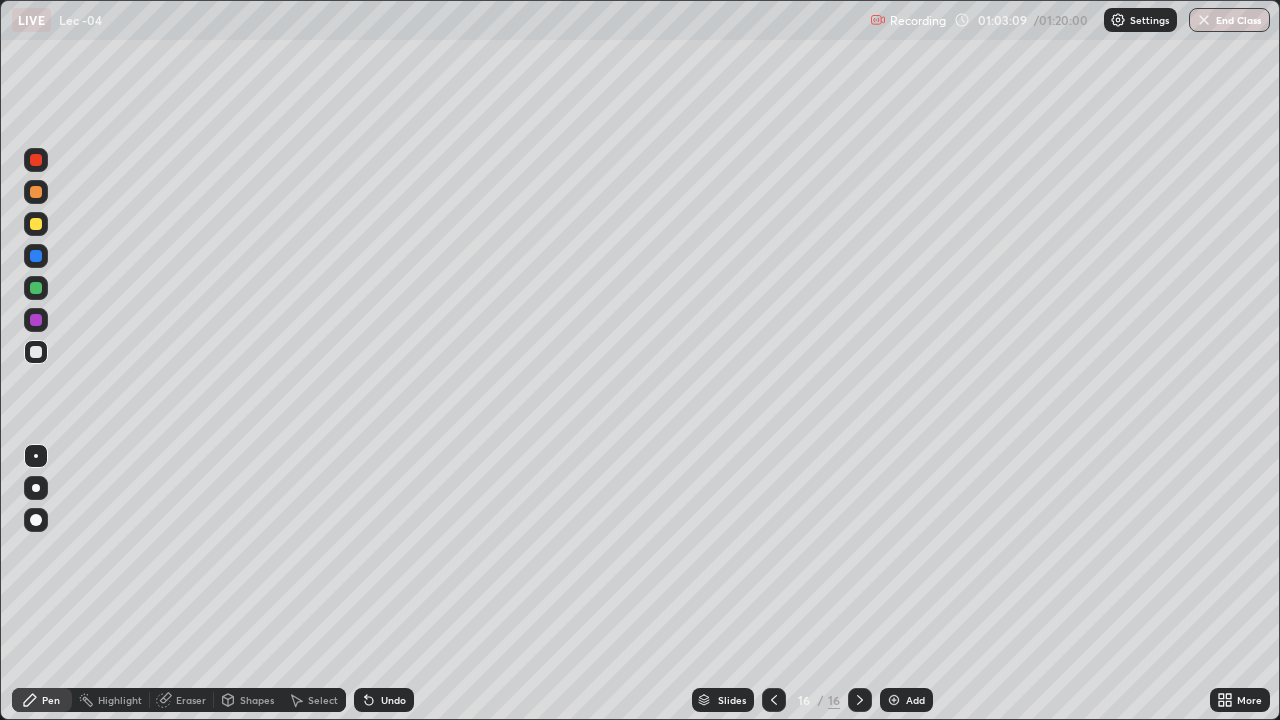 click on "Undo" at bounding box center (393, 700) 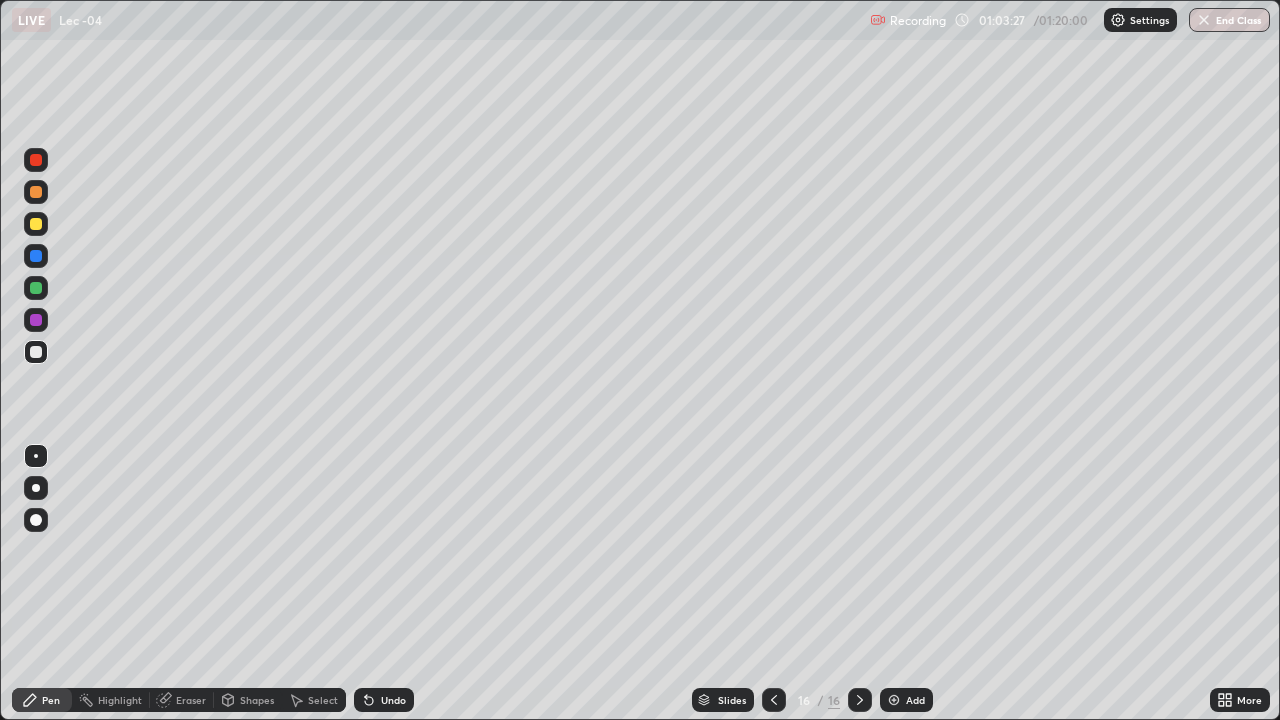 click on "Select" at bounding box center (323, 700) 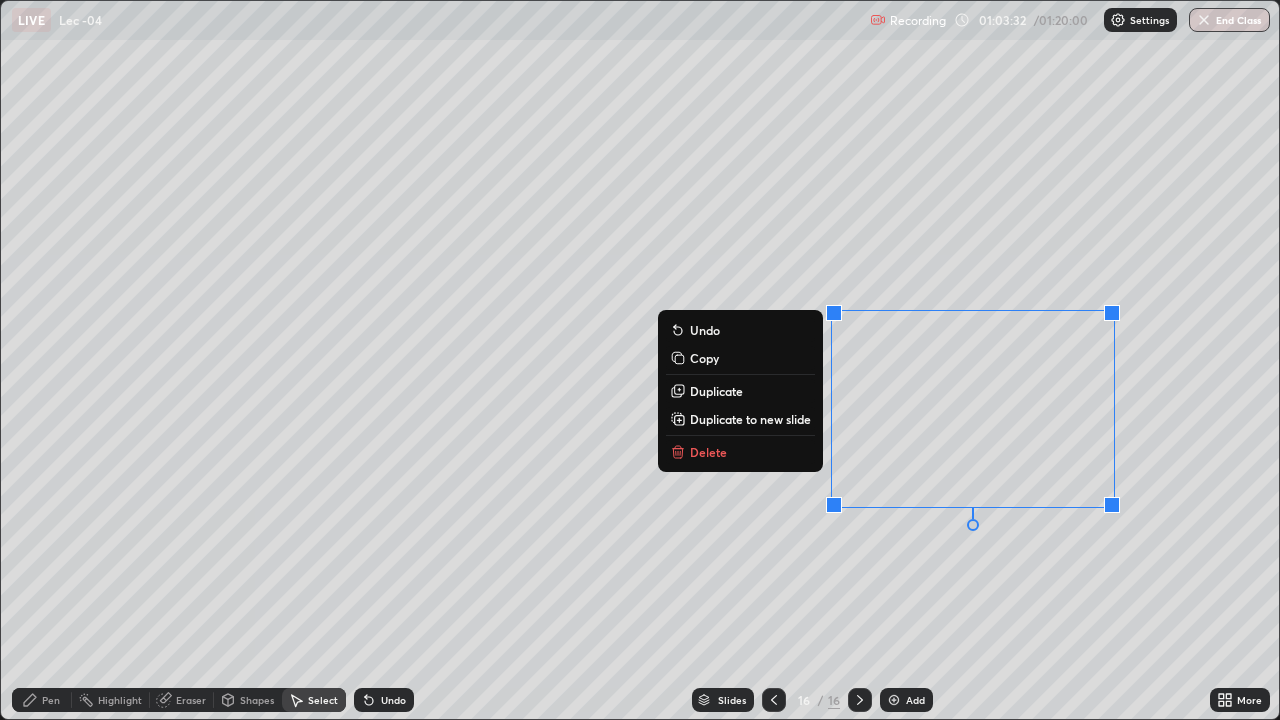 click on "Duplicate" at bounding box center (716, 391) 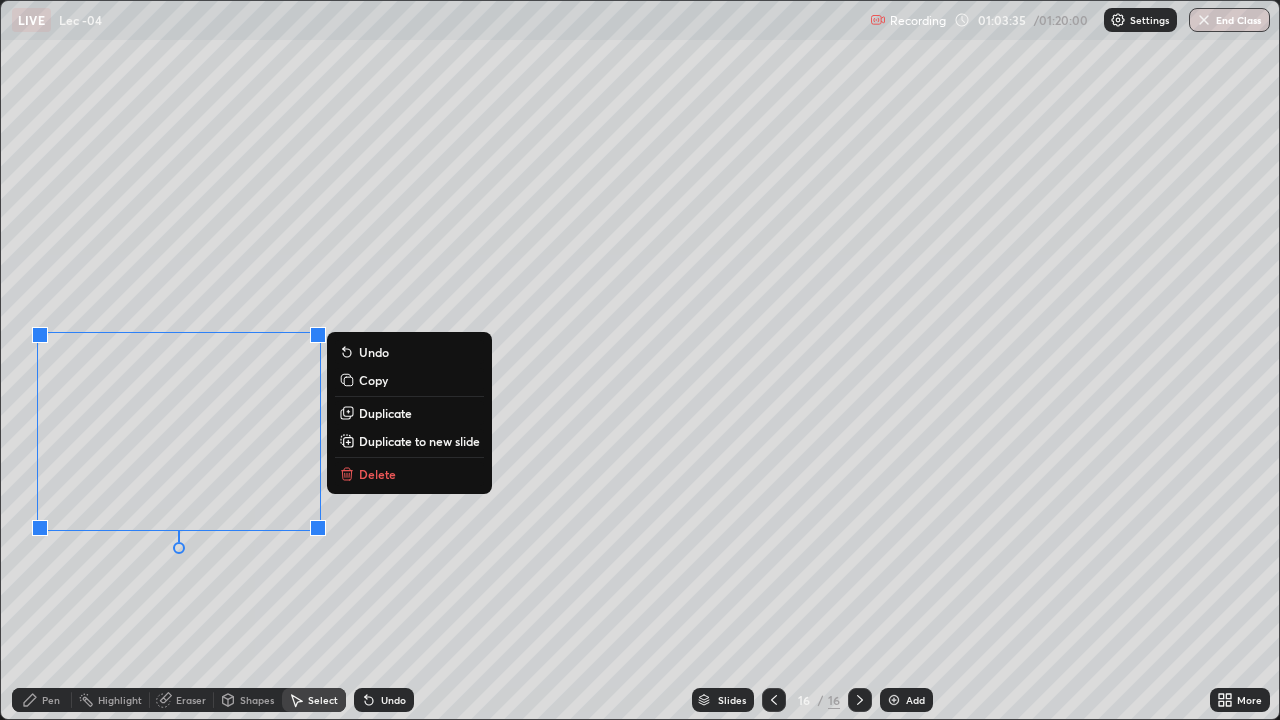 click on "0 ° Undo Copy Duplicate Duplicate to new slide Delete" at bounding box center (640, 360) 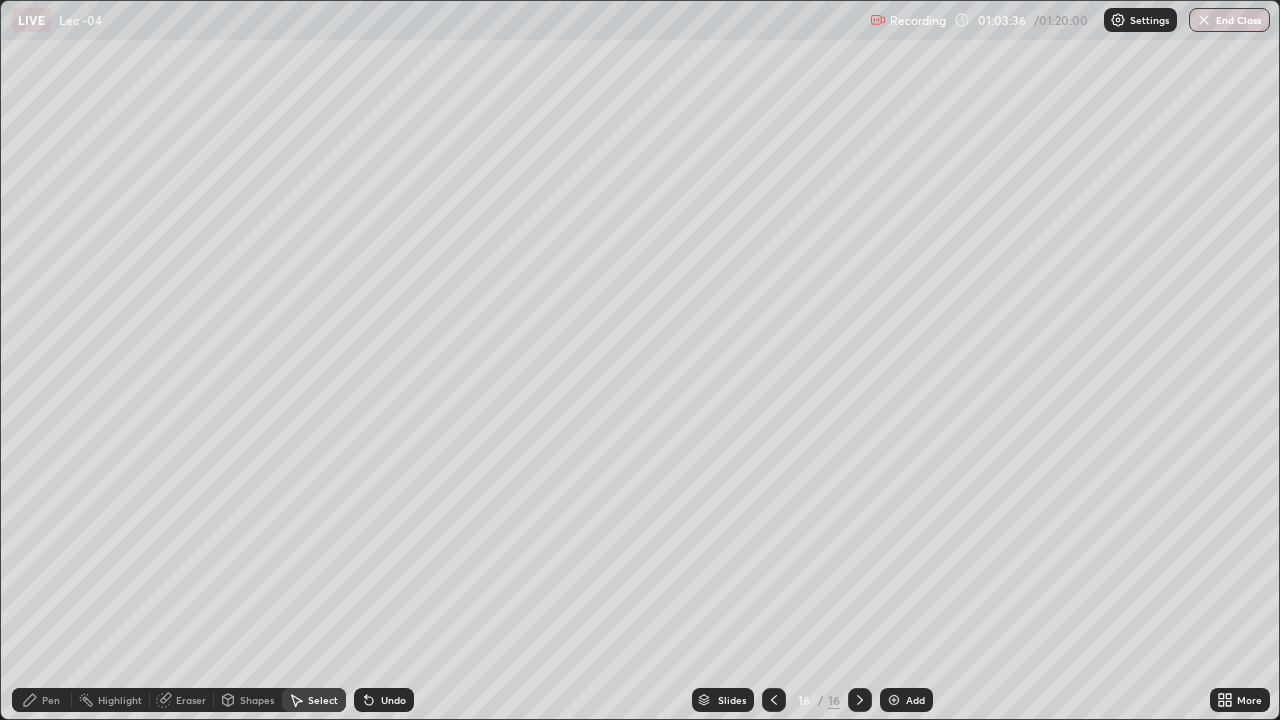 click on "Eraser" at bounding box center (191, 700) 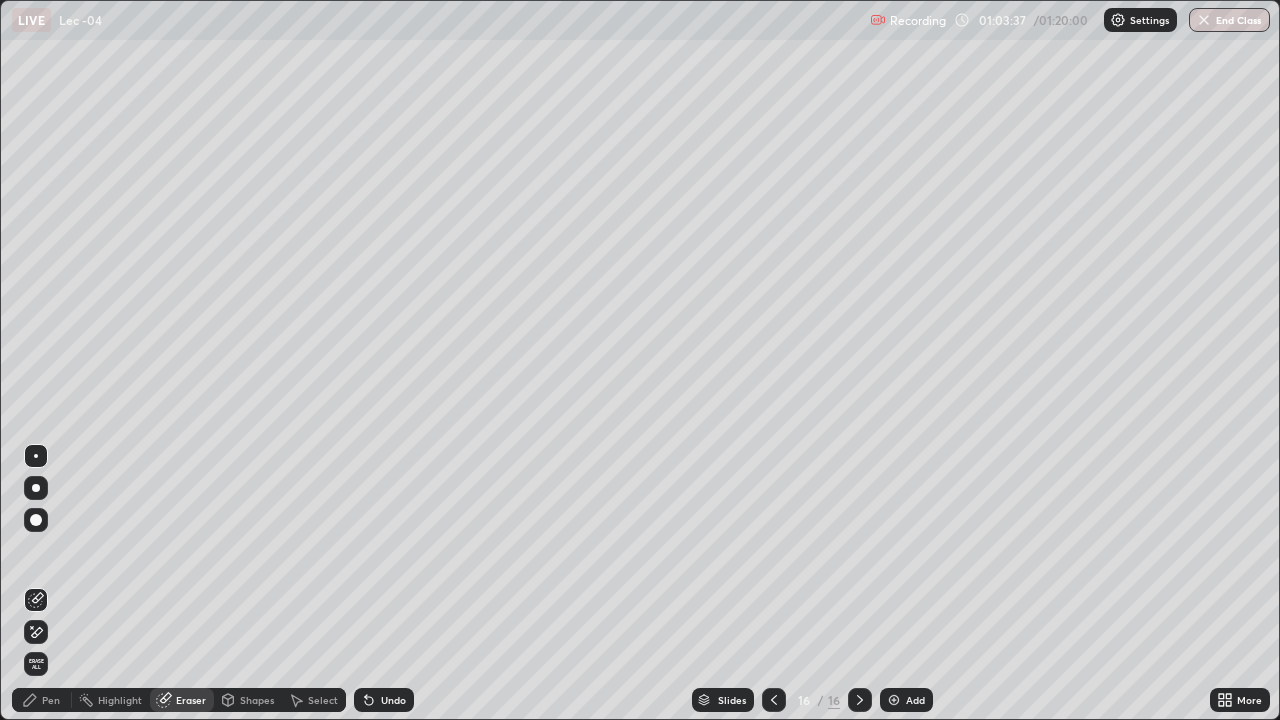 click on "Pen" at bounding box center [42, 700] 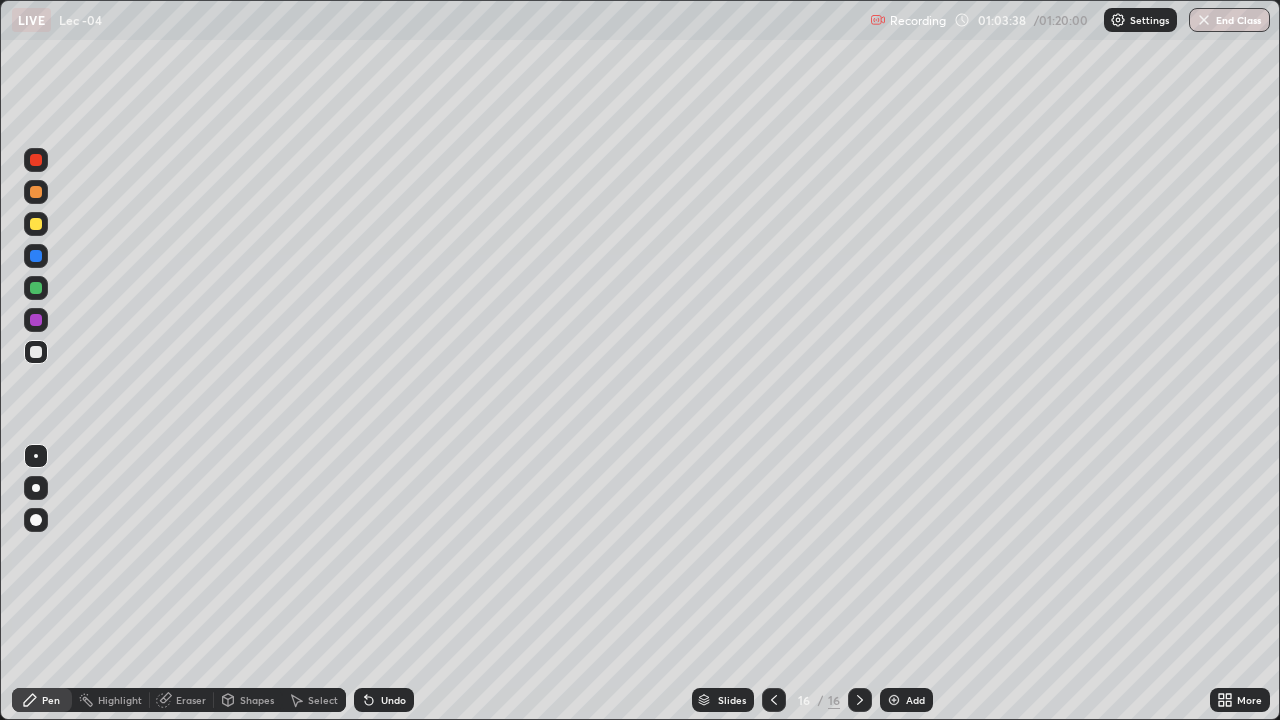 click at bounding box center (36, 456) 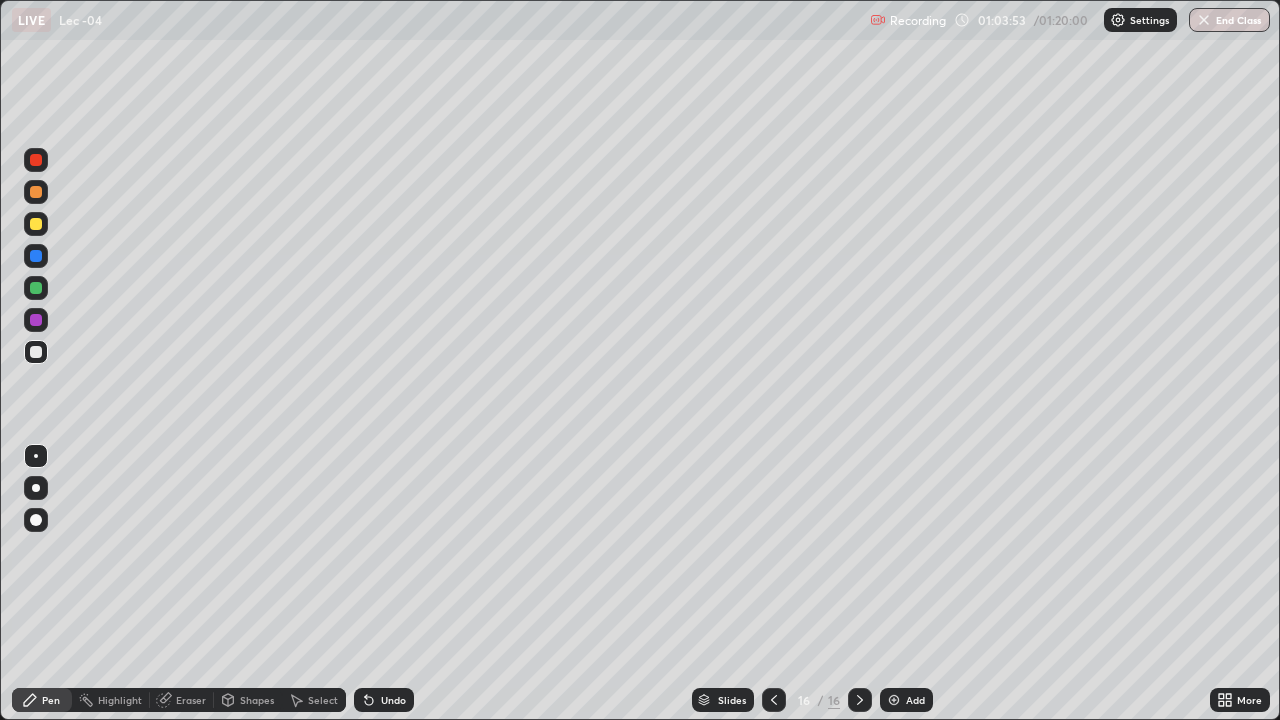 click on "Erase all" at bounding box center [36, 360] 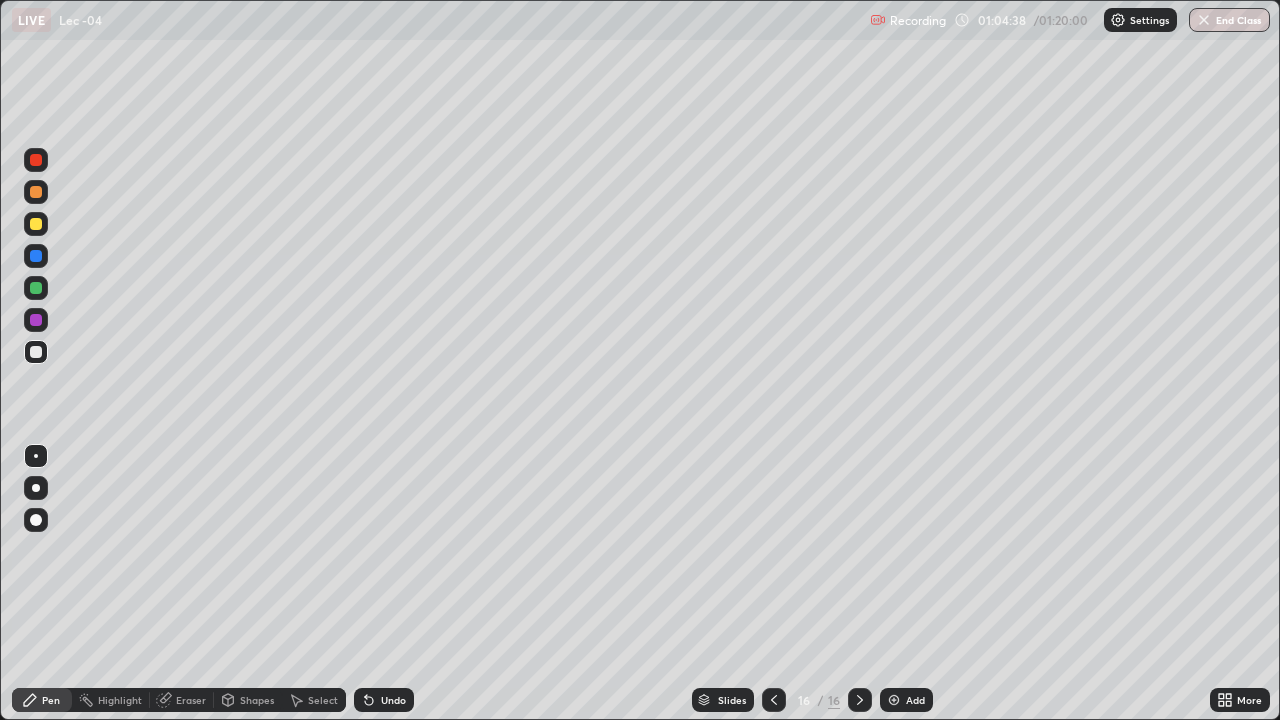 click on "Undo" at bounding box center [393, 700] 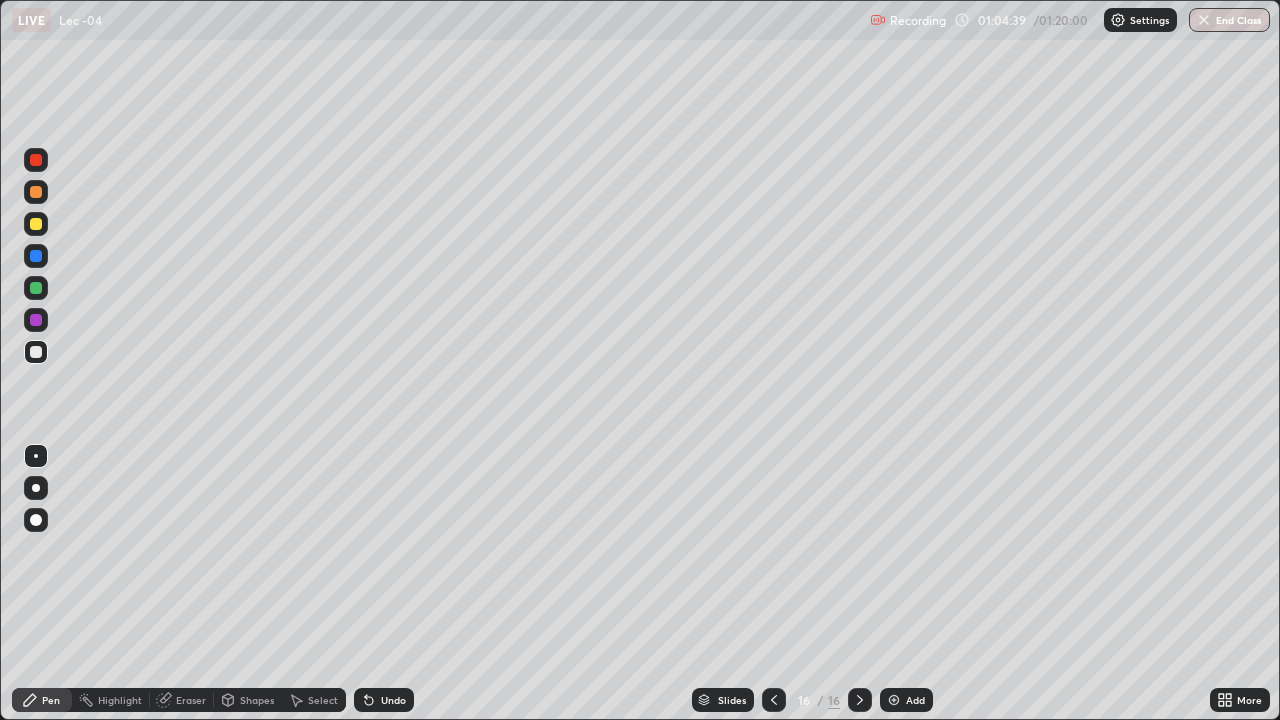 click on "Undo" at bounding box center [384, 700] 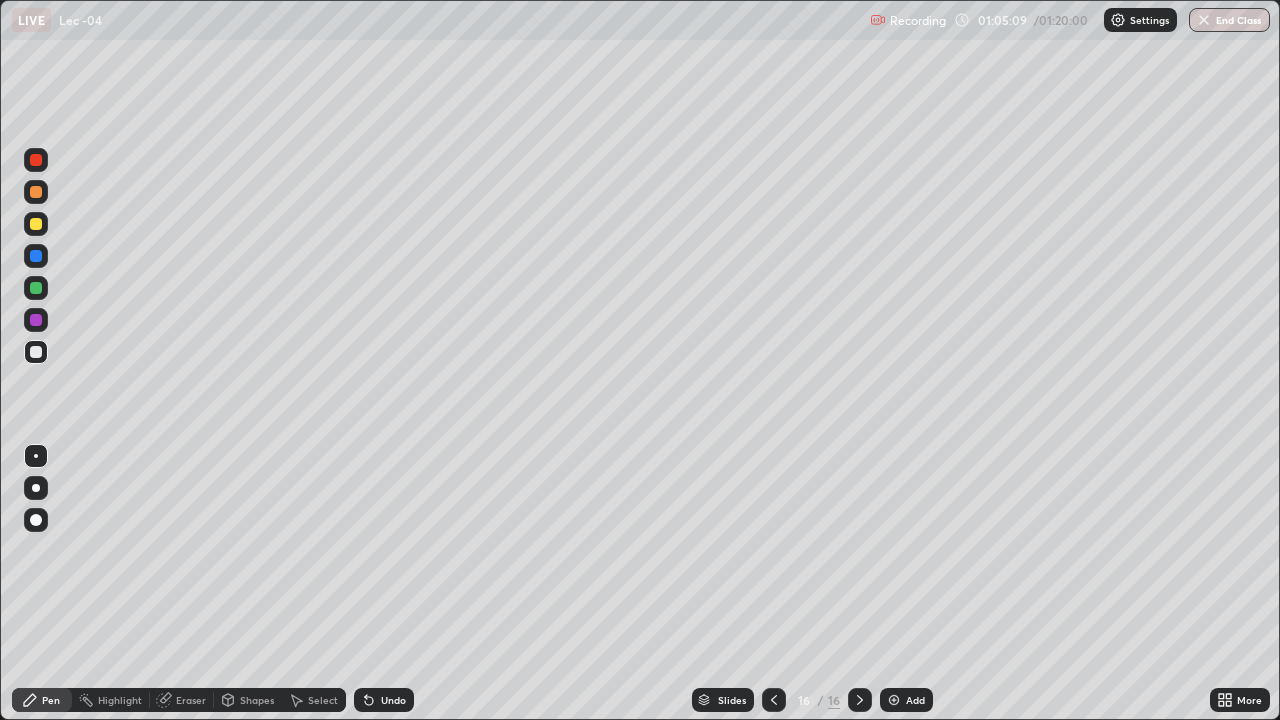 click on "Add" at bounding box center (915, 700) 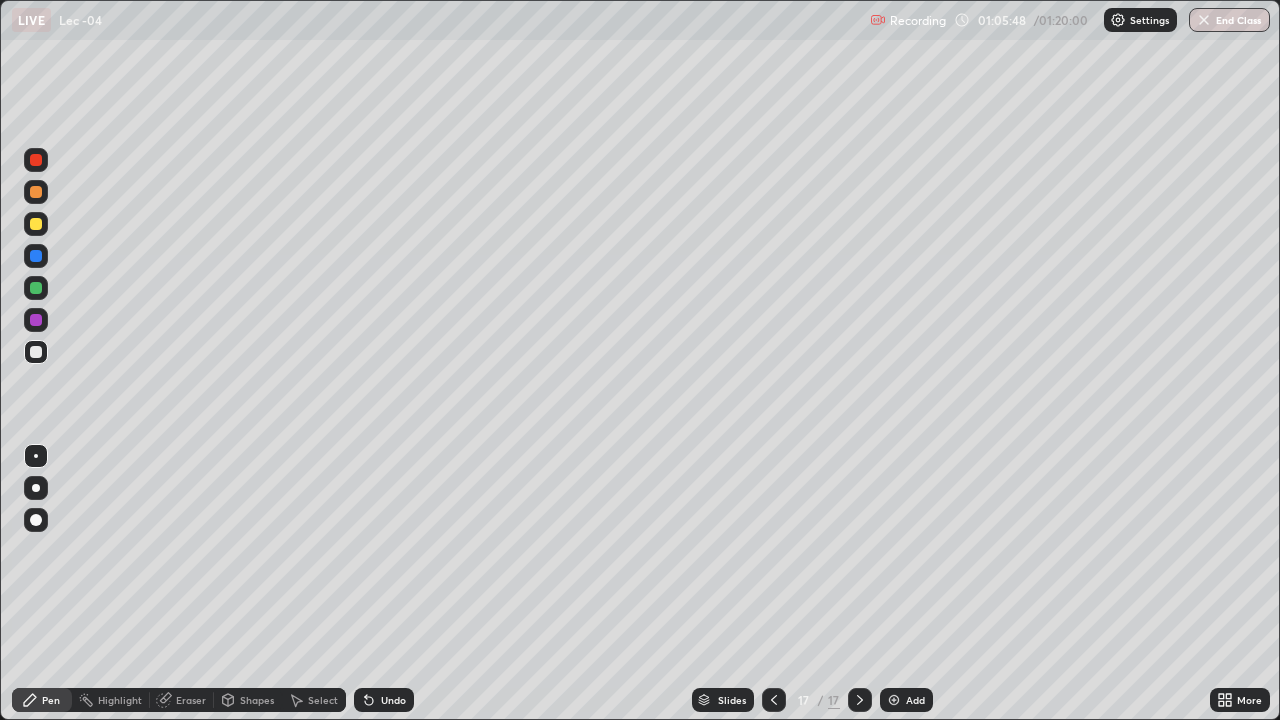 click on "Undo" at bounding box center [384, 700] 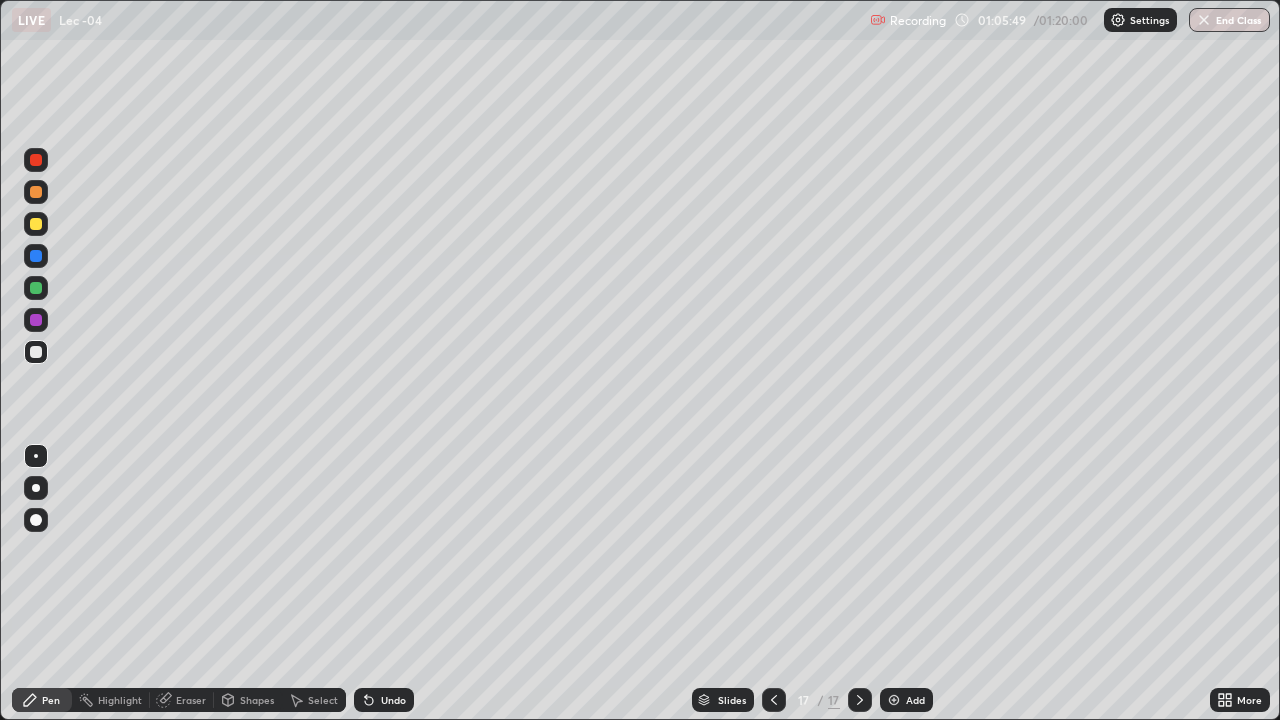 click on "Undo" at bounding box center [384, 700] 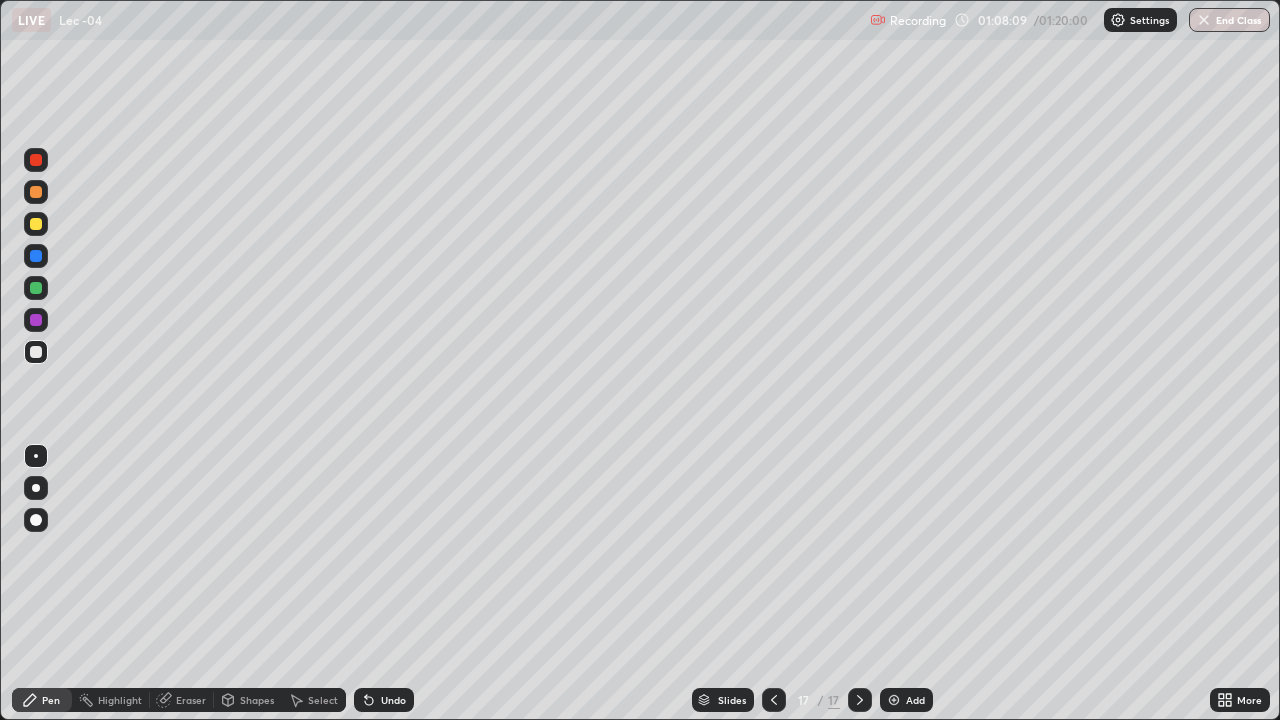 click on "Add" at bounding box center [906, 700] 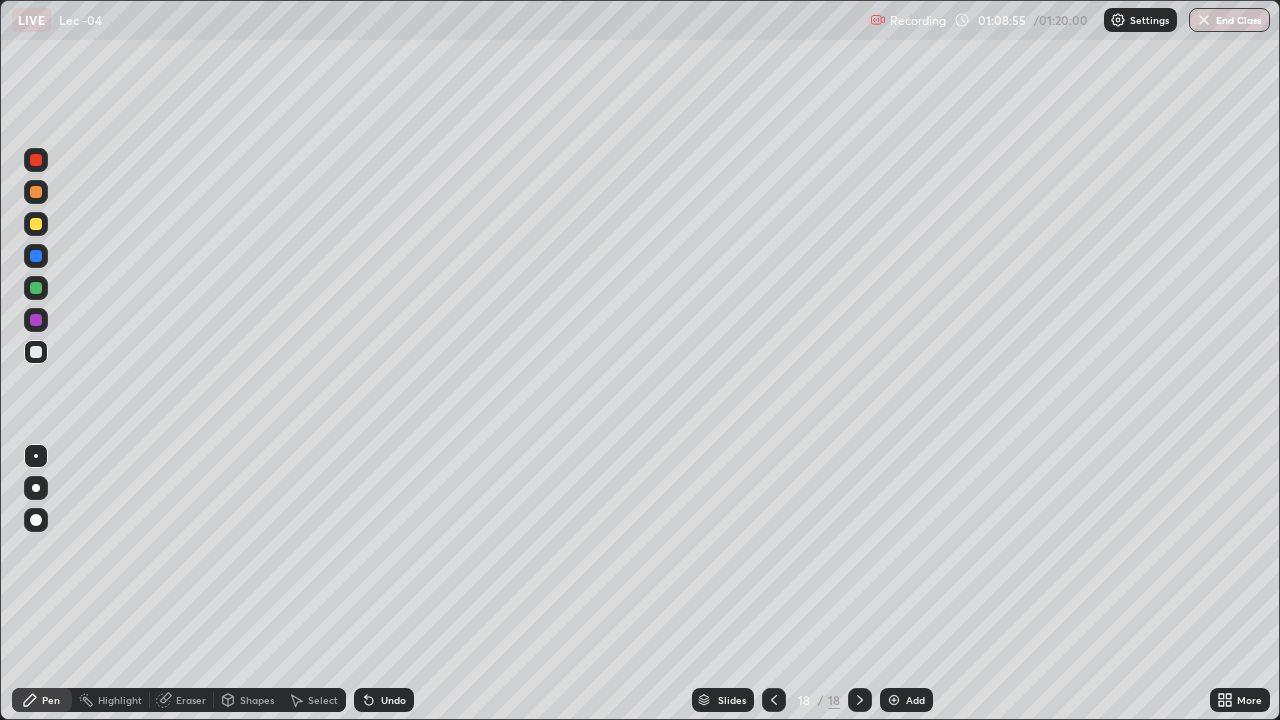 click on "Undo" at bounding box center [393, 700] 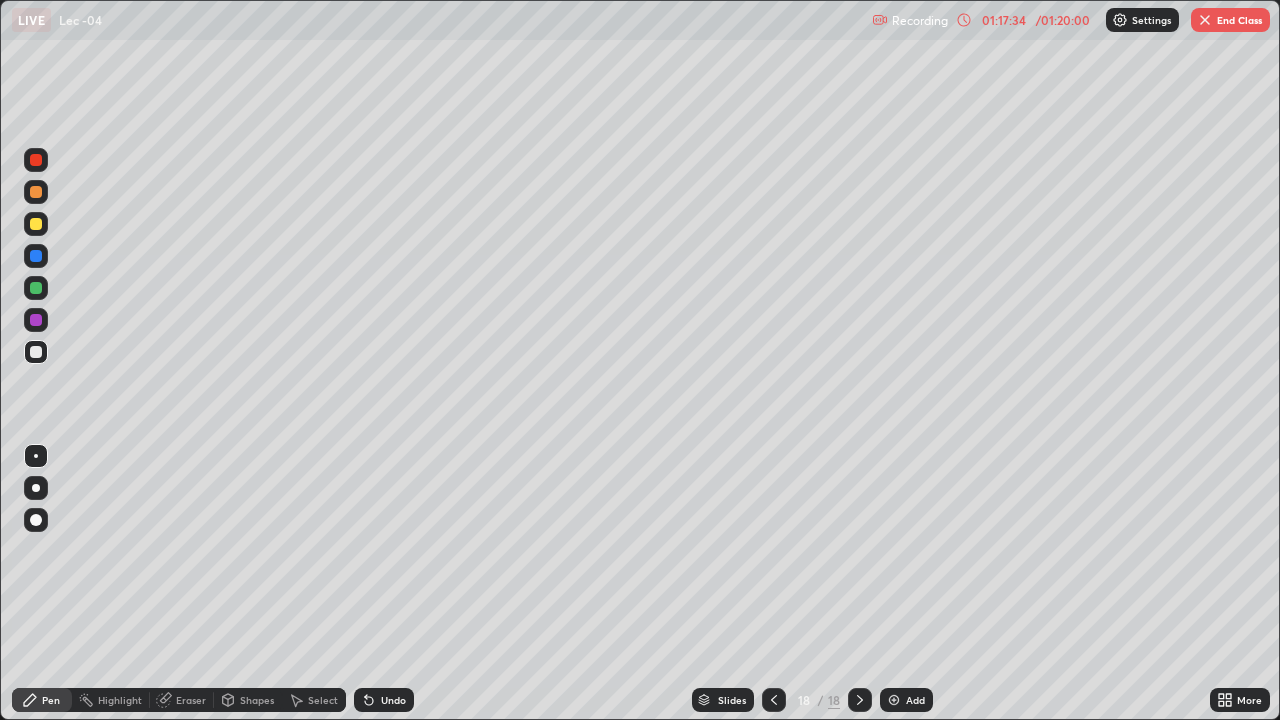 click on "Add" at bounding box center [915, 700] 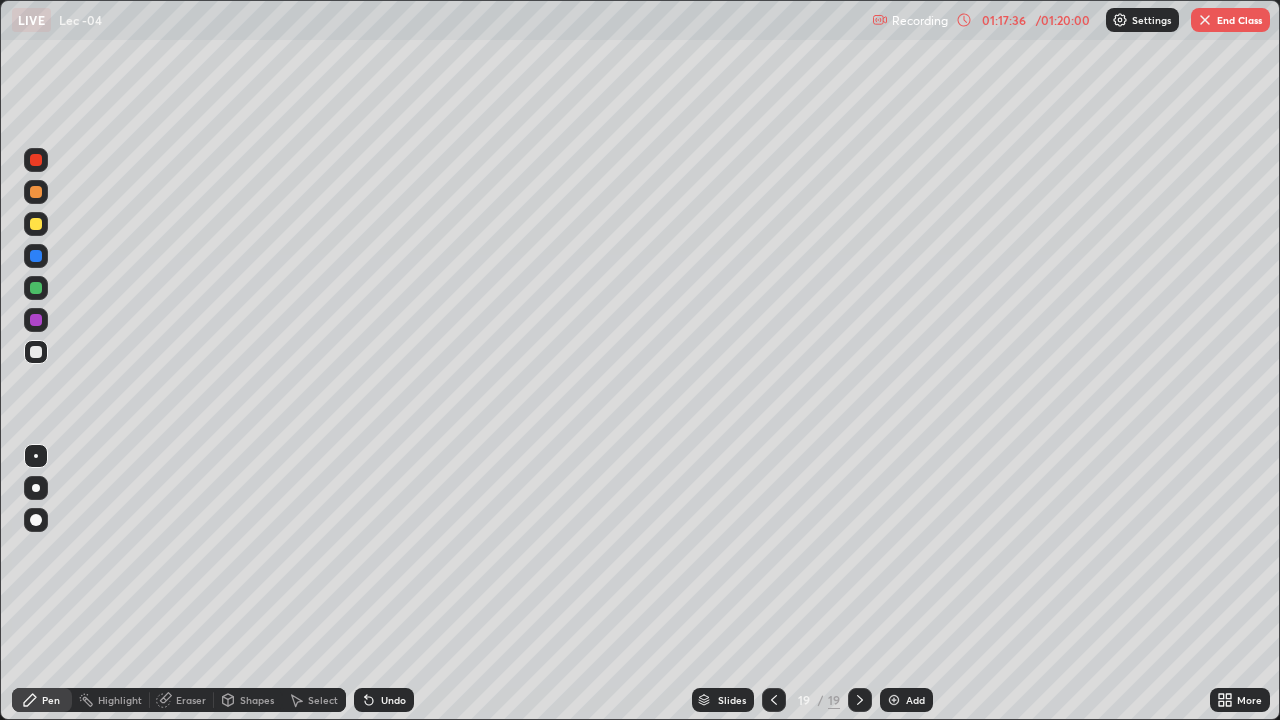 click at bounding box center [36, 352] 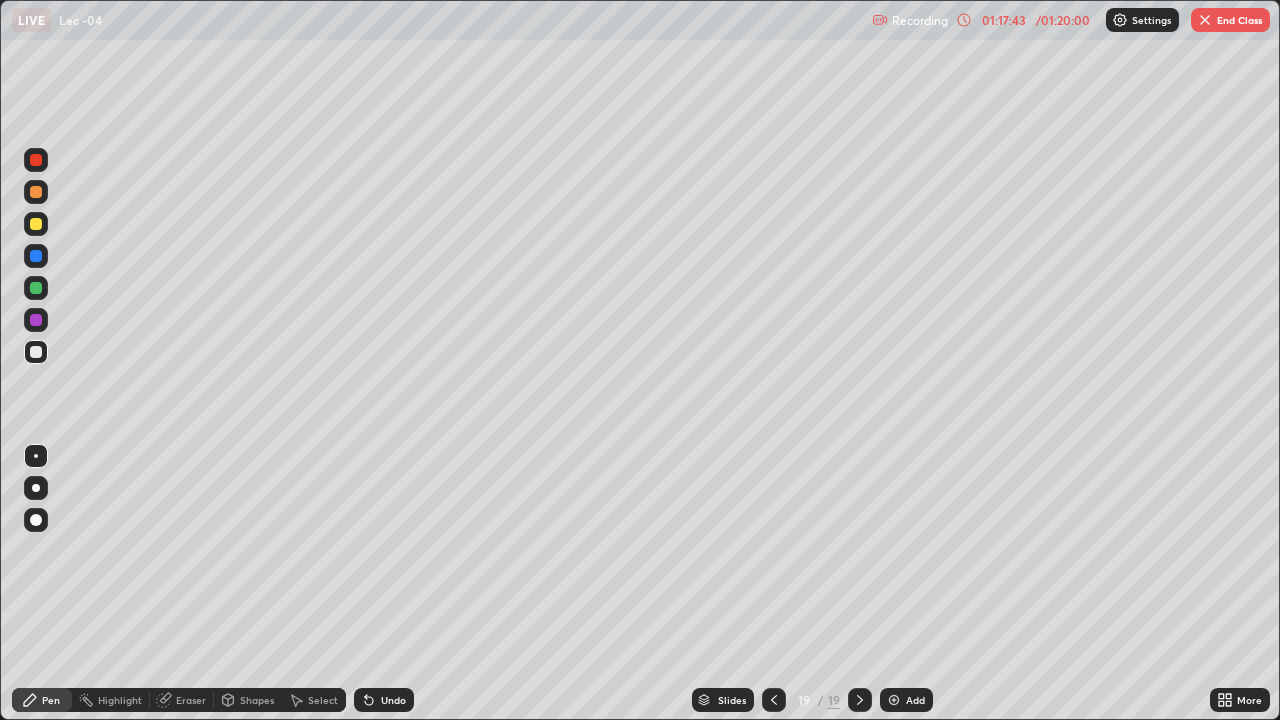 click on "Undo" at bounding box center [393, 700] 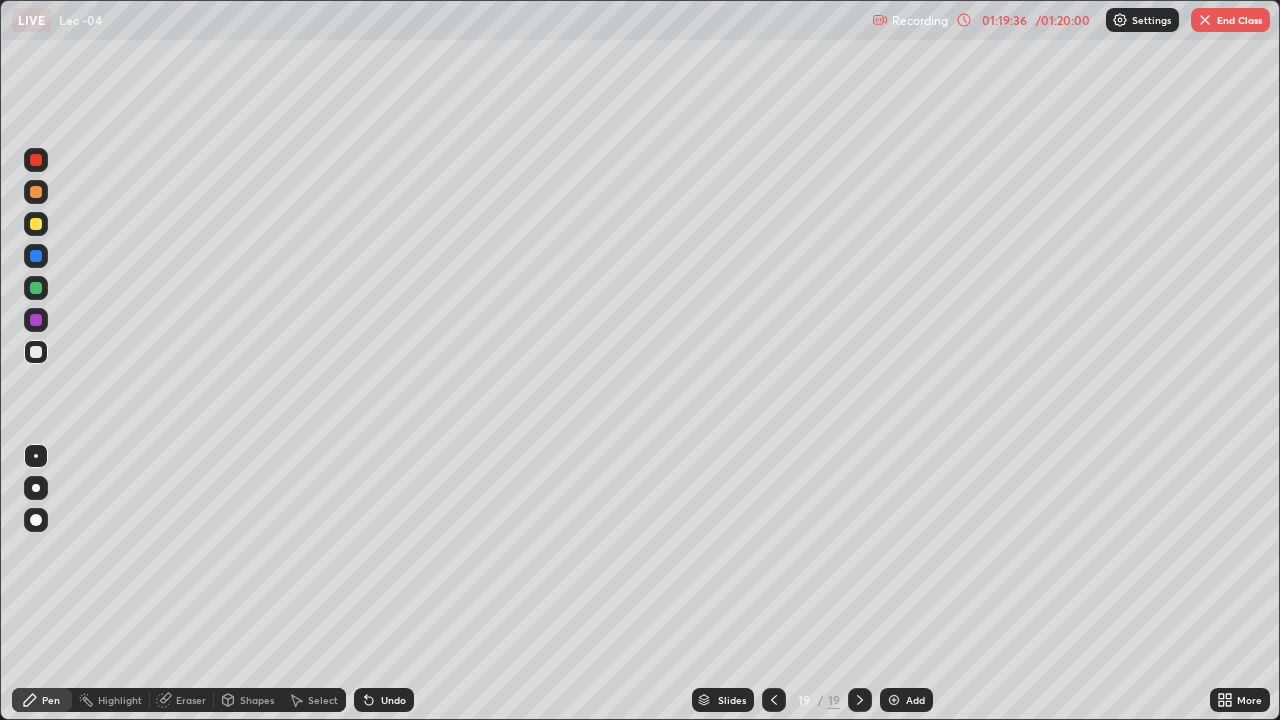 click on "Select" at bounding box center [314, 700] 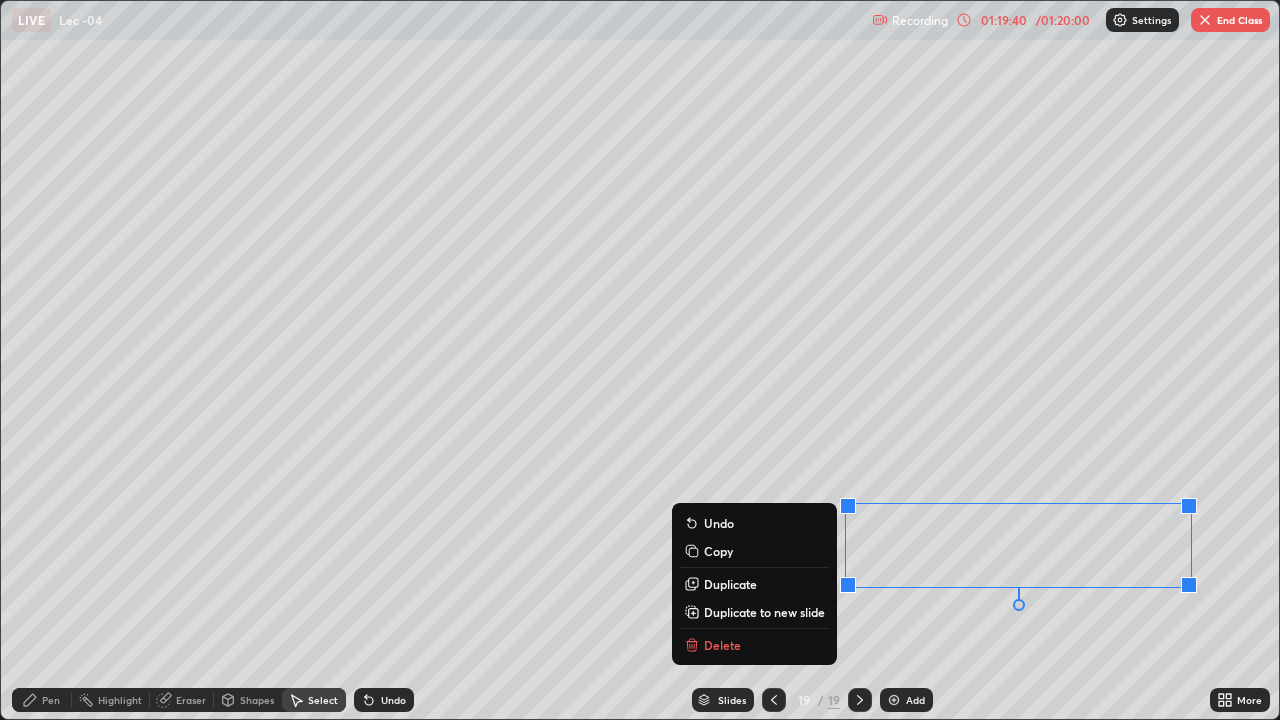 click on "Duplicate to new slide" at bounding box center [764, 612] 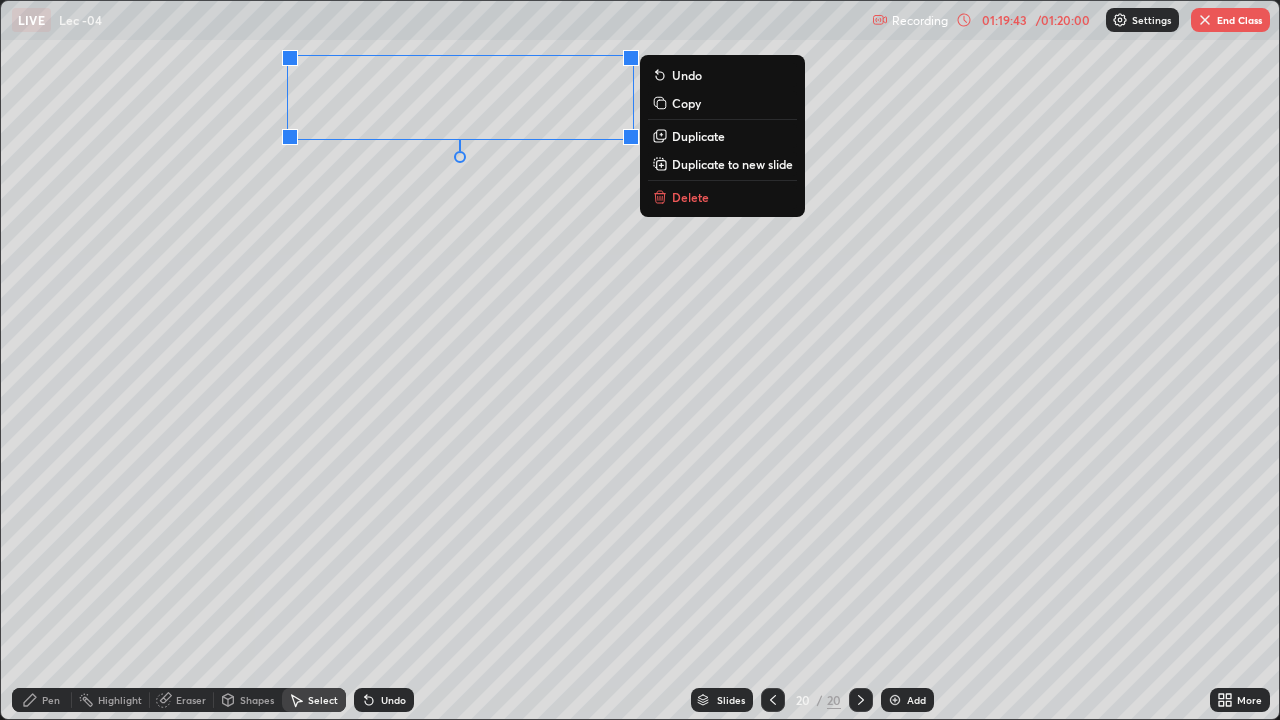 click on "0 ° Undo Copy Duplicate Duplicate to new slide Delete" at bounding box center (640, 360) 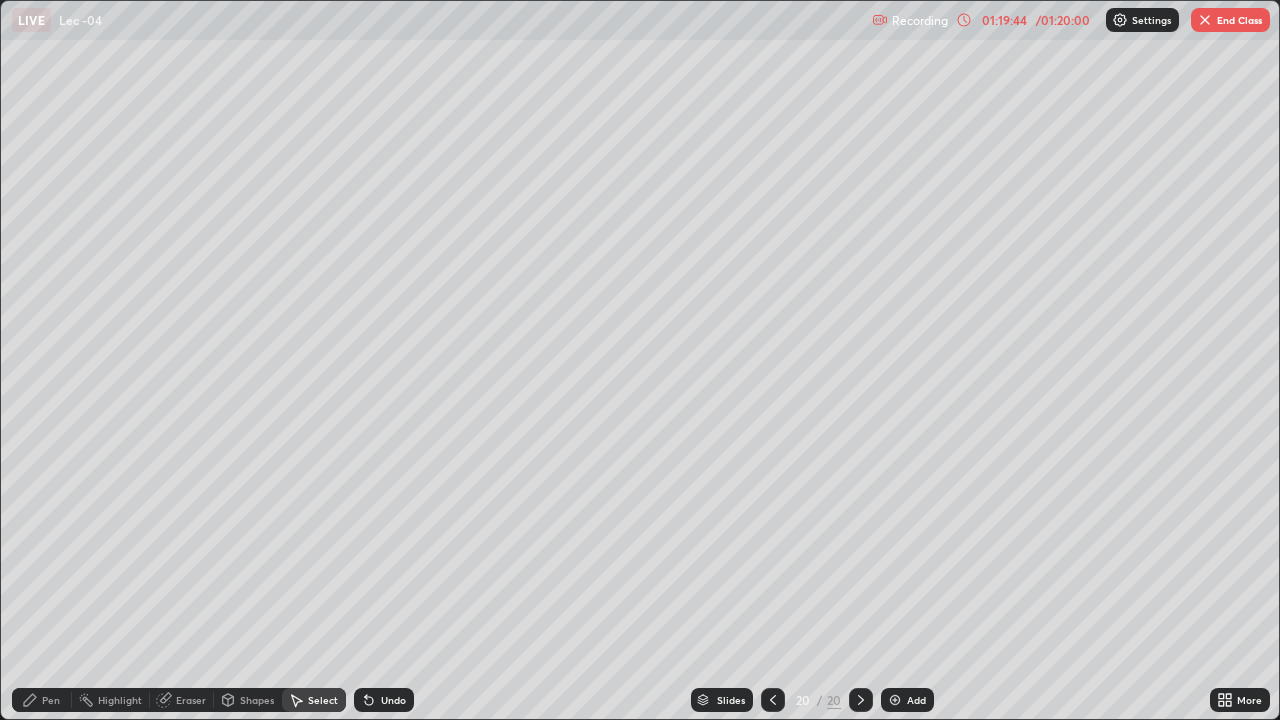 click 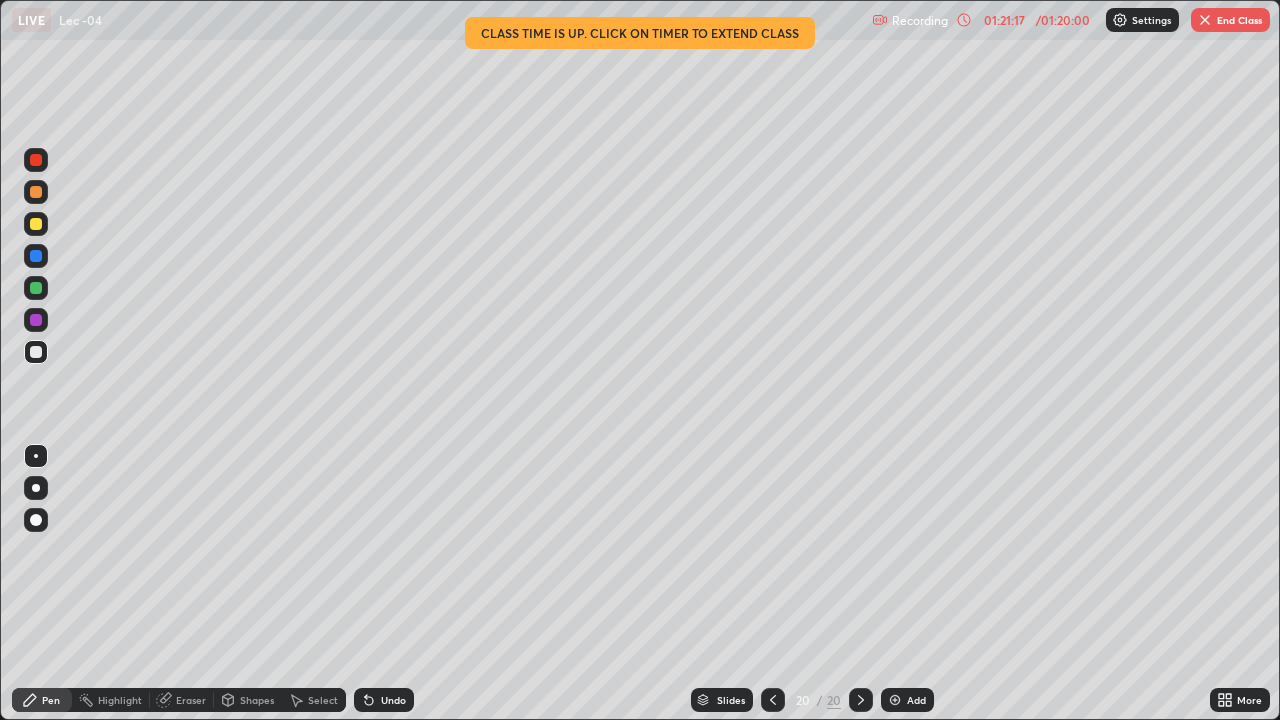 click 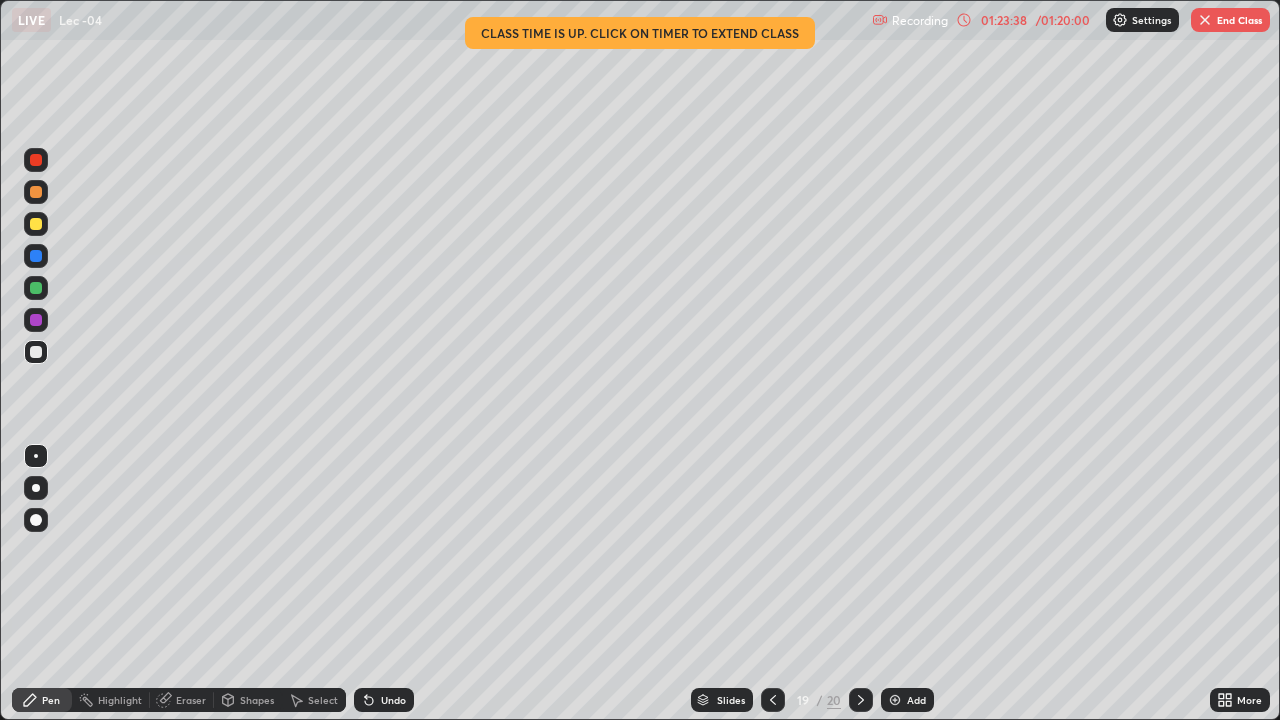 click 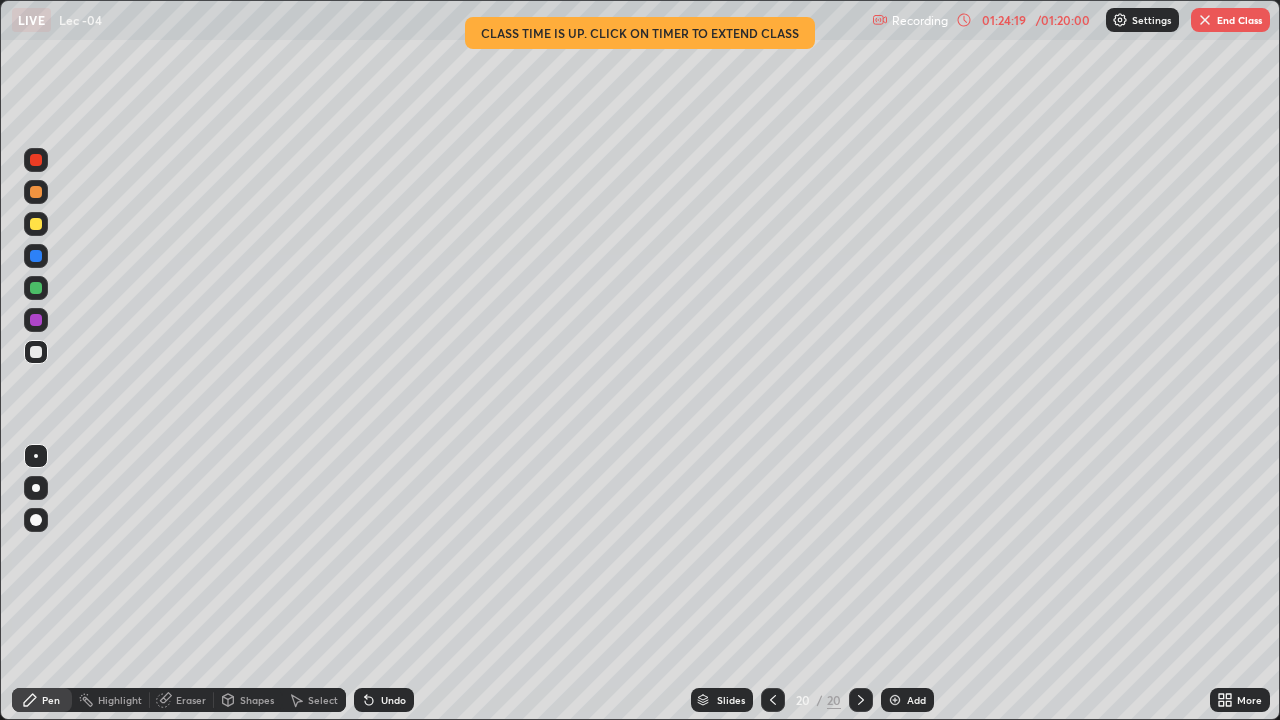 click on "End Class" at bounding box center (1230, 20) 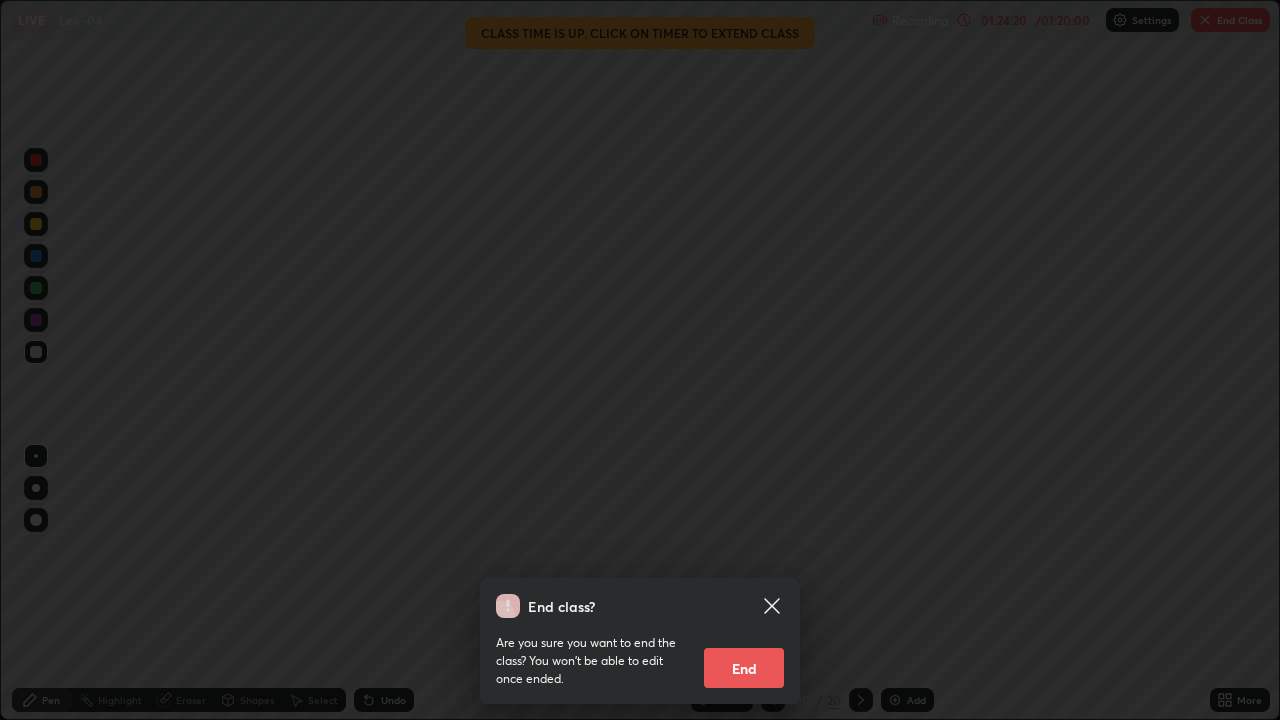 click on "End" at bounding box center [744, 668] 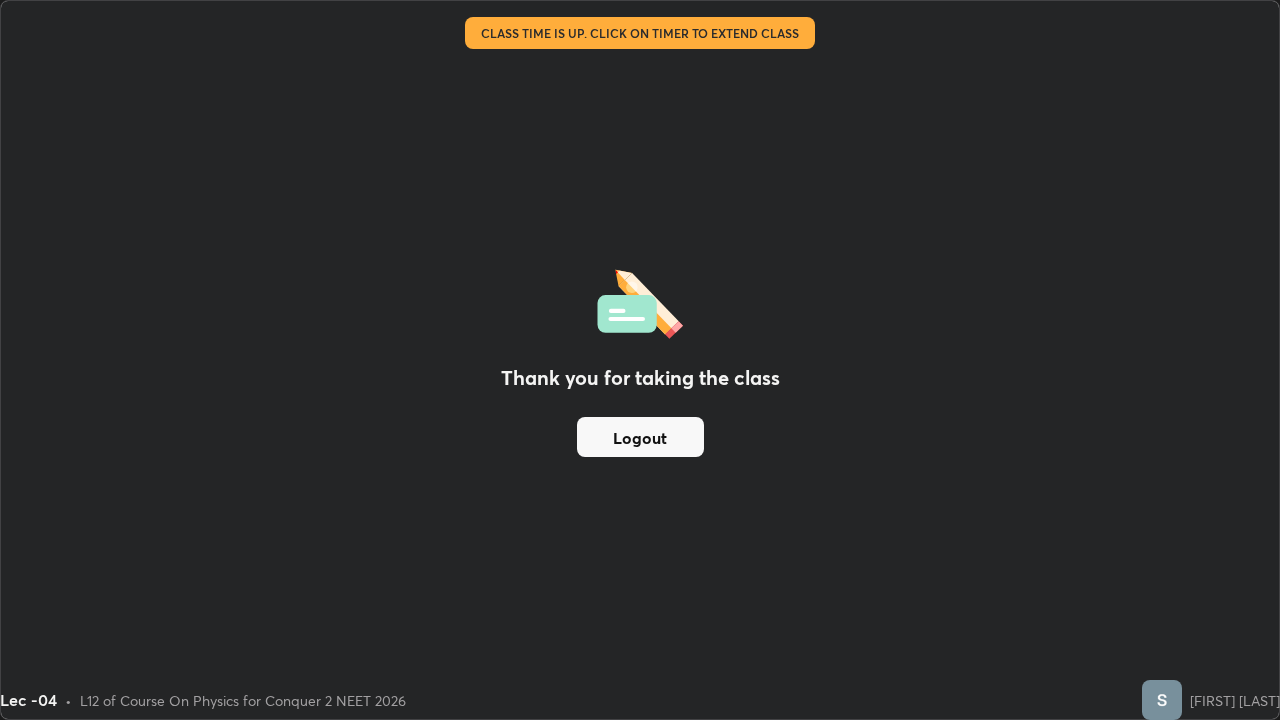 click on "Logout" at bounding box center [640, 437] 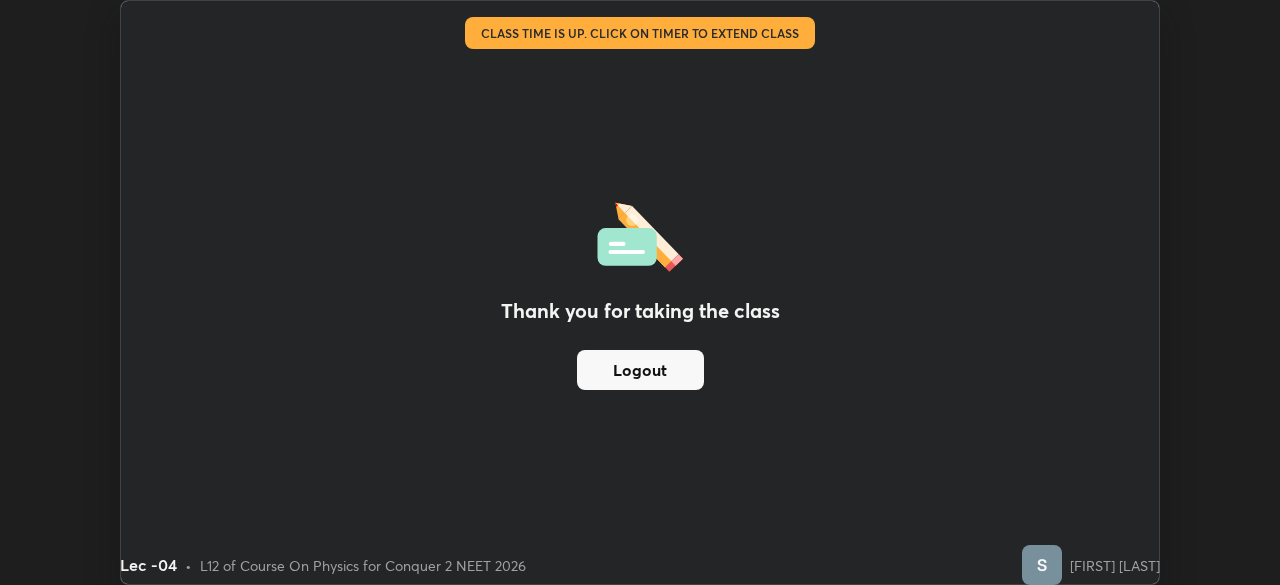 scroll, scrollTop: 585, scrollLeft: 1280, axis: both 